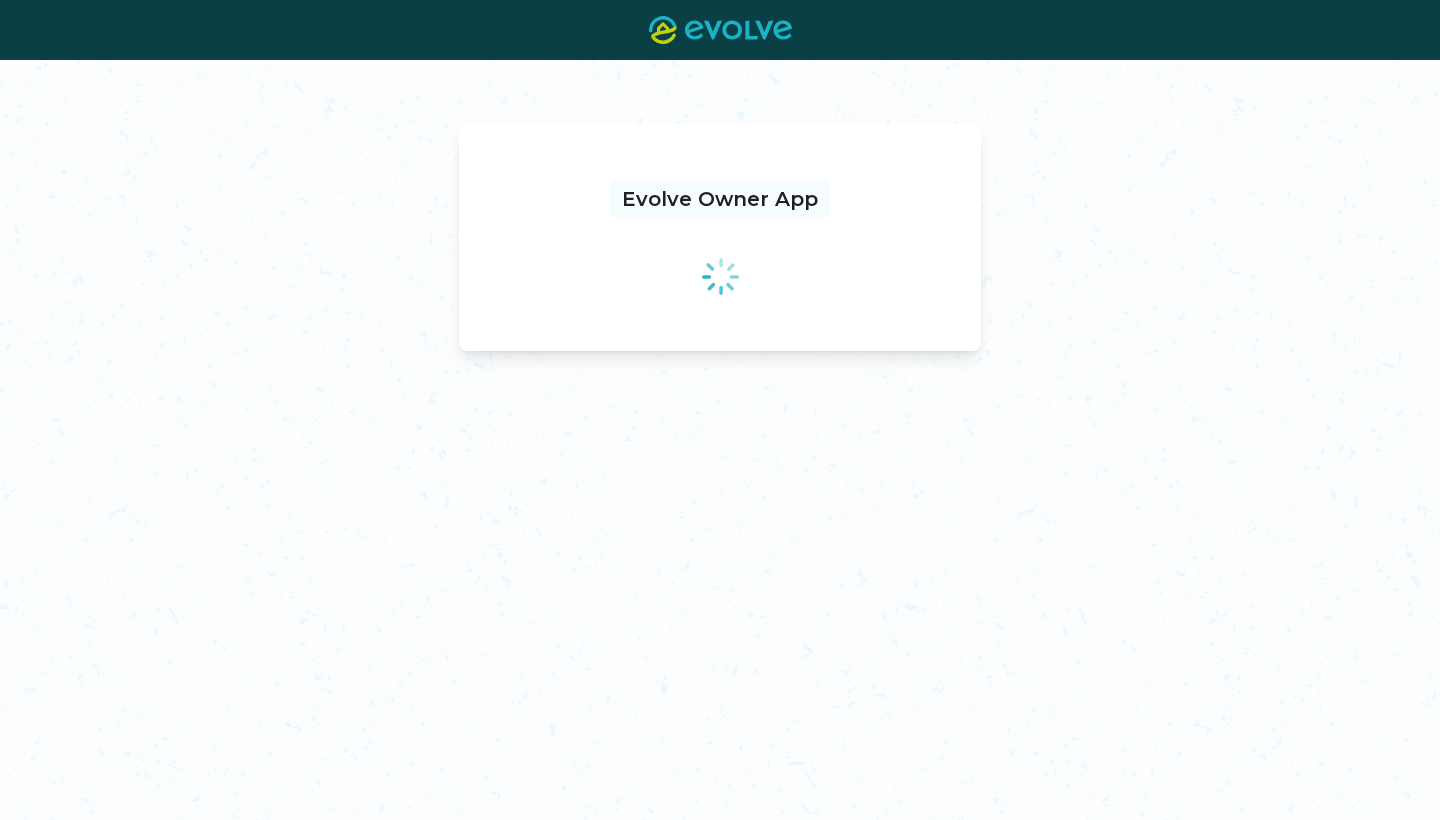 scroll, scrollTop: 0, scrollLeft: 0, axis: both 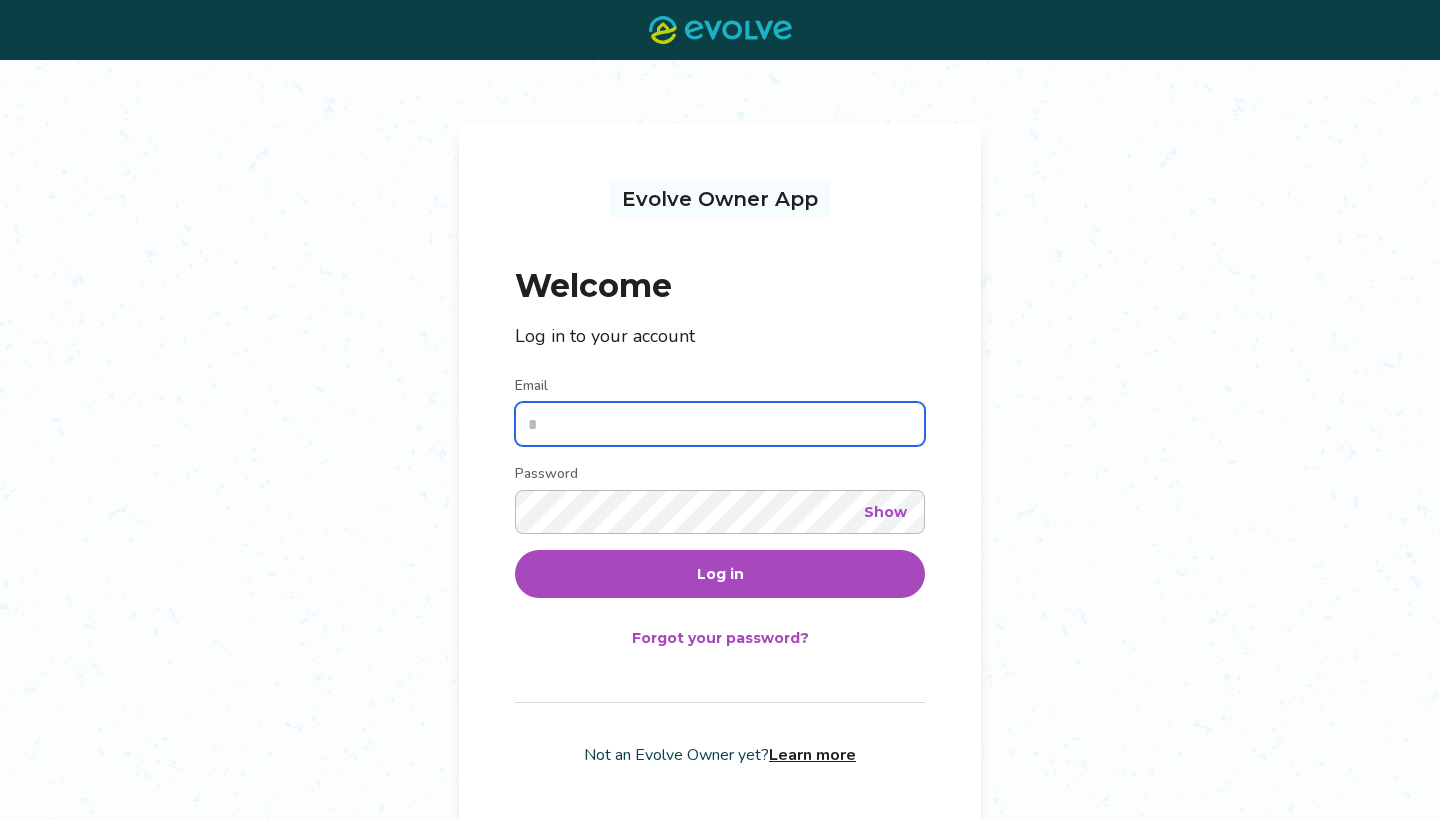 type on "**********" 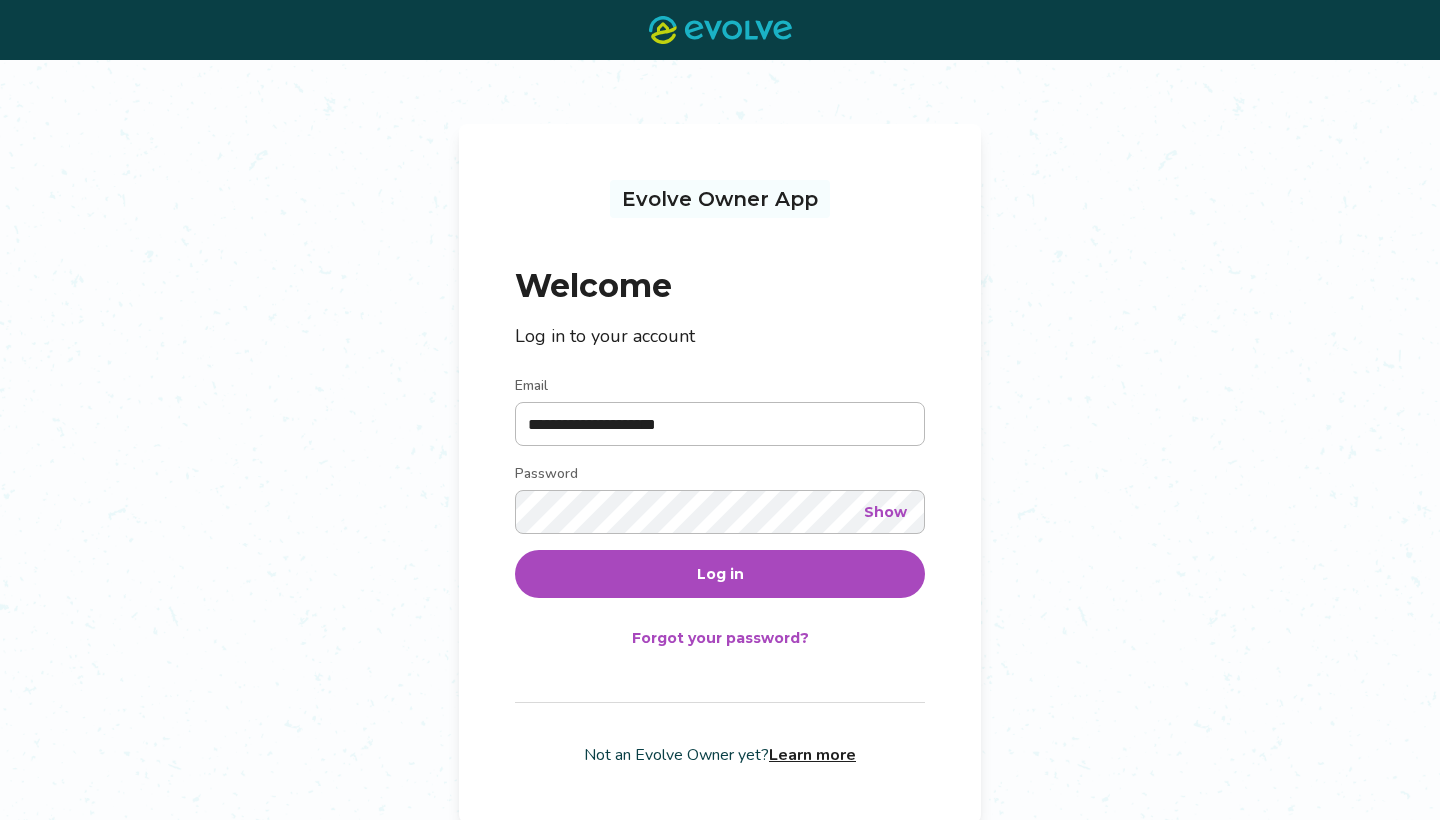 click on "Log in" at bounding box center (720, 574) 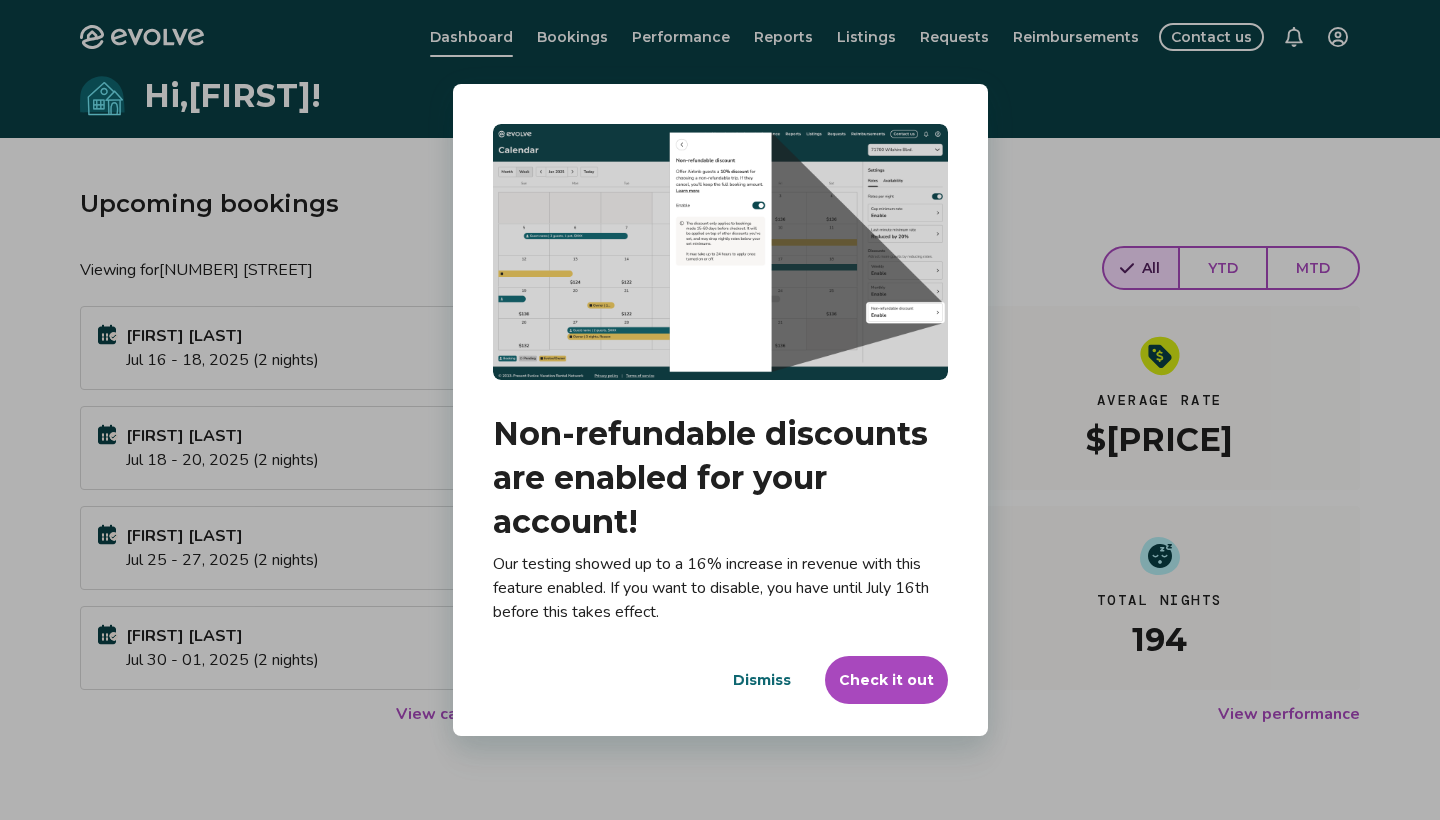 click on "Dismiss" at bounding box center (762, 680) 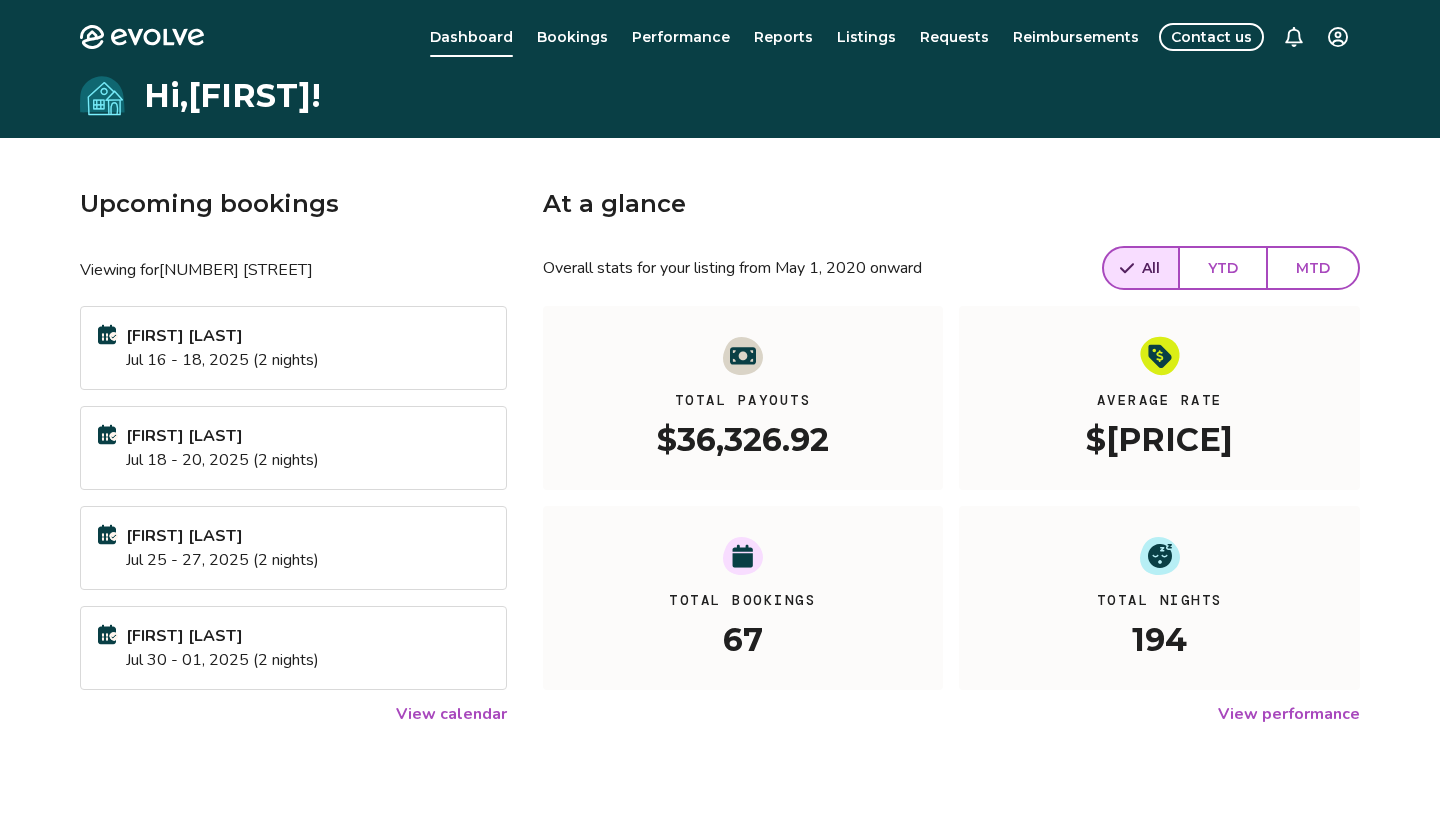click on "Requests" at bounding box center (954, 37) 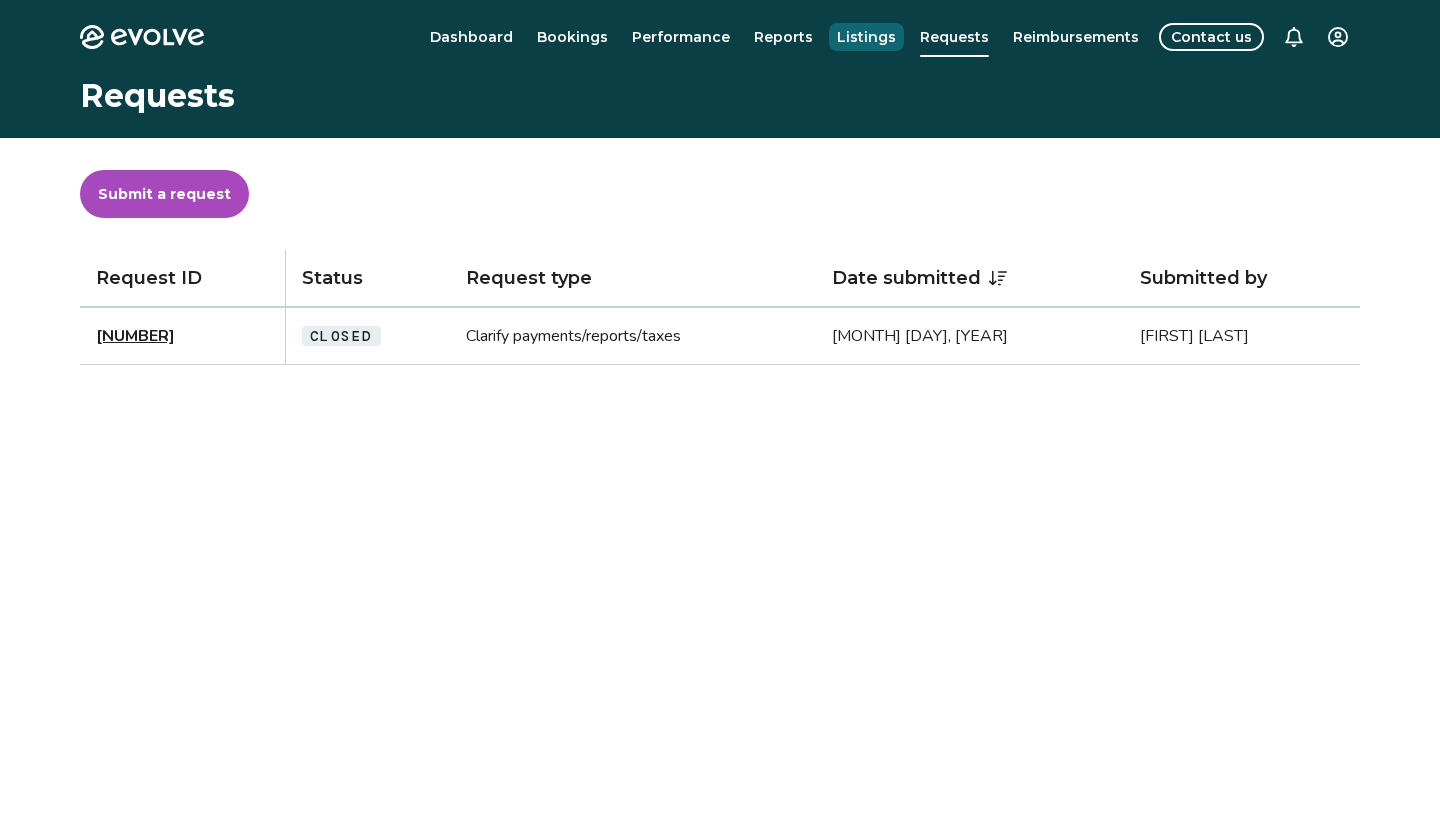 click on "Listings" at bounding box center (866, 37) 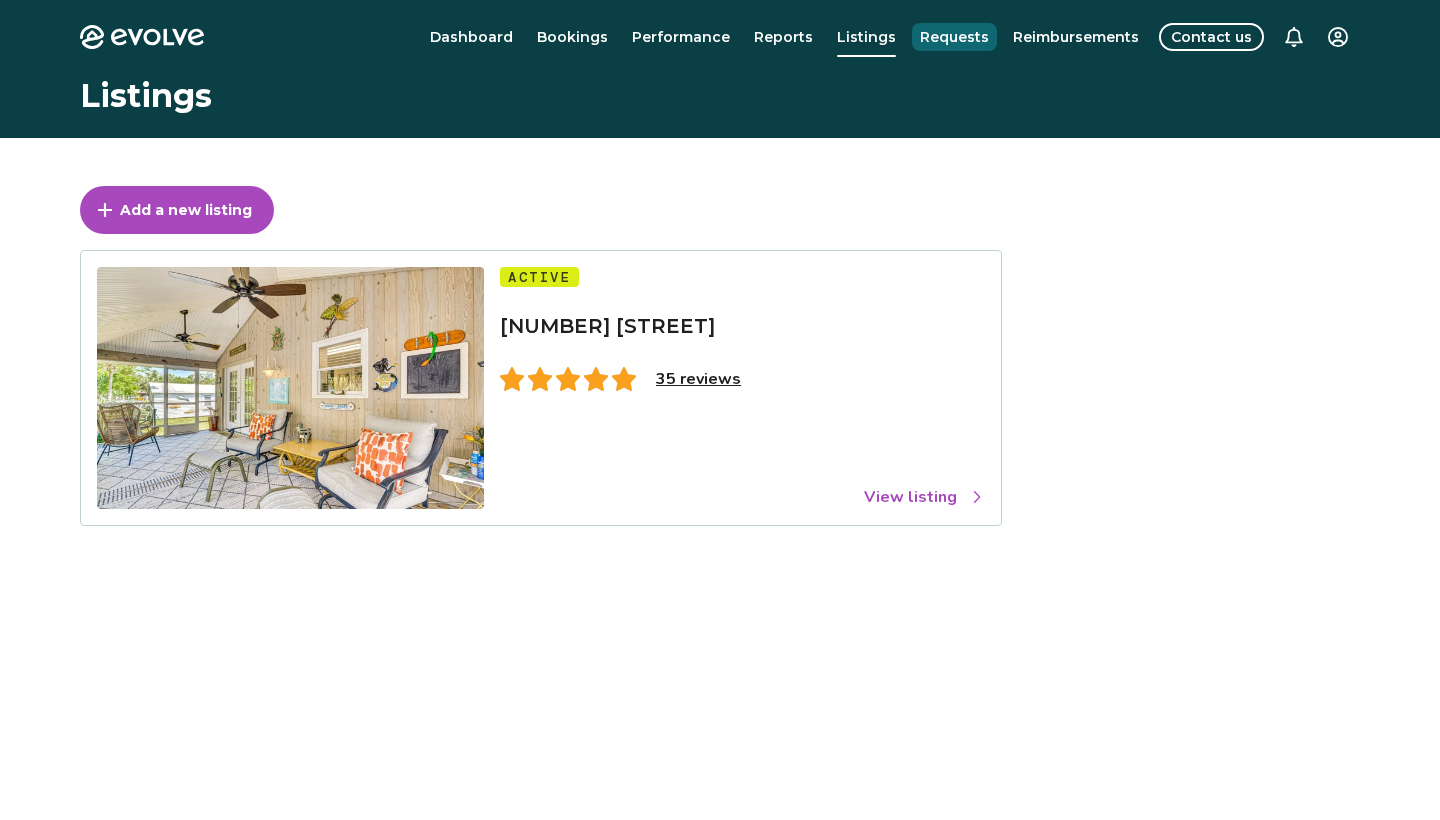 click on "Requests" at bounding box center [954, 37] 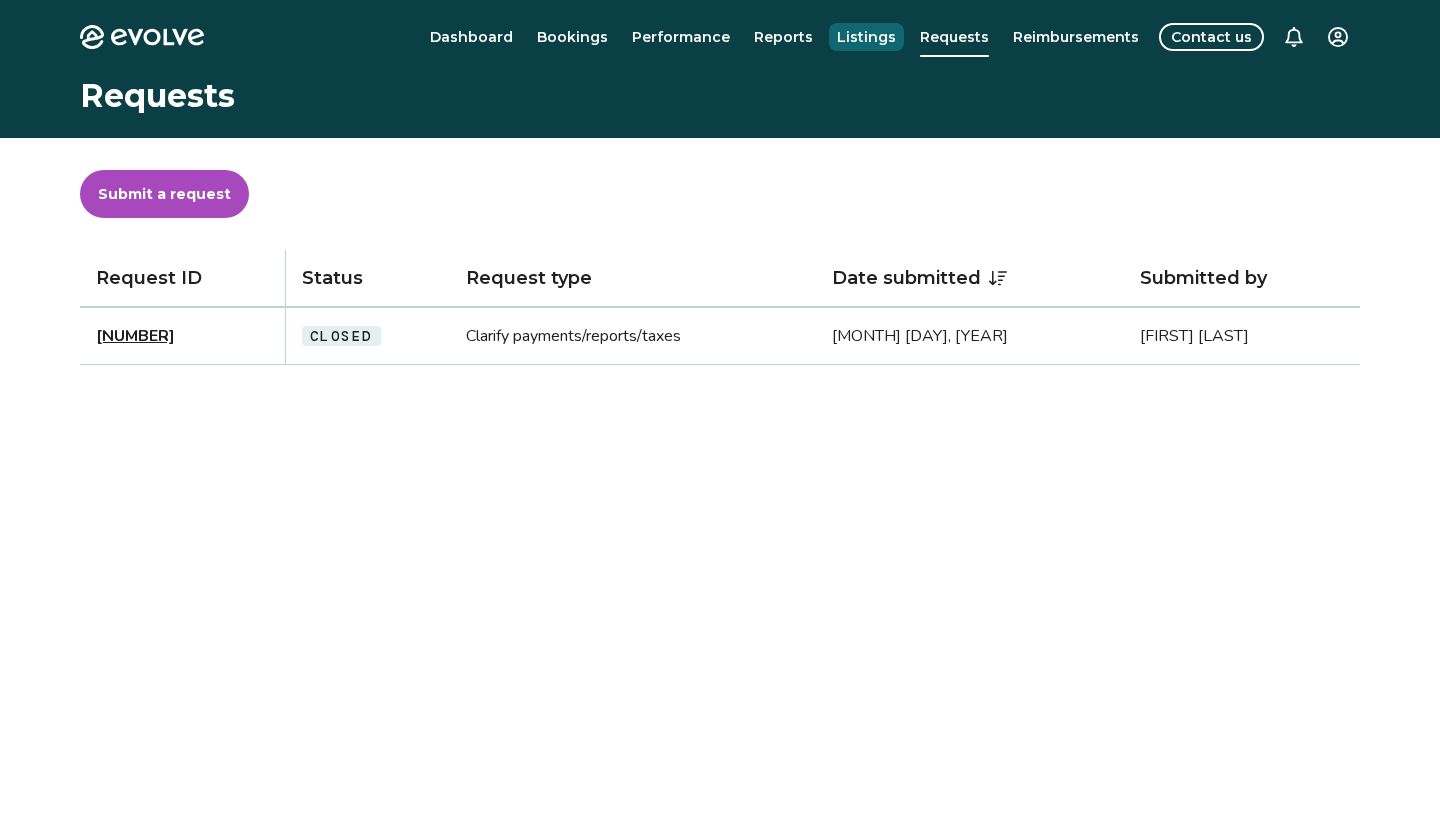 click on "Listings" at bounding box center (866, 37) 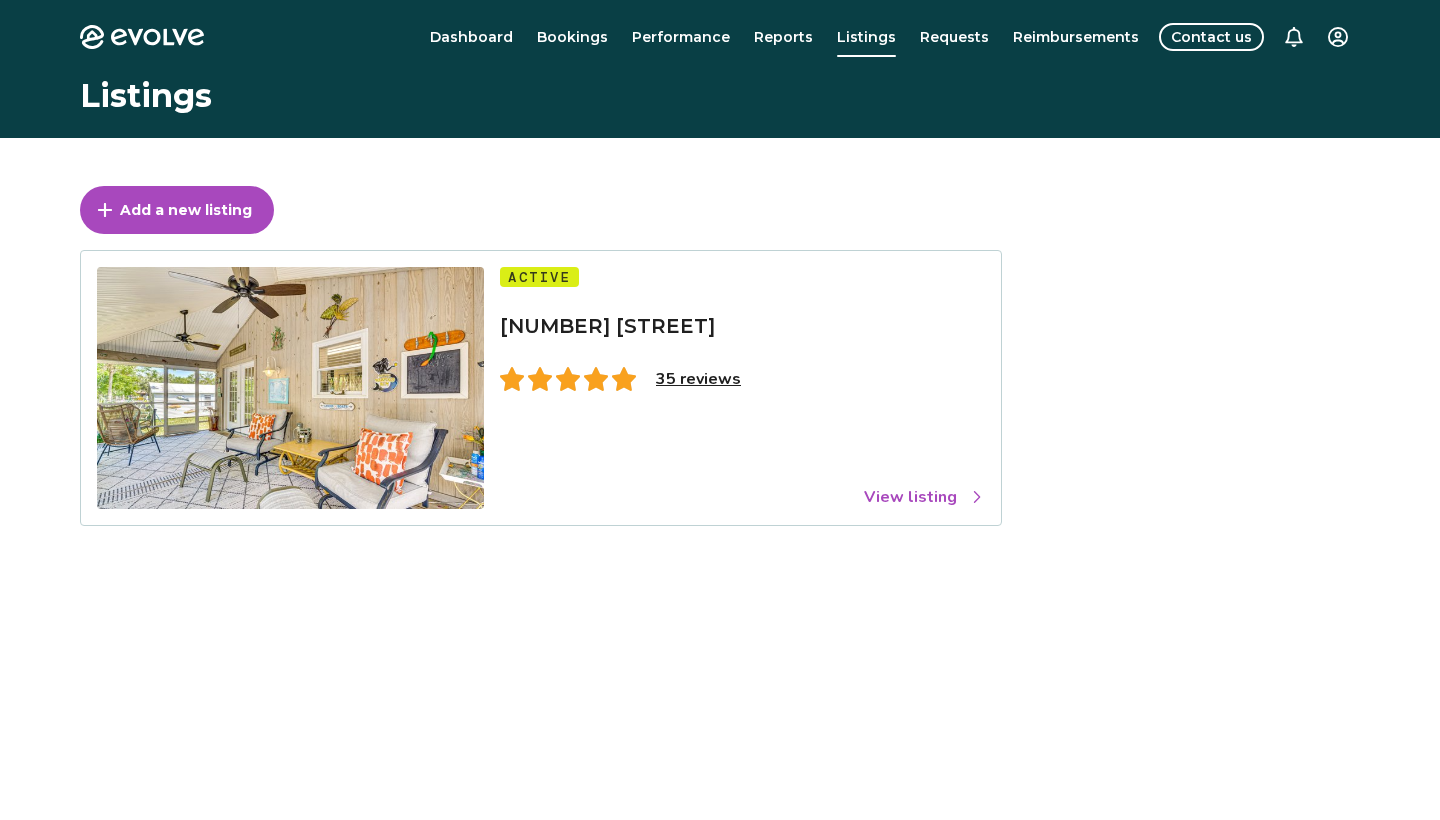 click on "View listing" at bounding box center [924, 497] 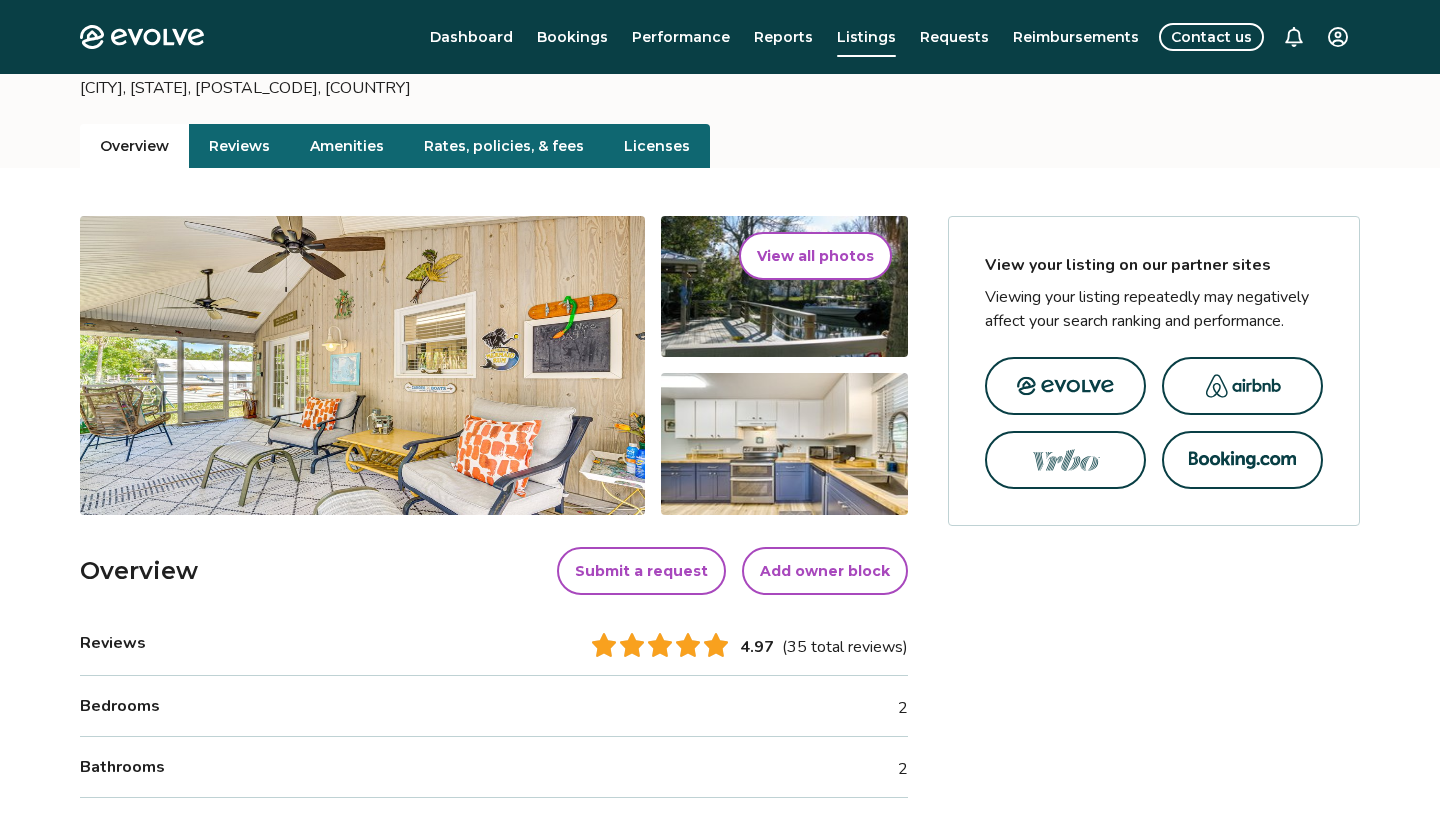 scroll, scrollTop: 0, scrollLeft: 0, axis: both 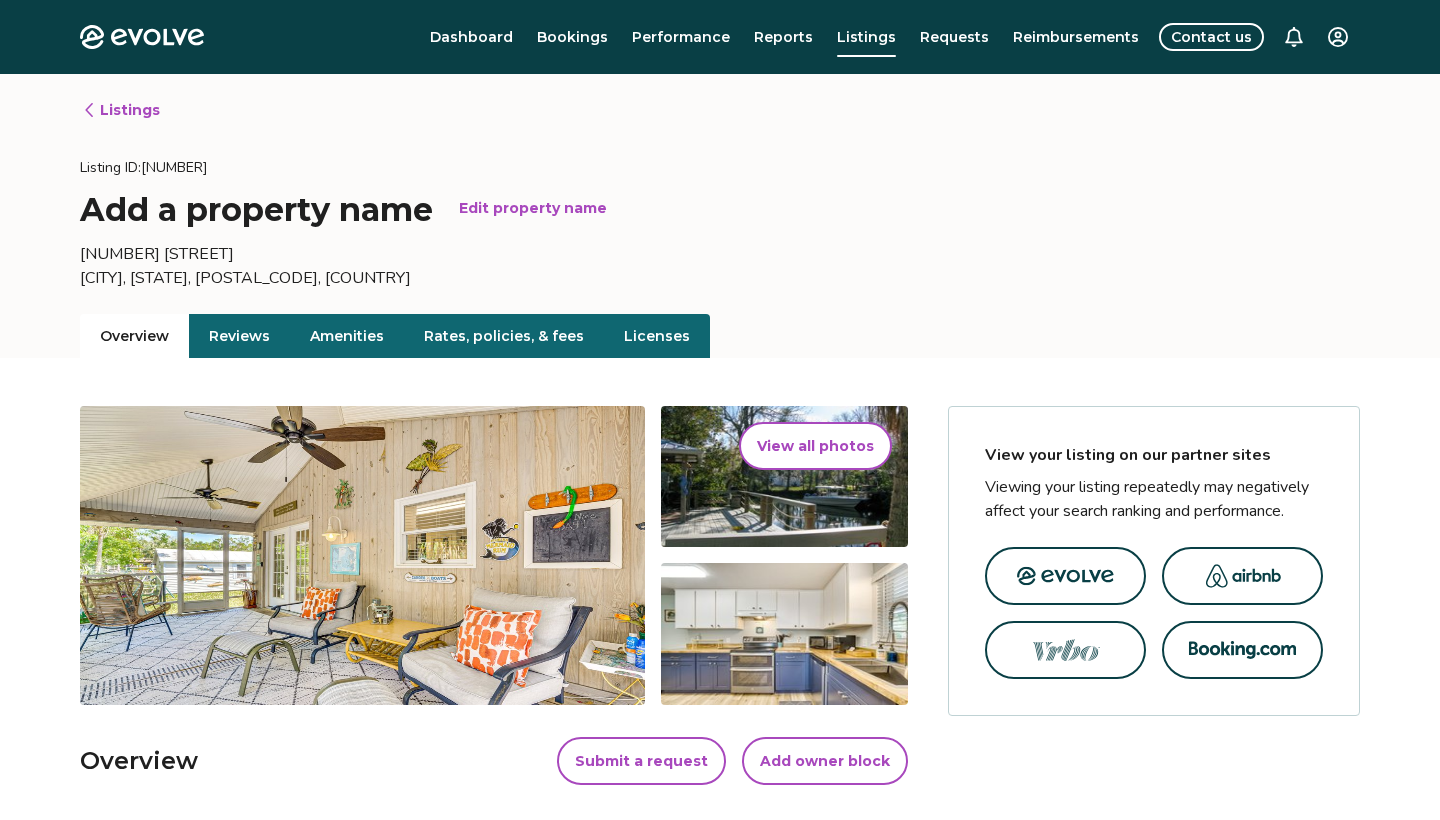 click on "Dashboard Bookings Performance Reports Listings Requests Reimbursements Contact us" at bounding box center (794, 37) 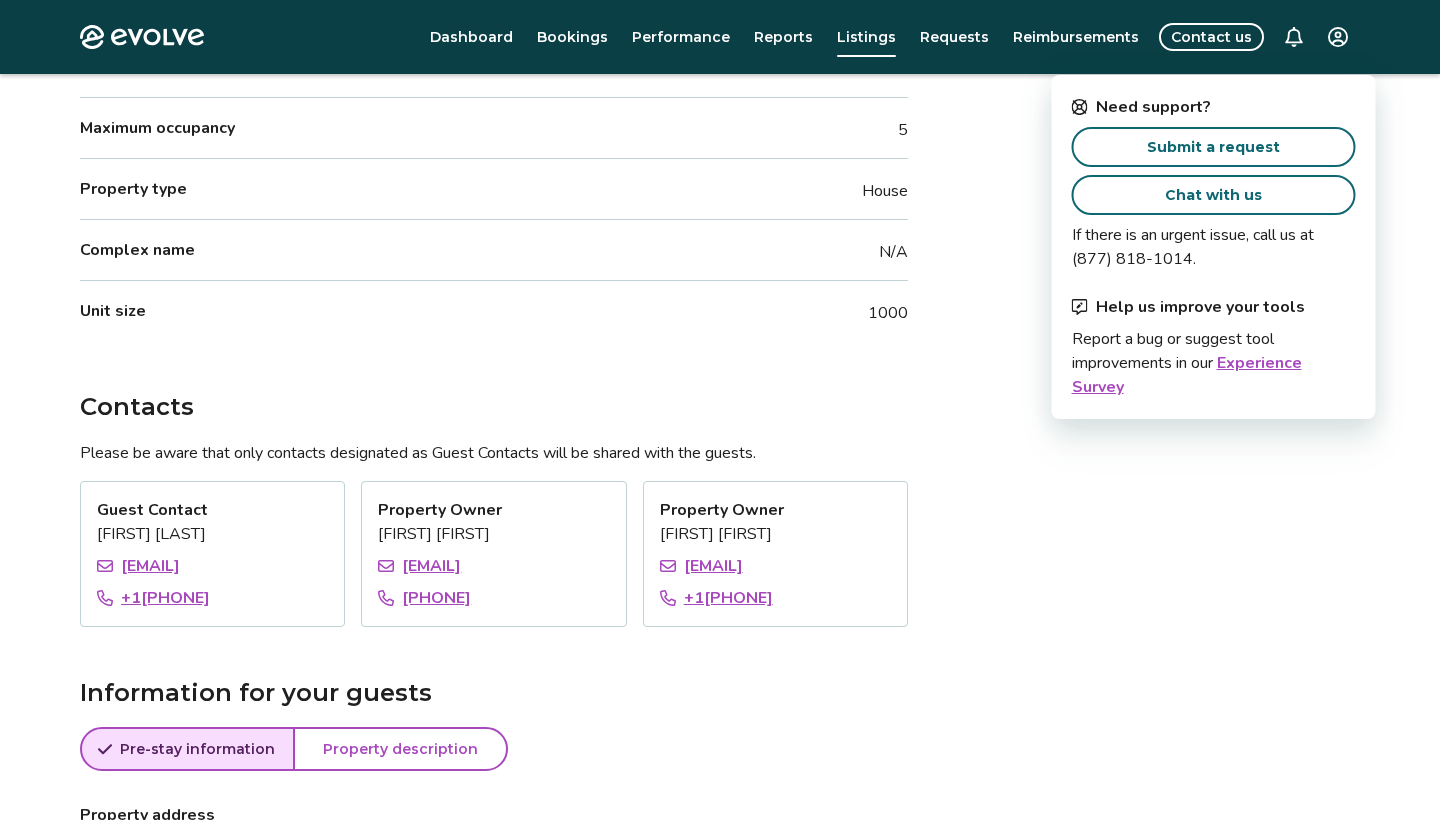 scroll, scrollTop: 918, scrollLeft: 0, axis: vertical 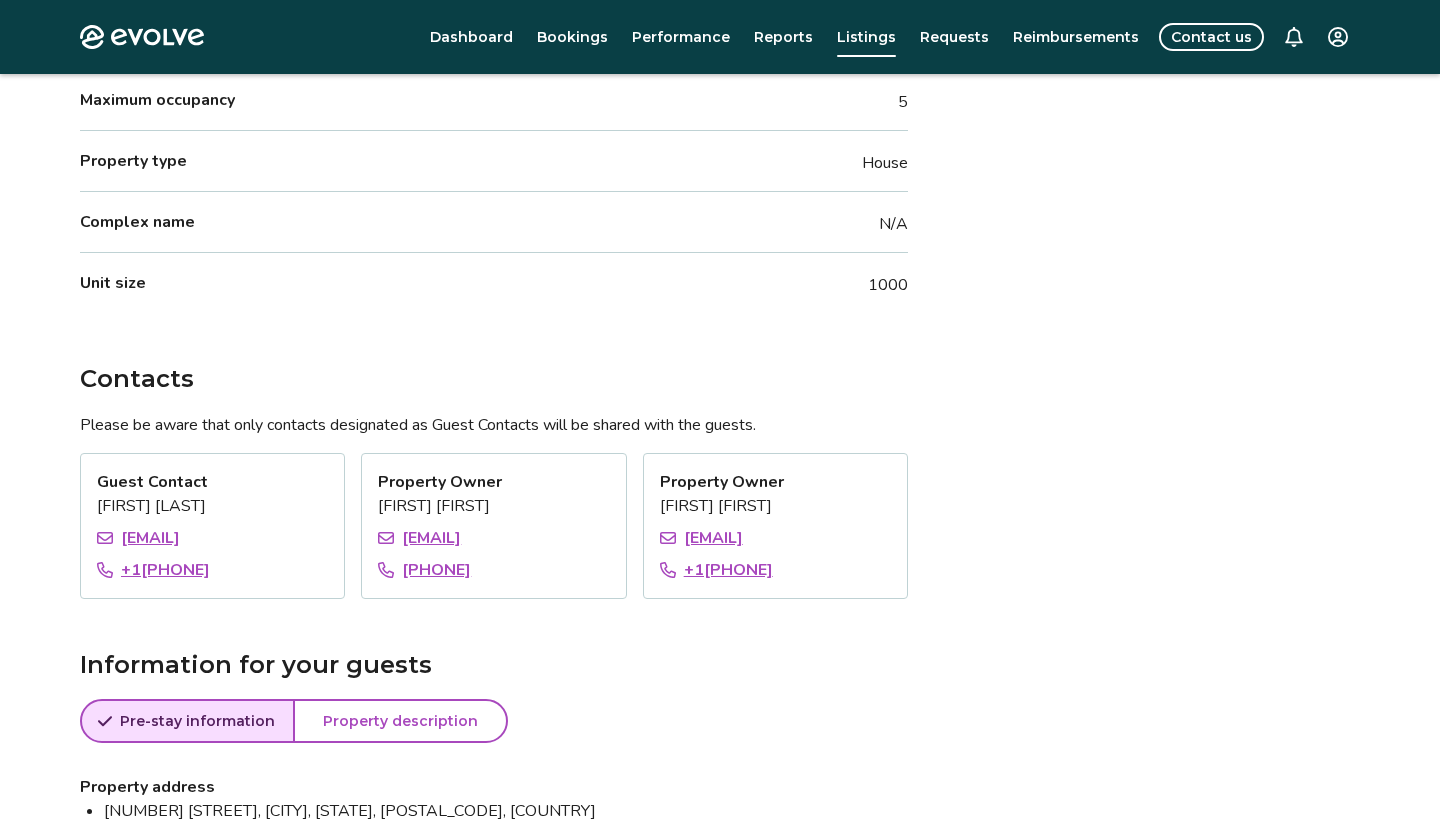 drag, startPoint x: 656, startPoint y: 482, endPoint x: 809, endPoint y: 582, distance: 182.7813 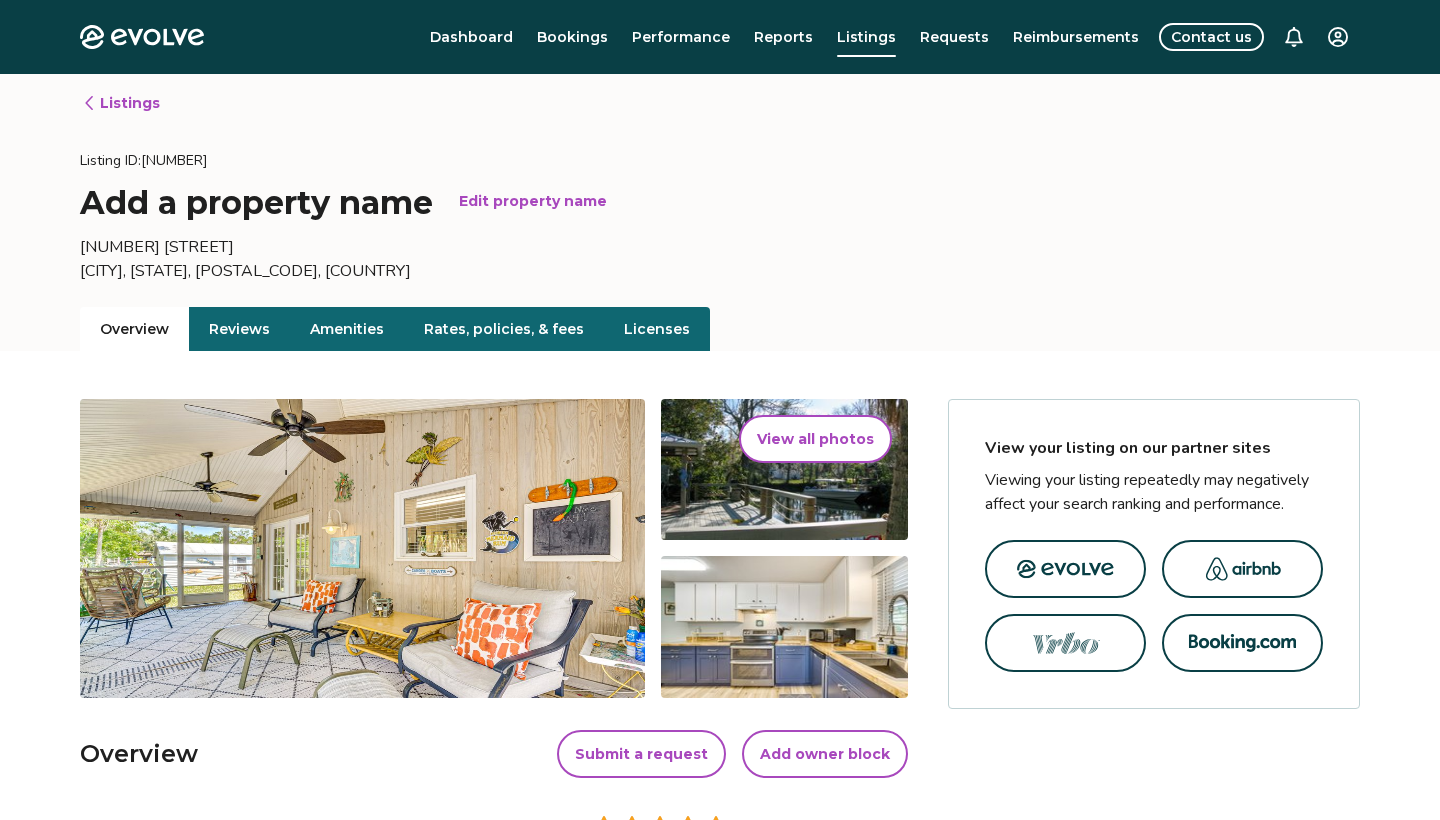 scroll, scrollTop: 0, scrollLeft: 0, axis: both 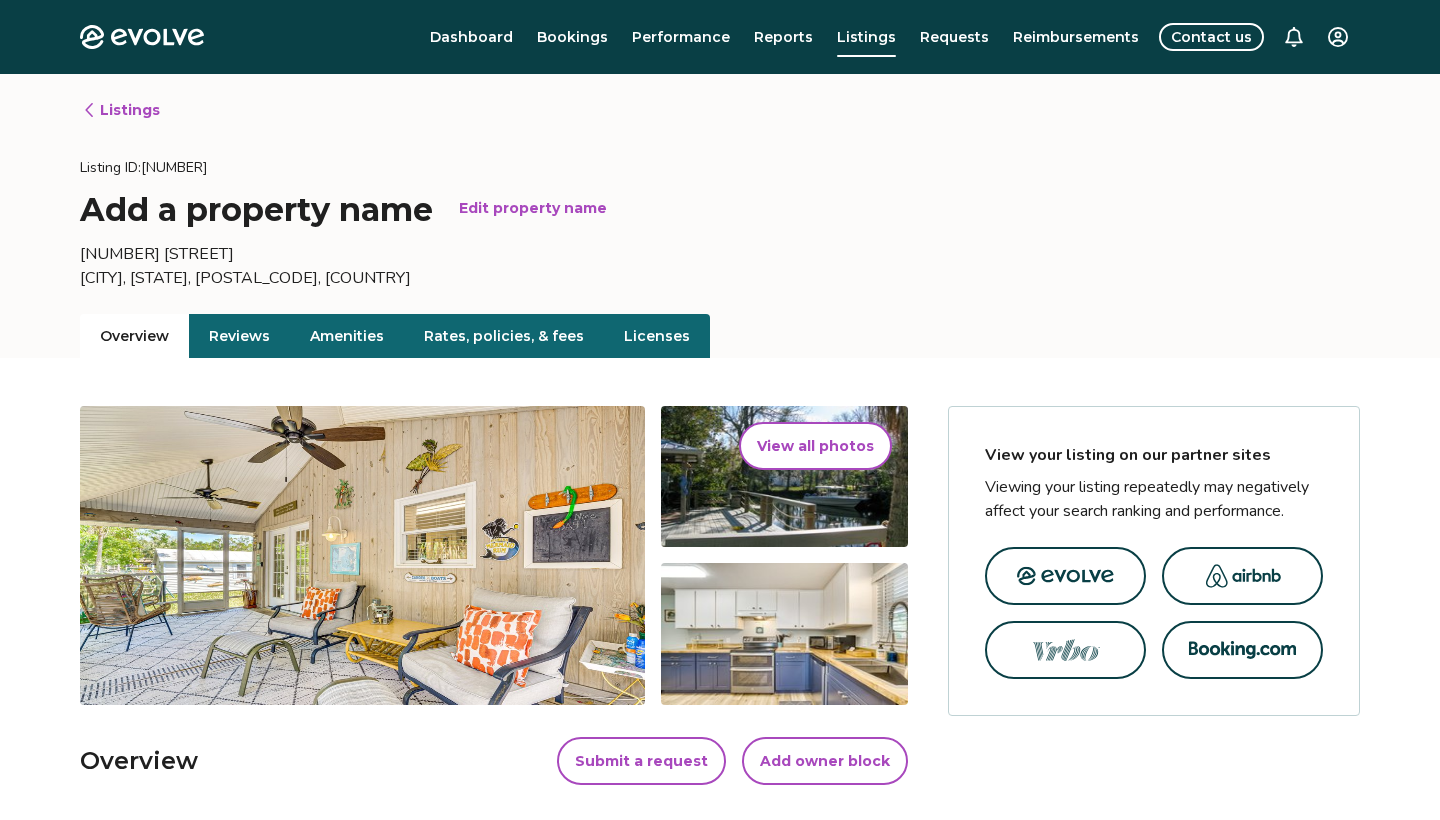 click on "Contact us" at bounding box center [1211, 37] 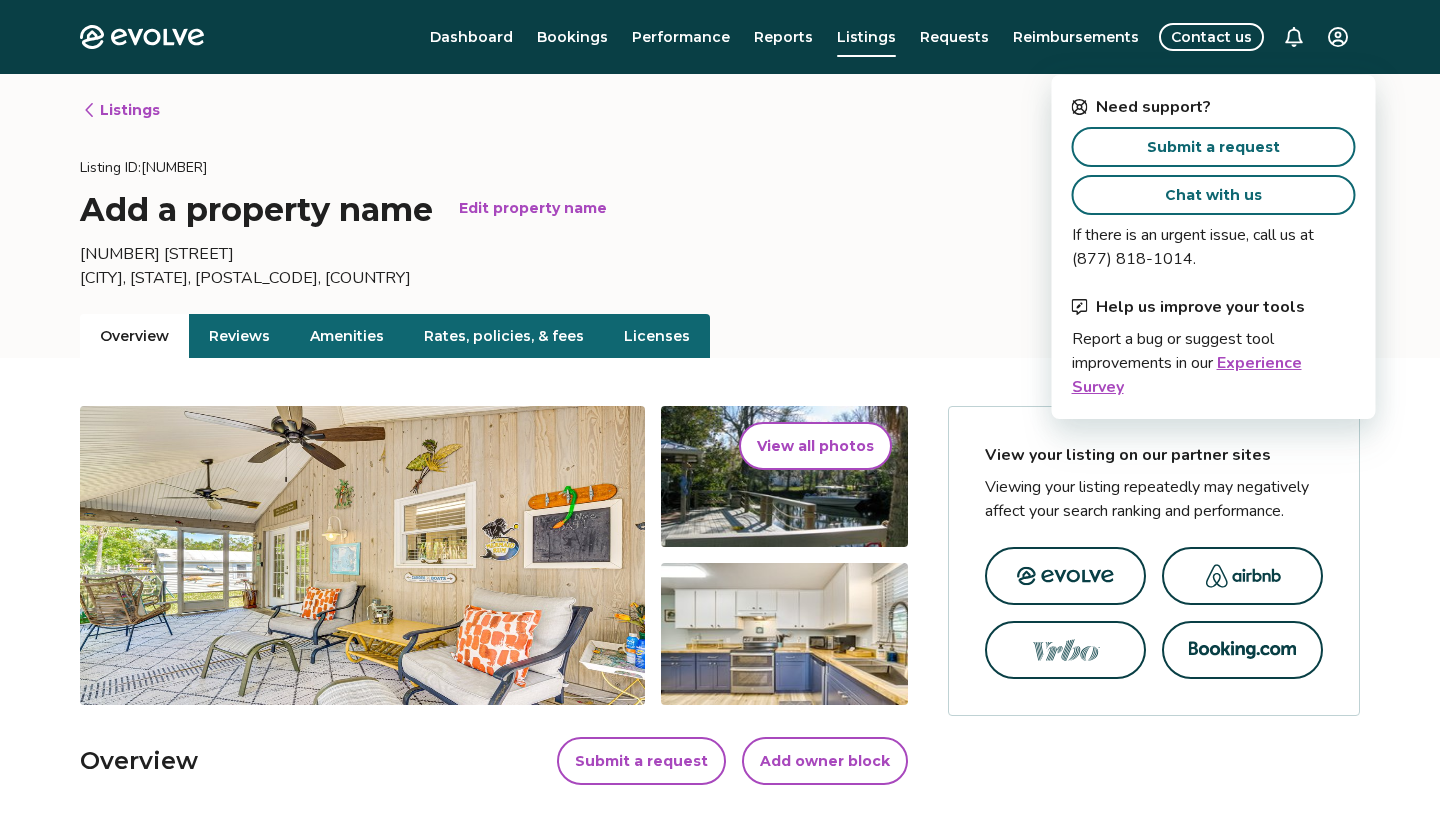 click on "Submit a request" at bounding box center [1213, 147] 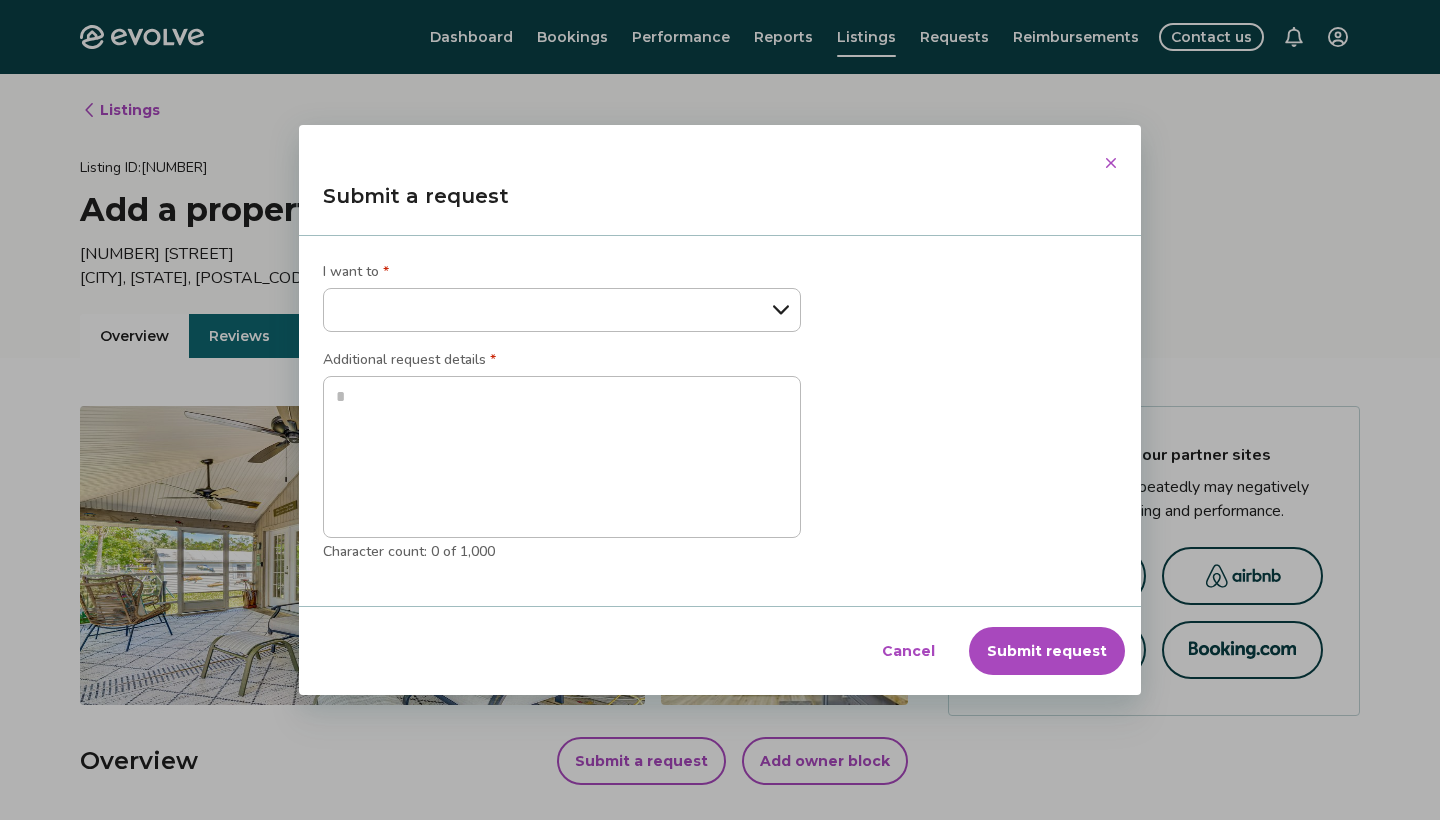 select on "**********" 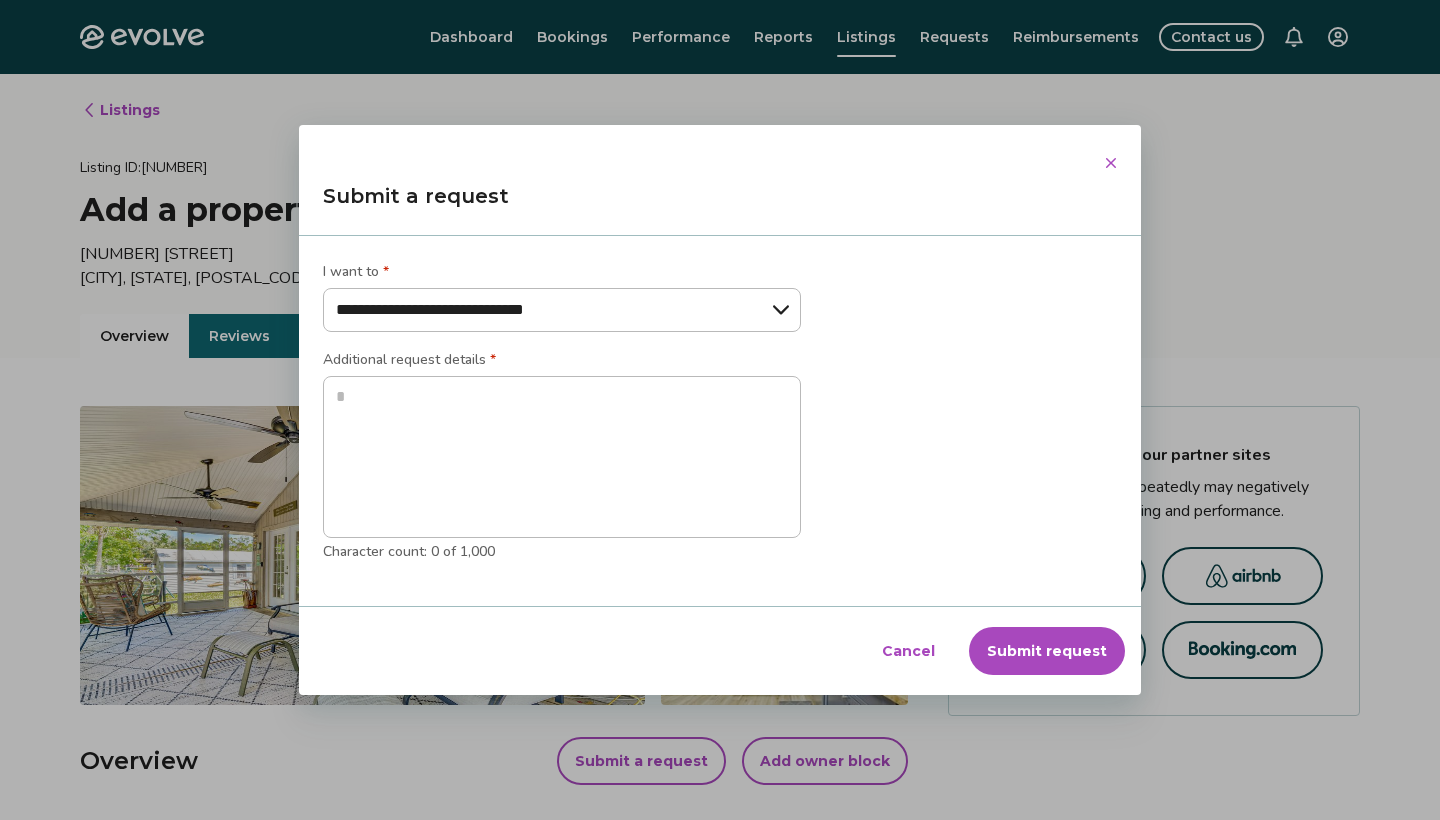 type on "*" 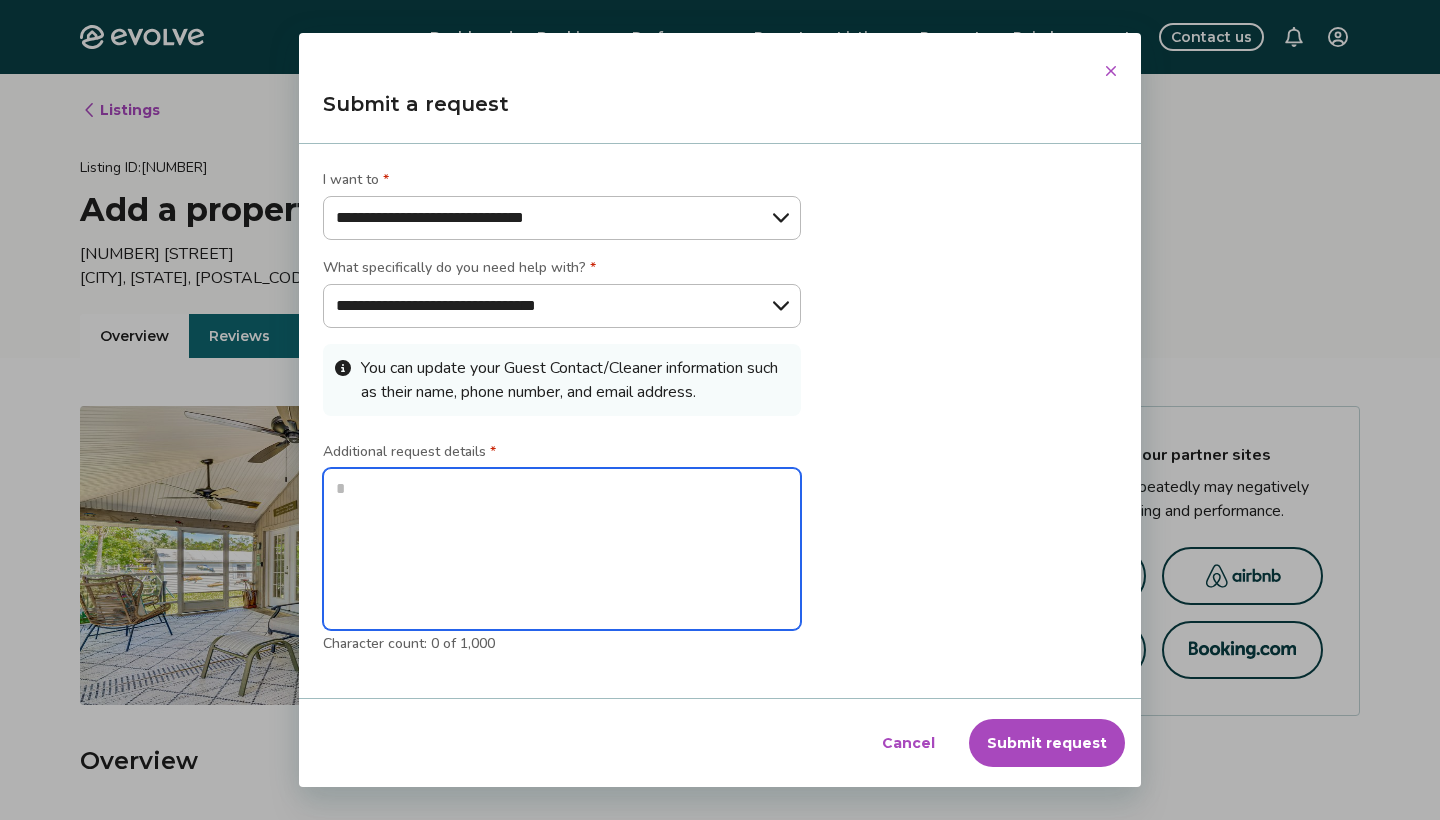 click at bounding box center [562, 549] 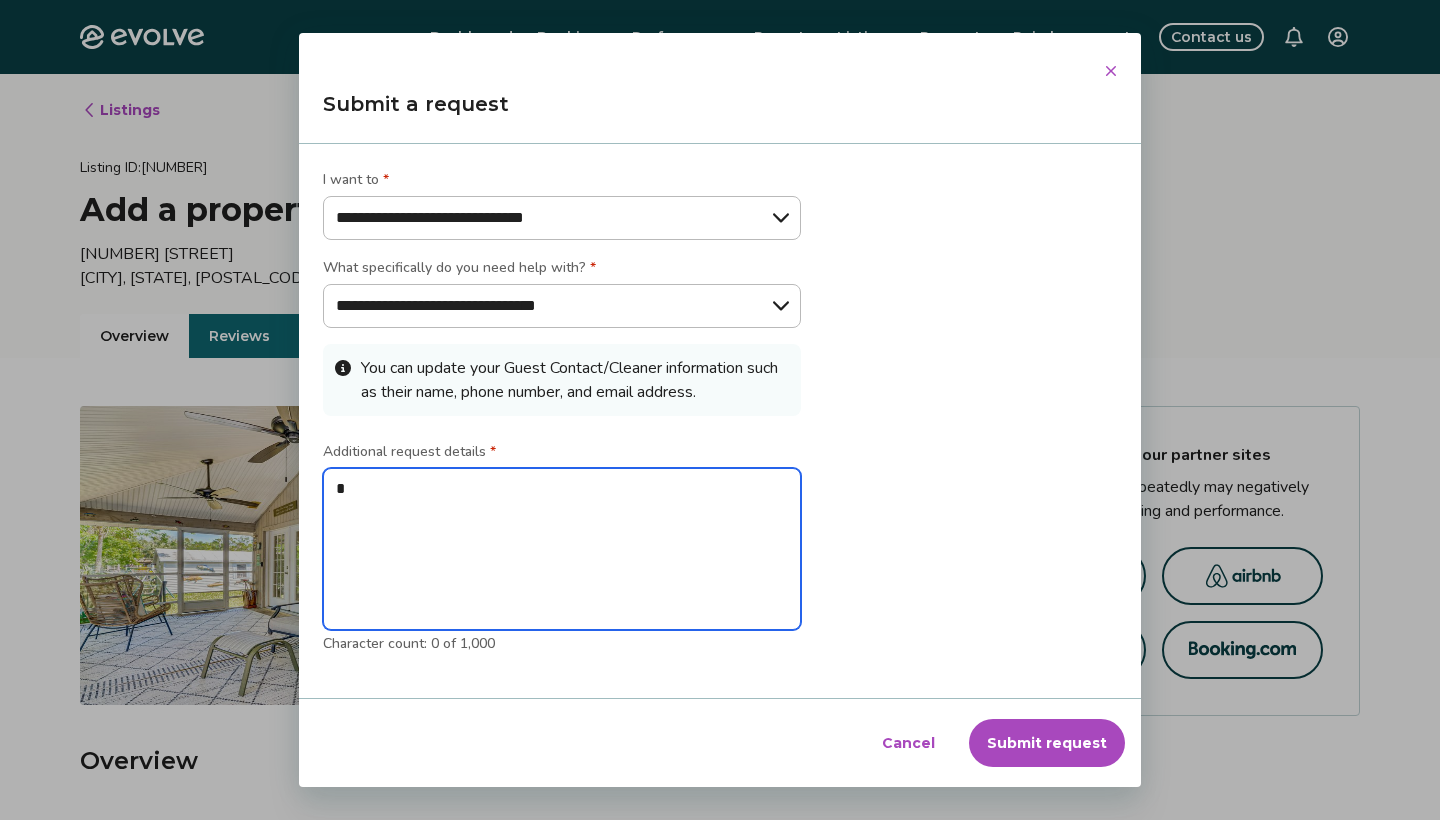 type on "**" 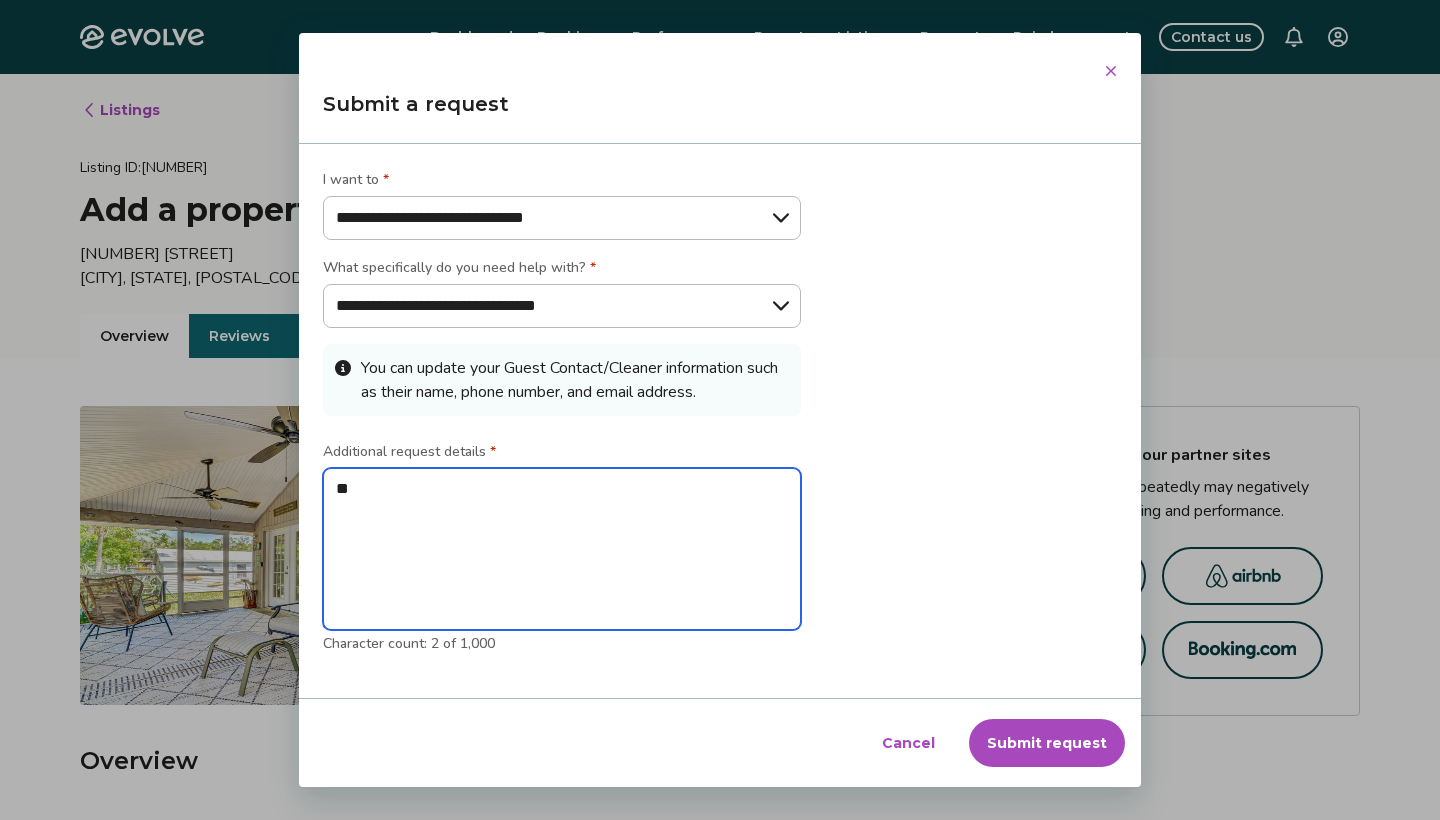 type on "***" 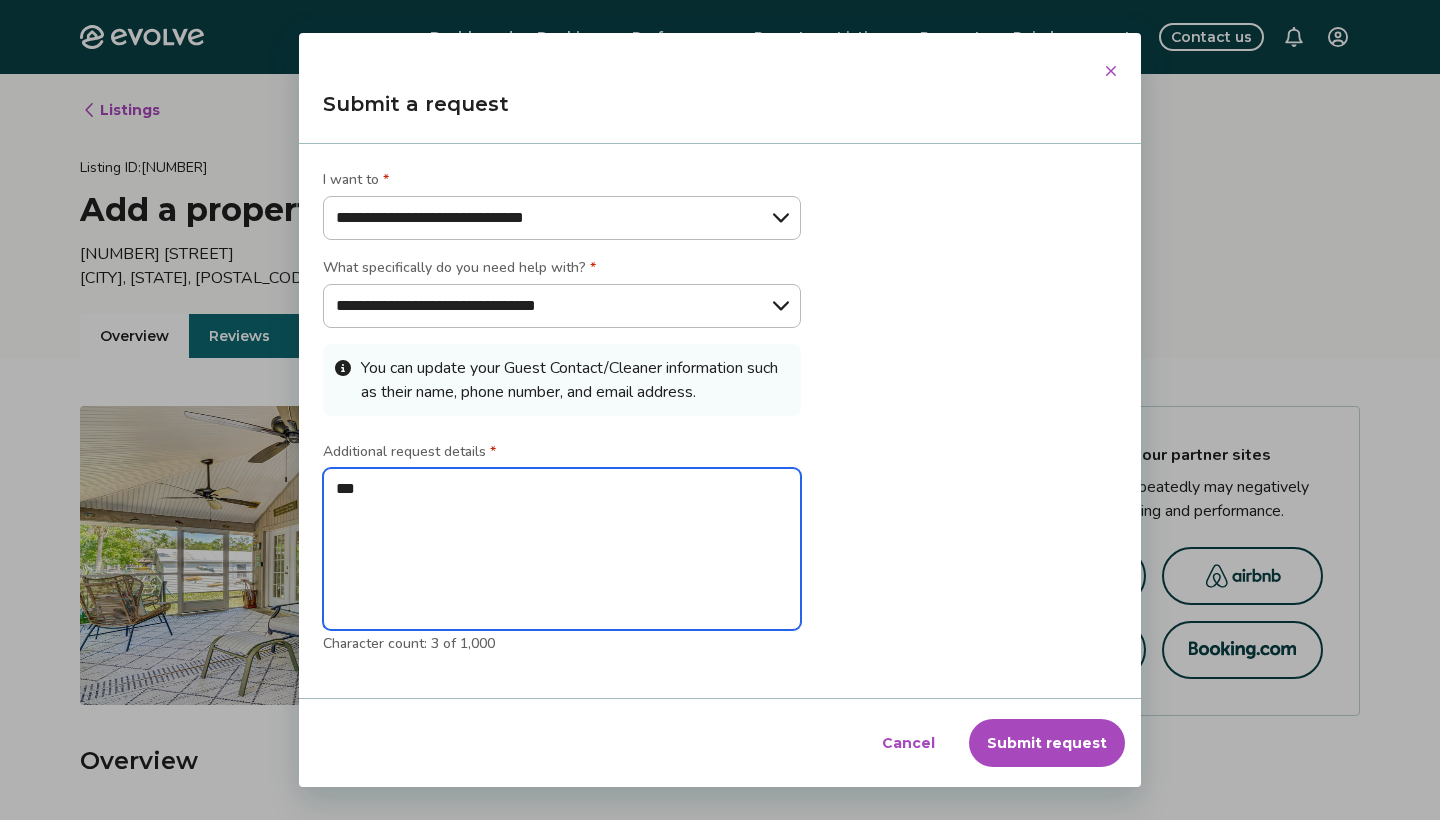 type on "***" 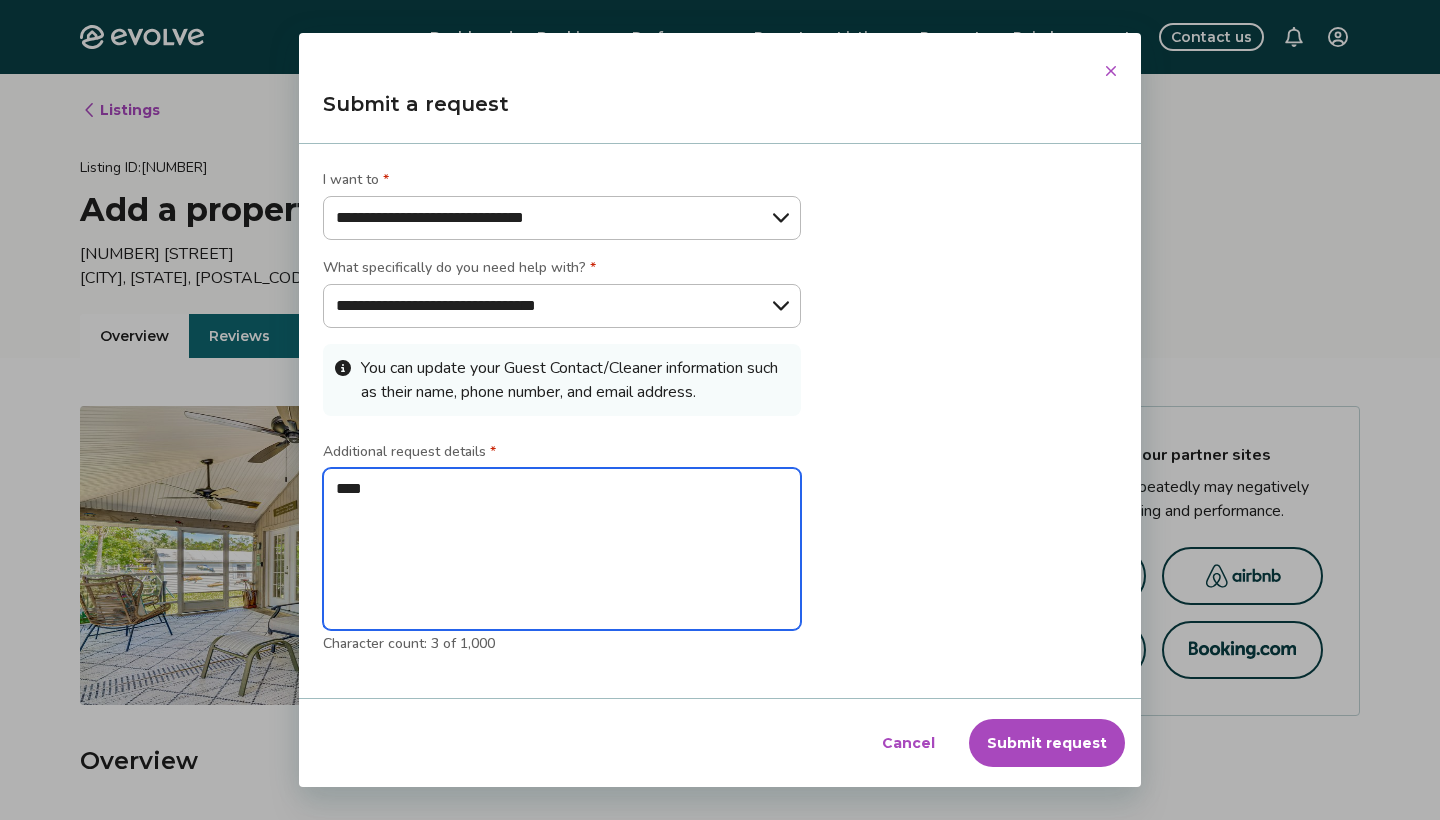 type on "*****" 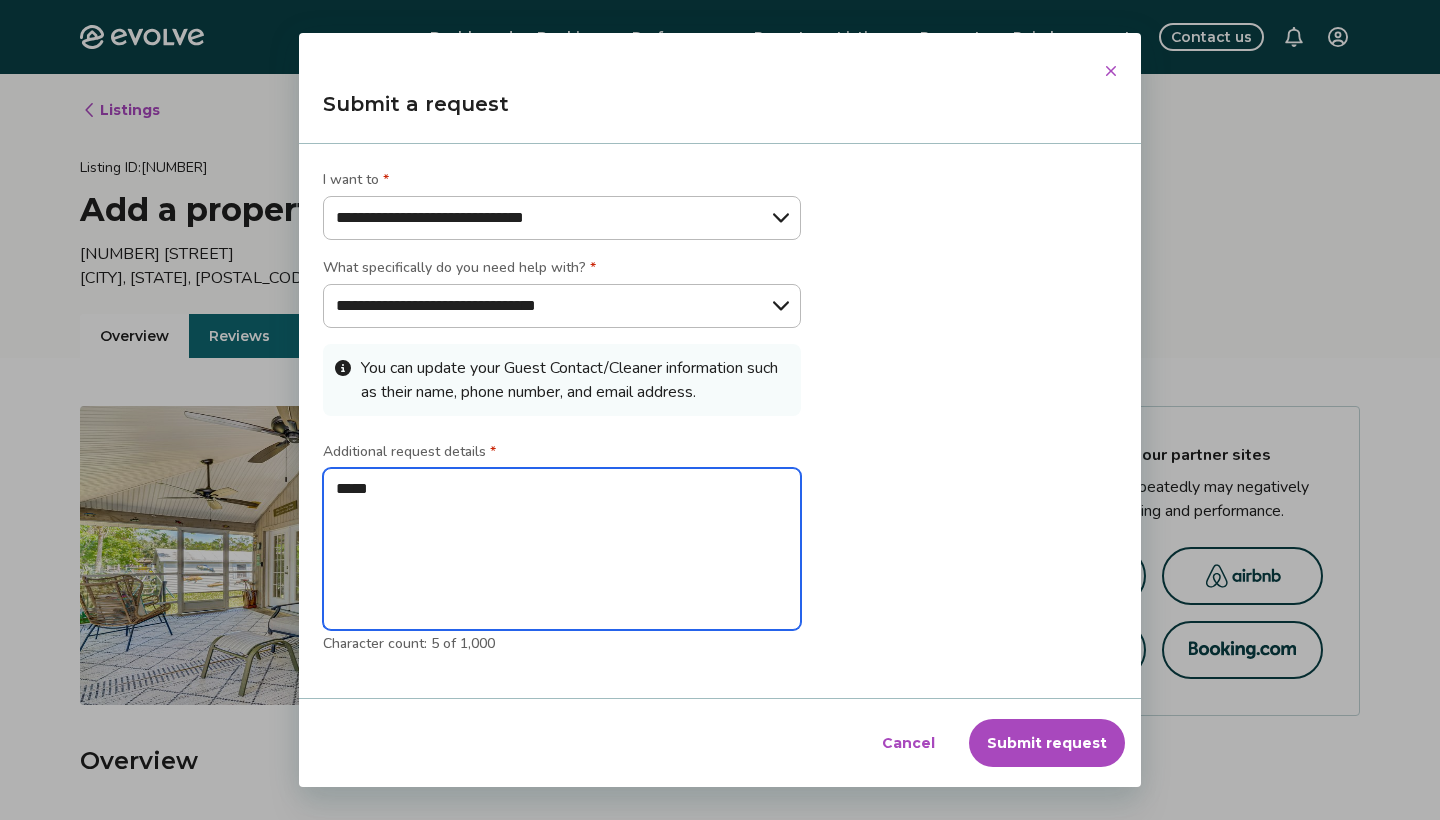 type on "******" 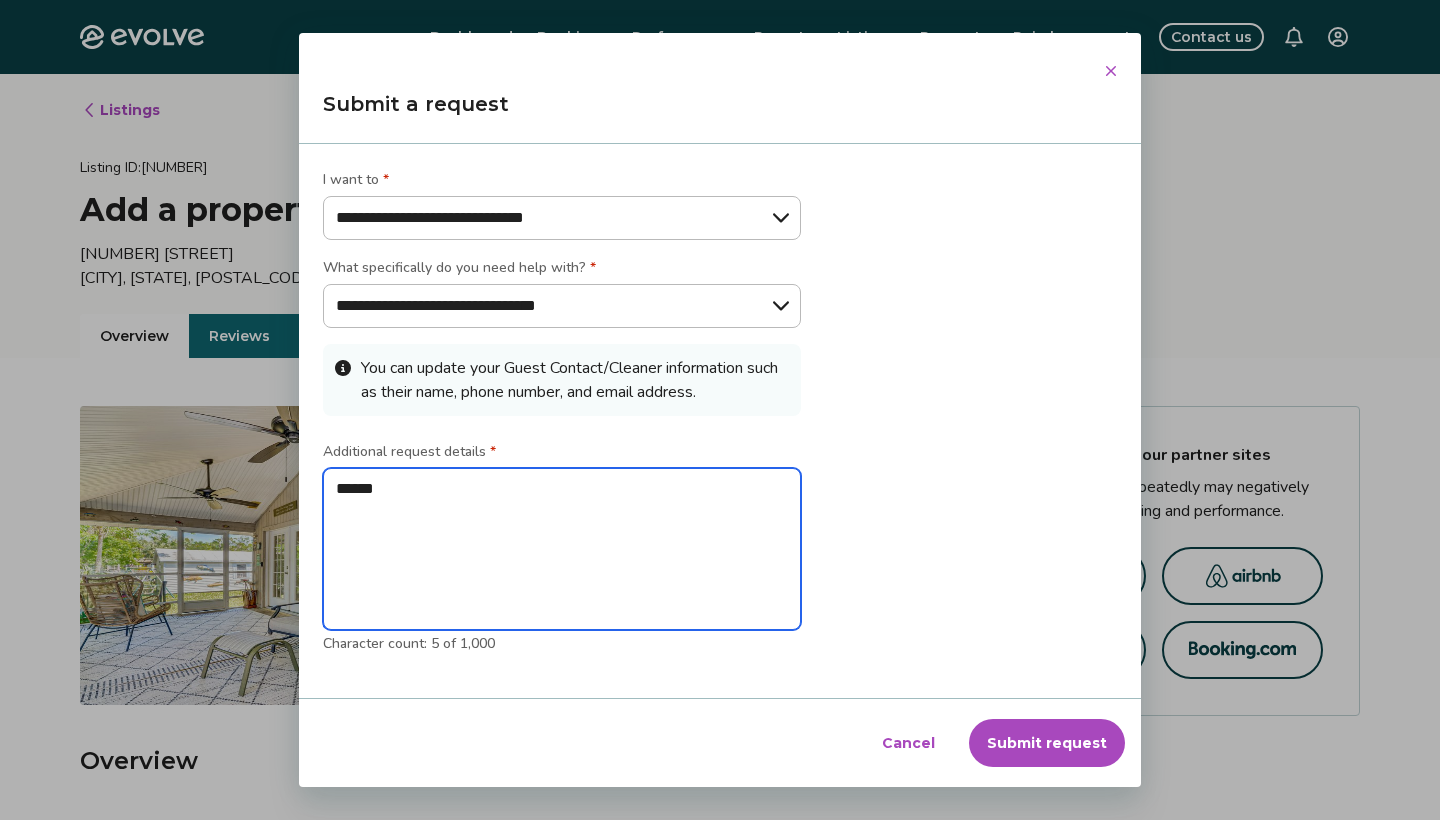 type on "*******" 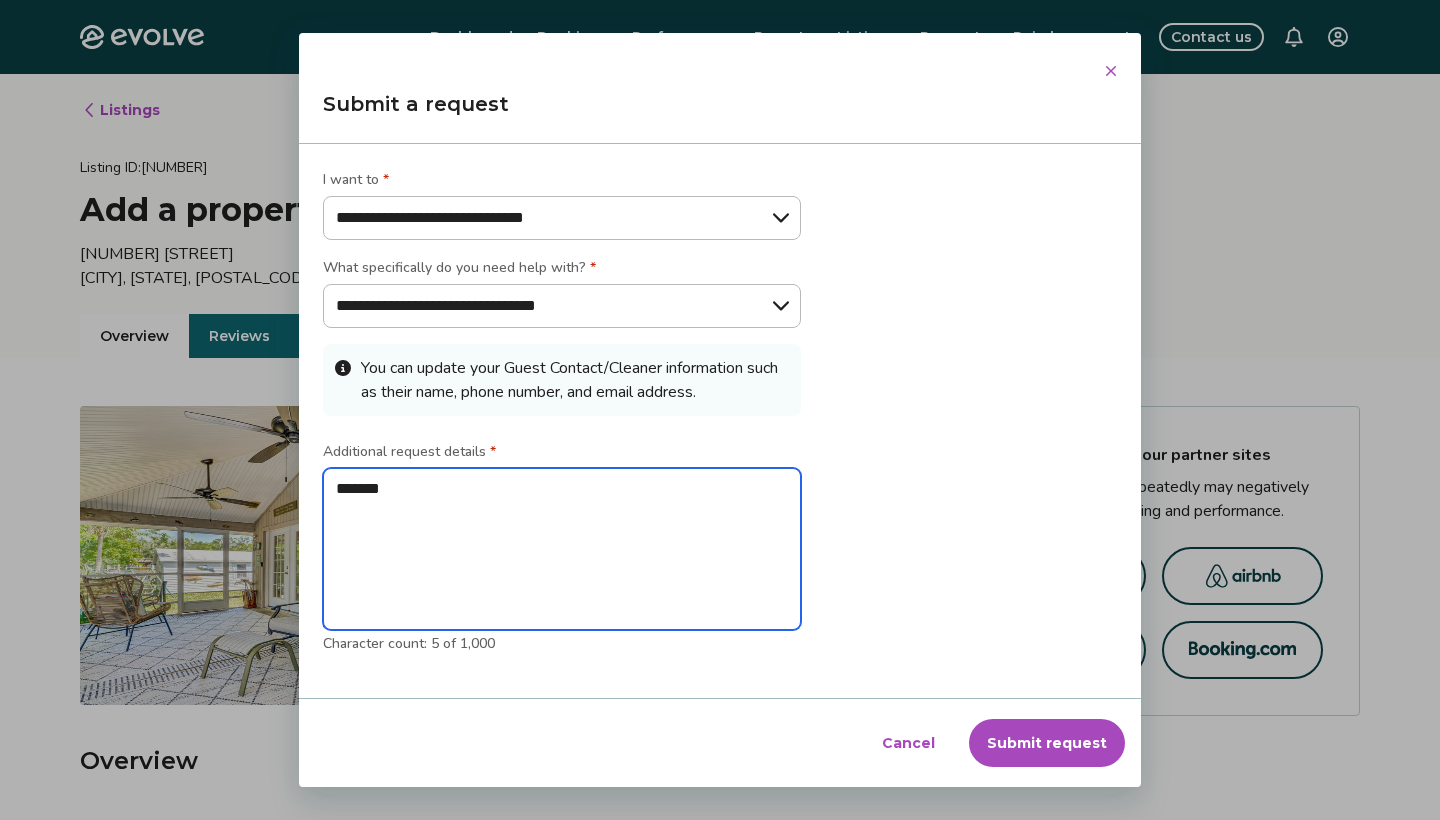 type on "*******" 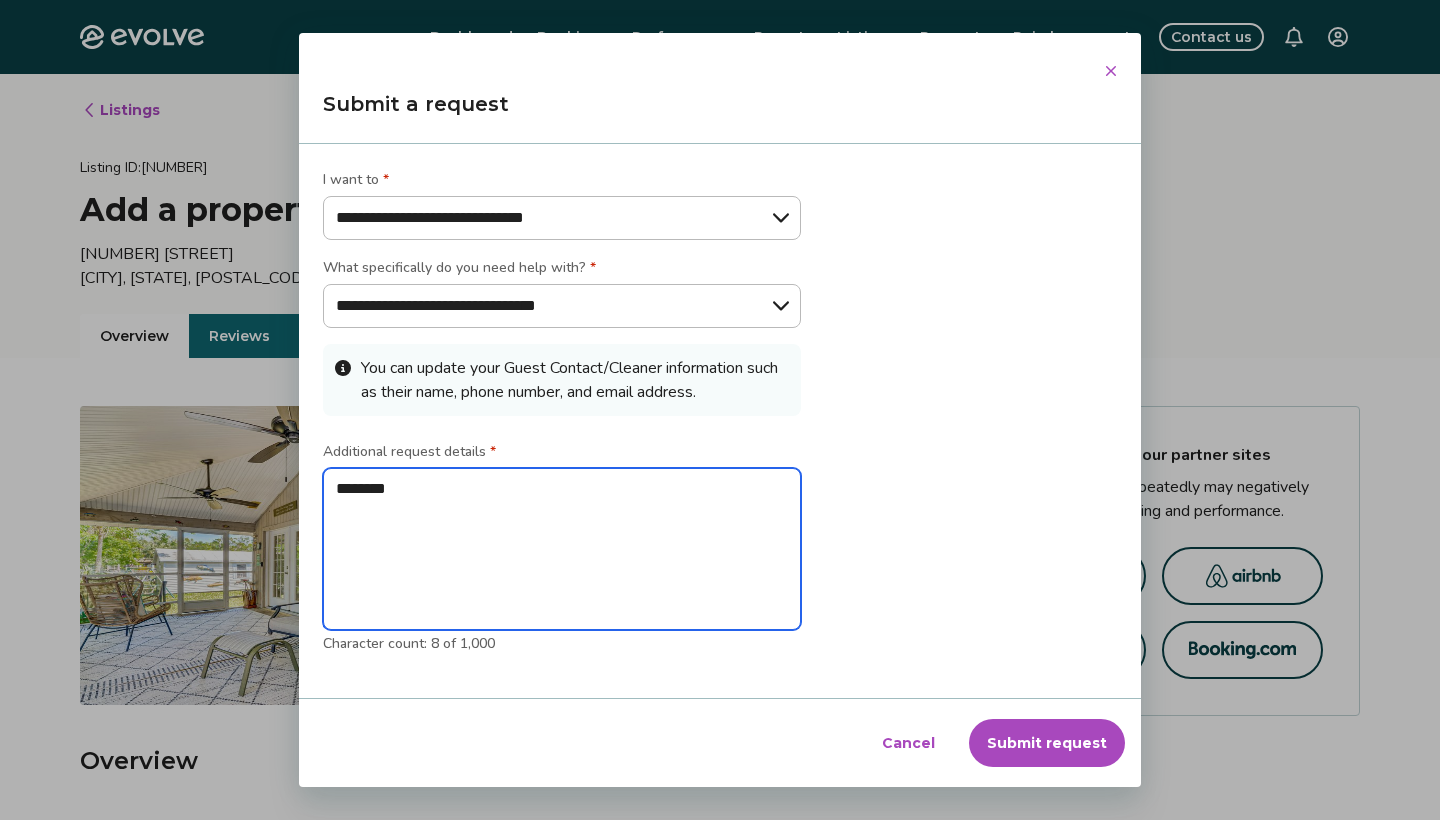 type on "*********" 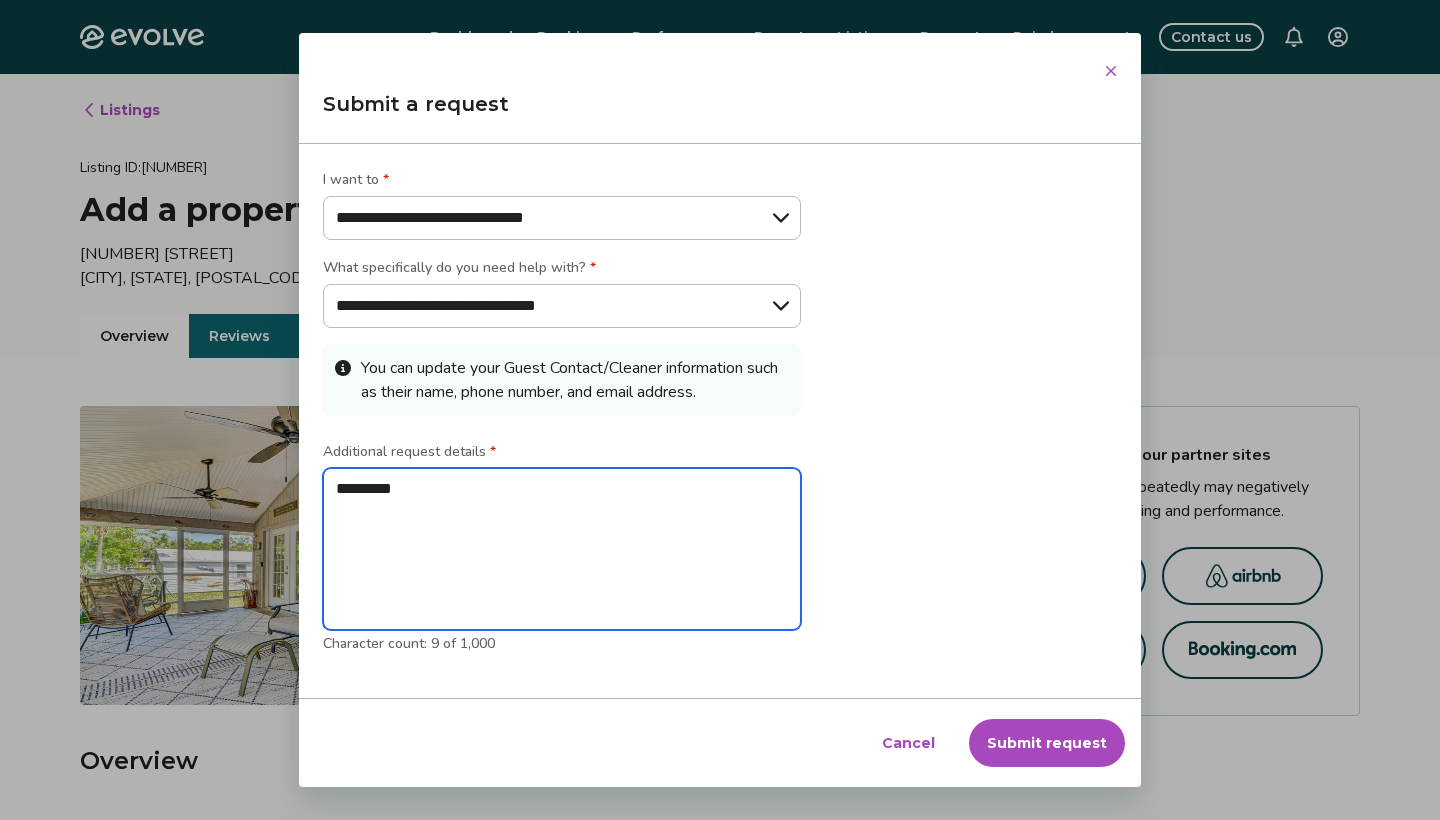 type on "**********" 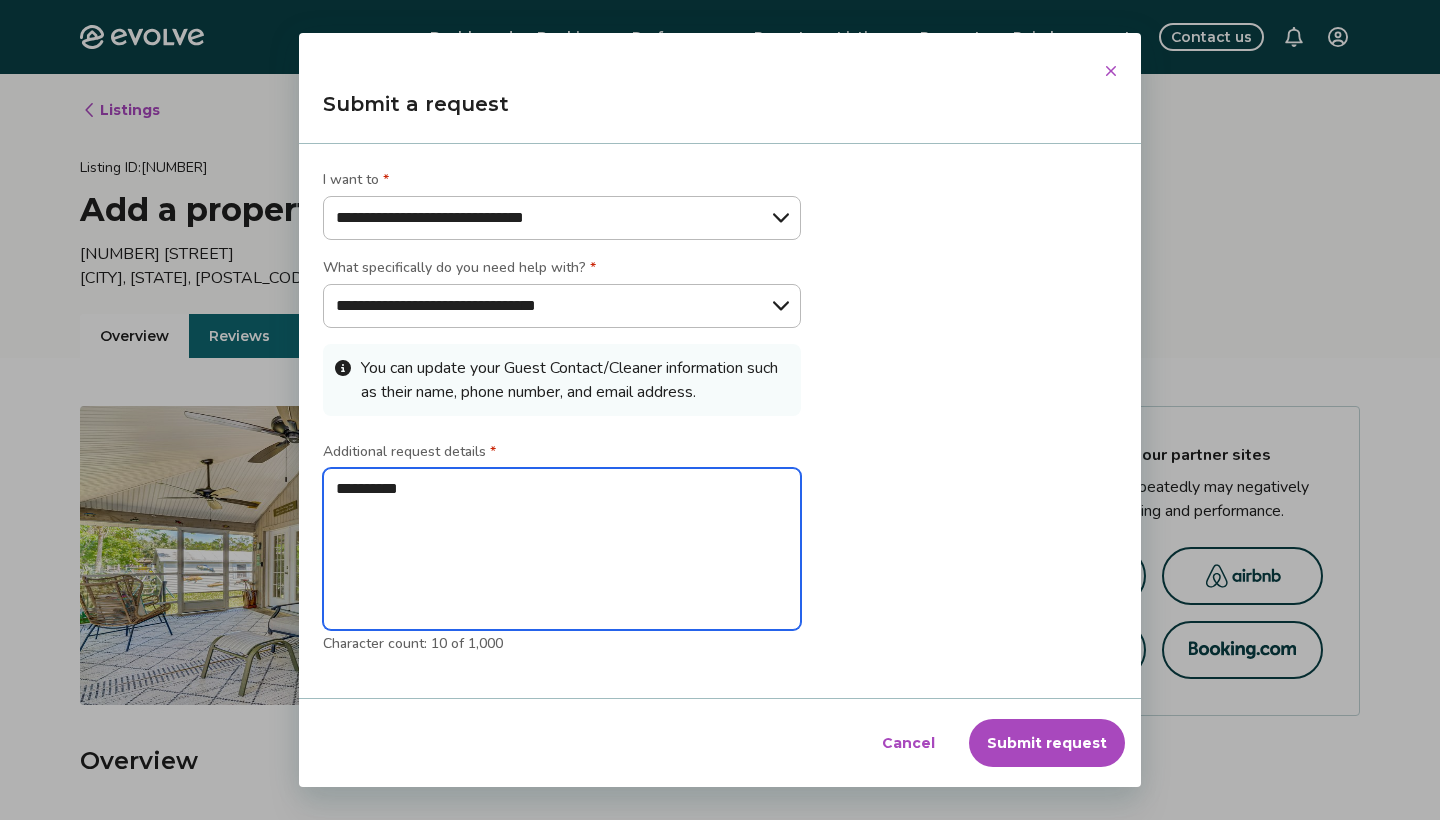 type on "**********" 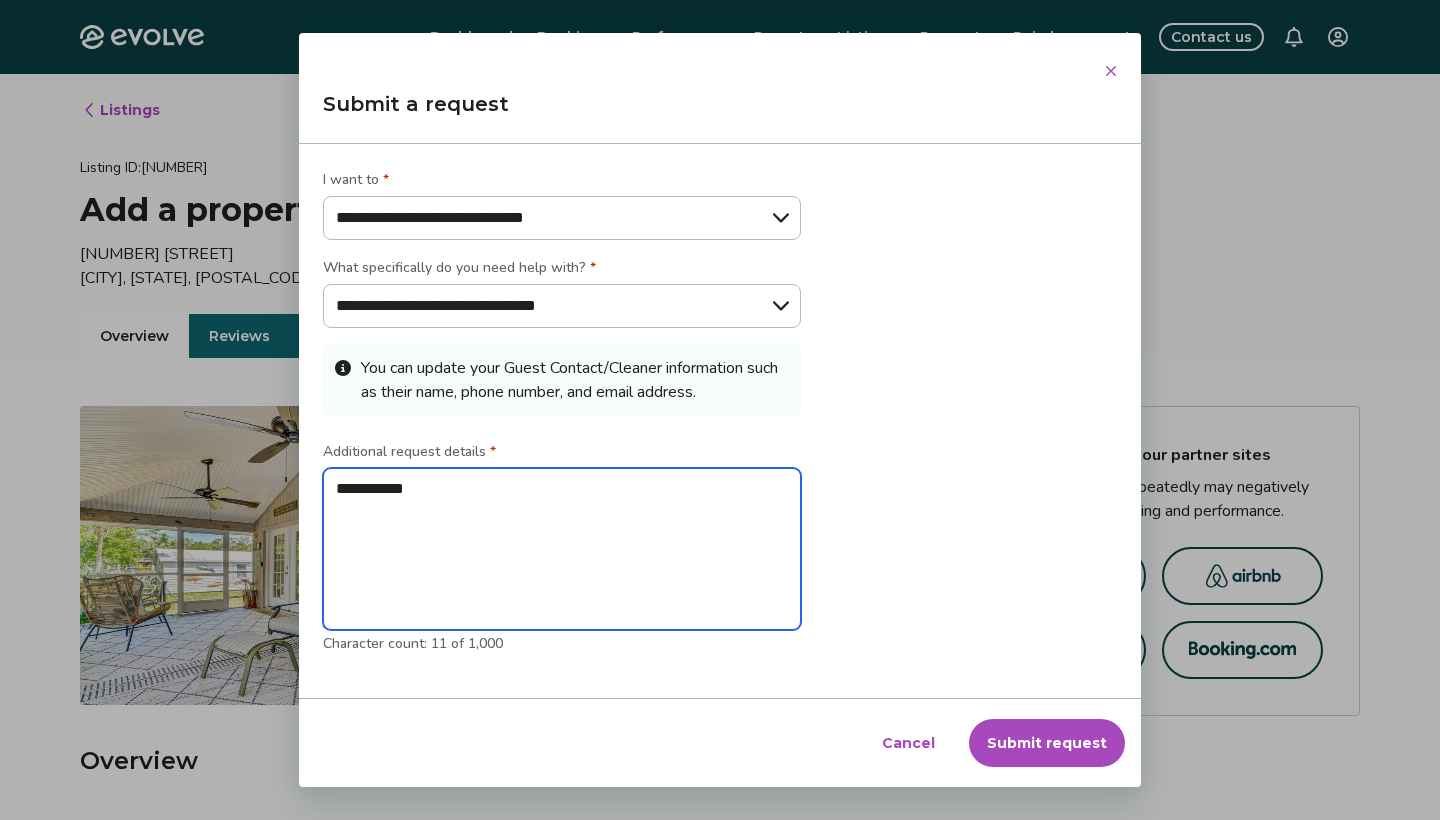 type on "**********" 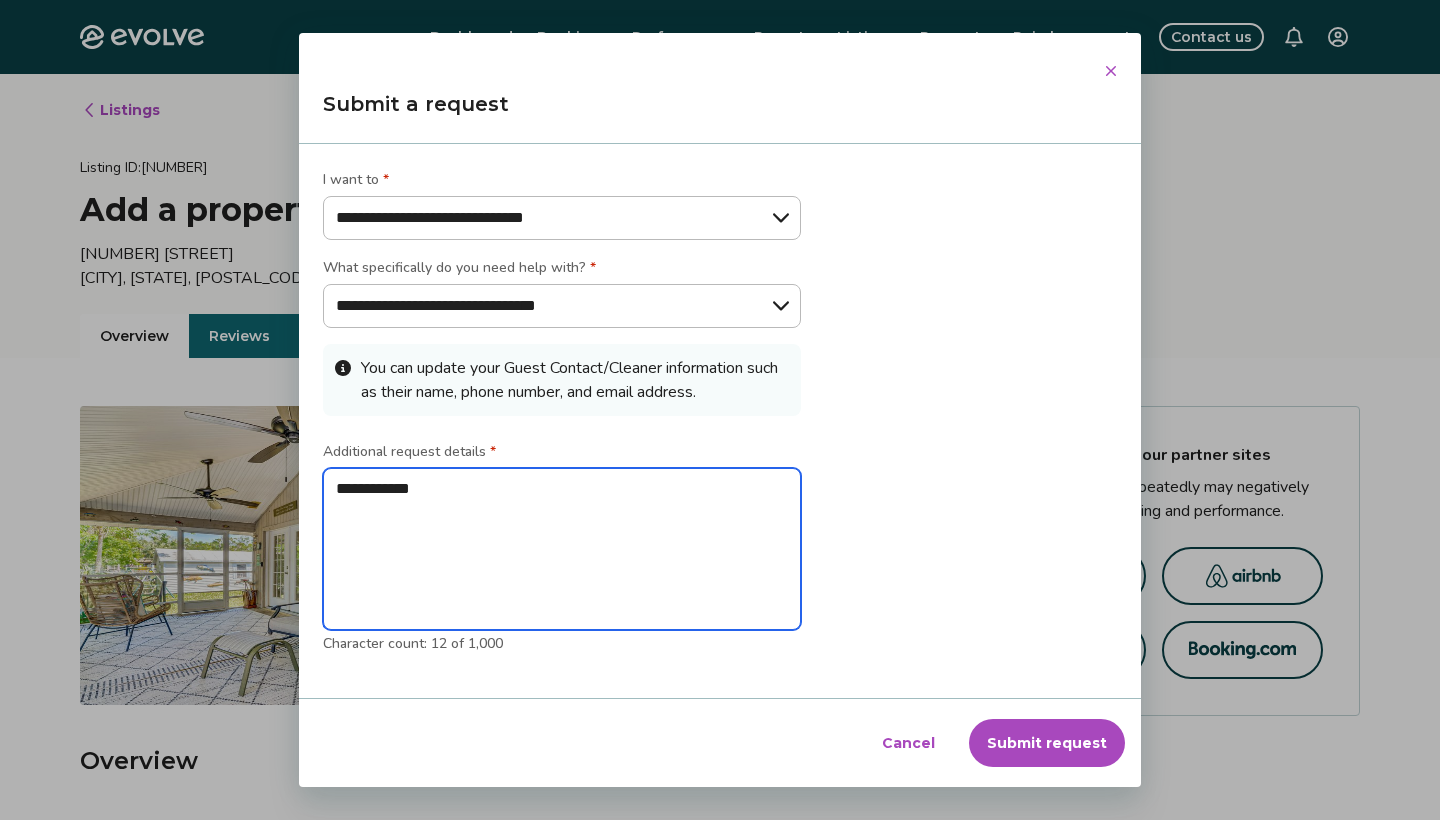 type on "**********" 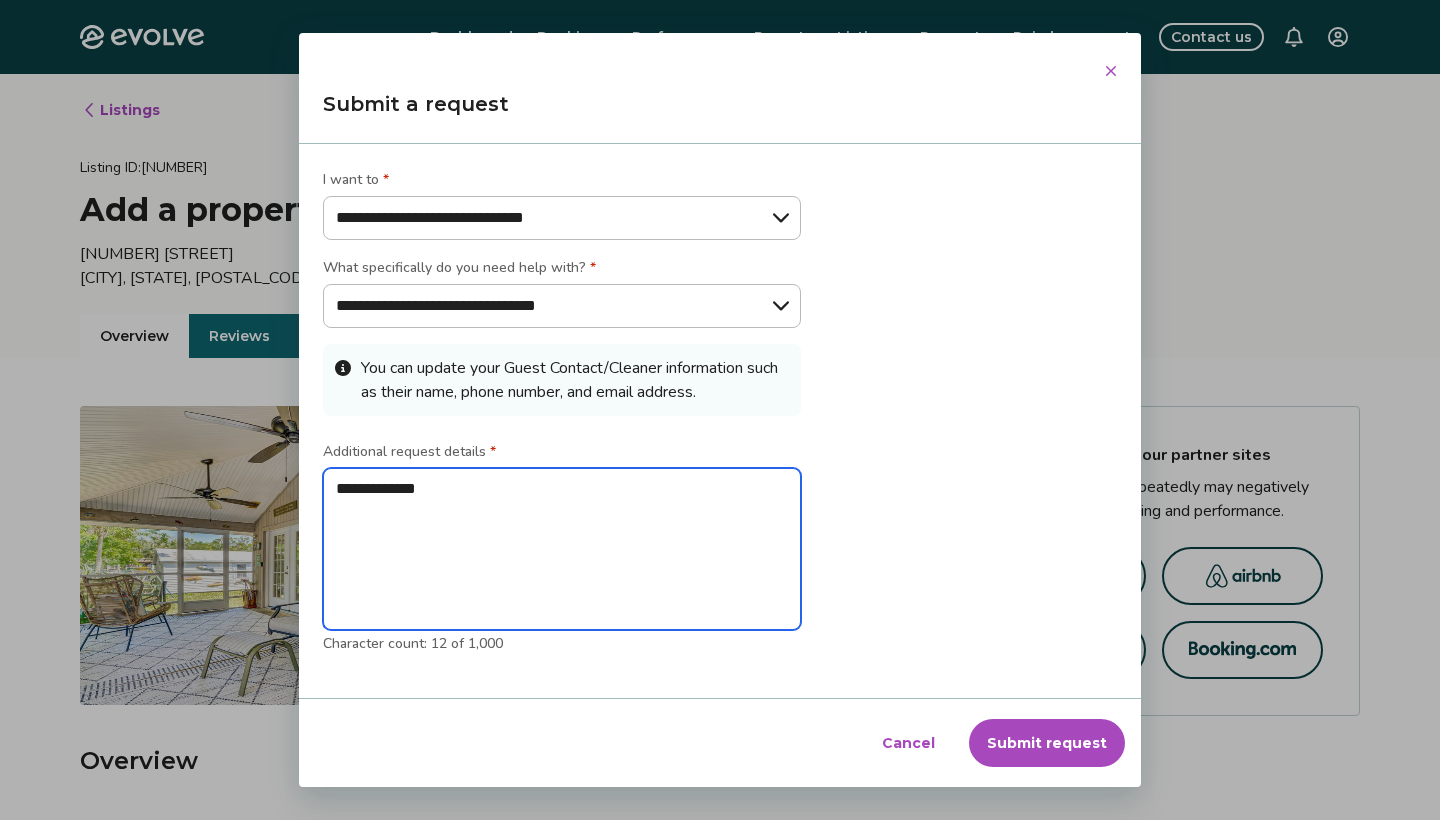 type on "**********" 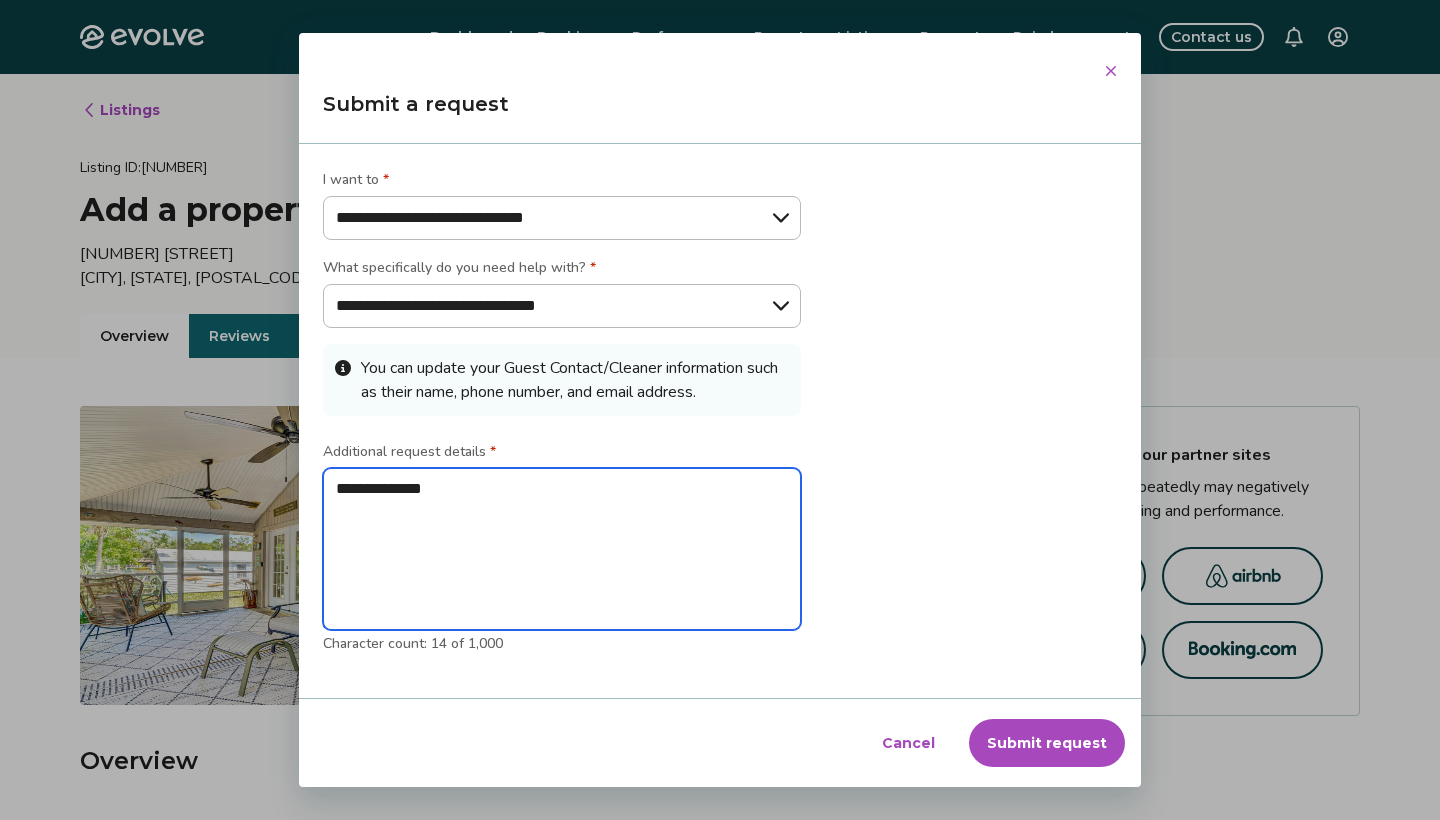 type on "**********" 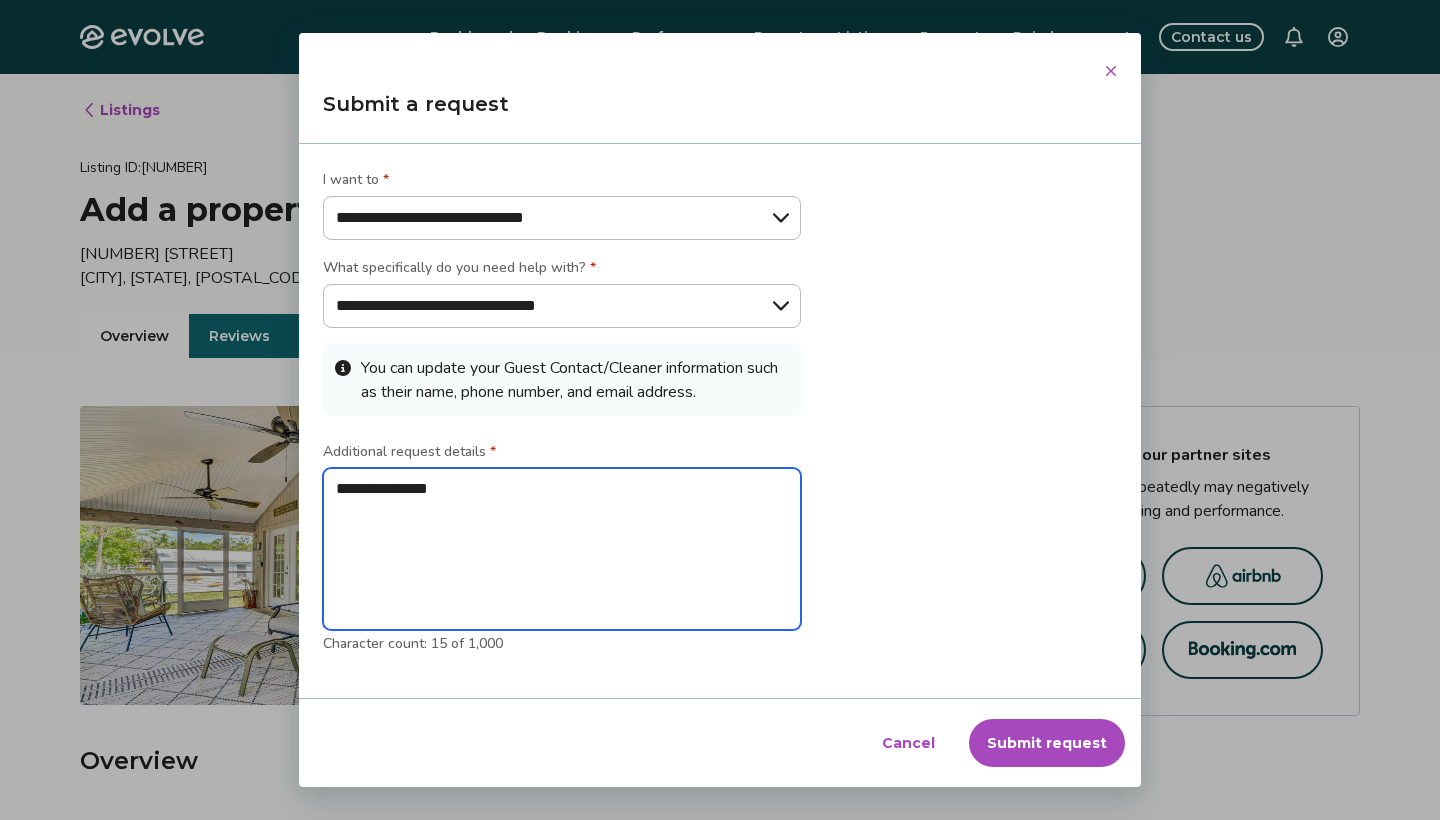 type on "**********" 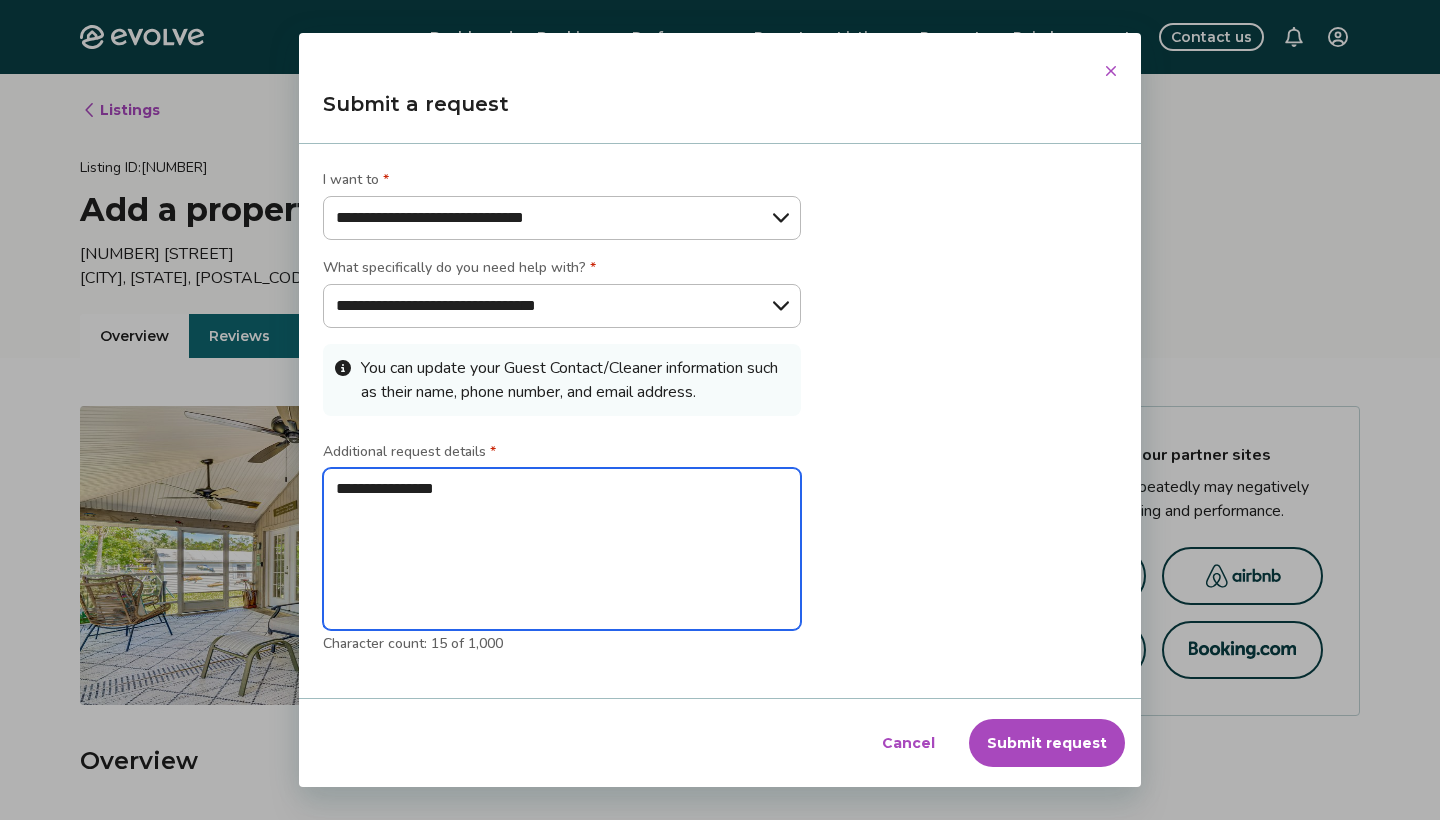 type on "**********" 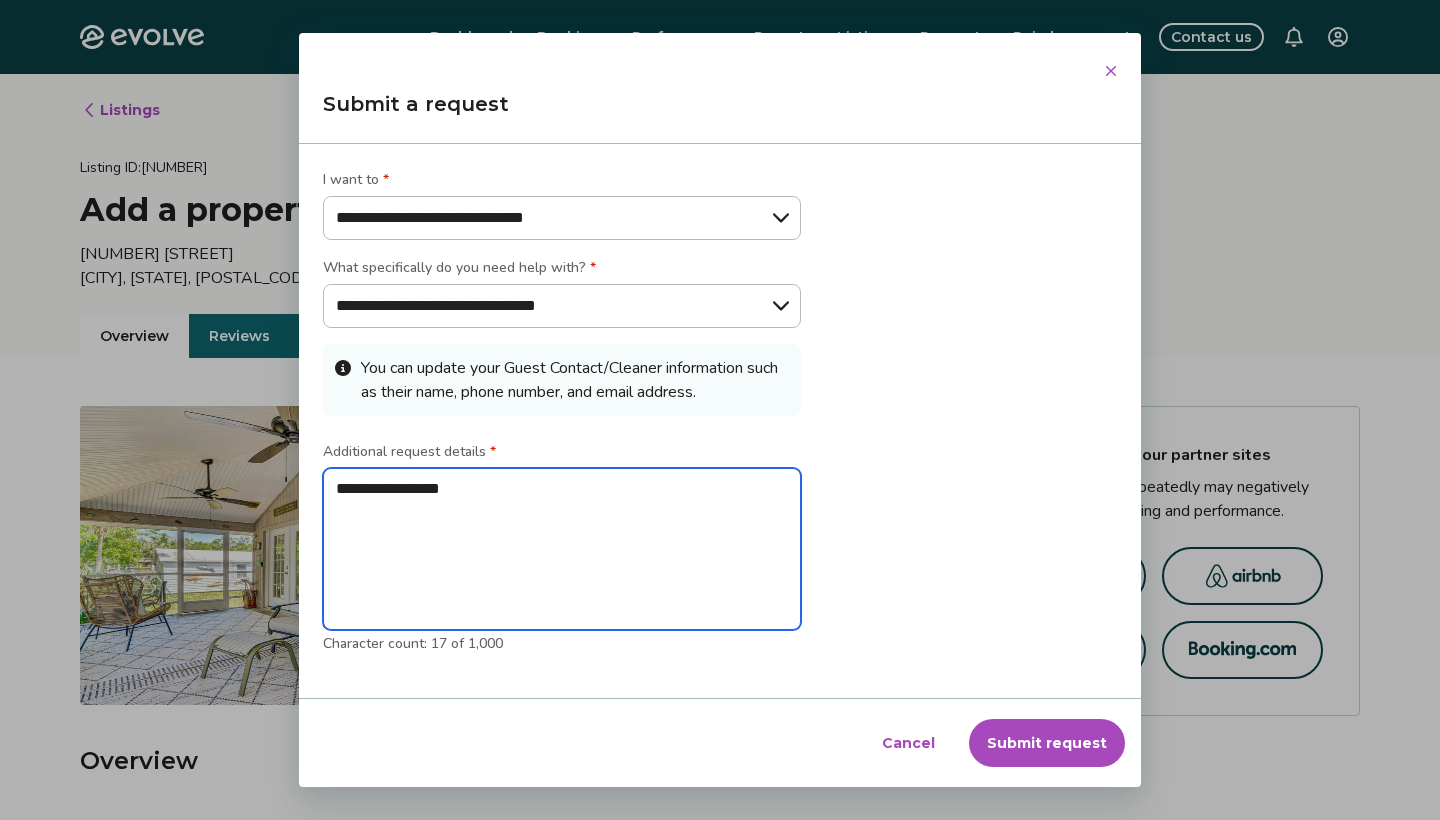 type on "**********" 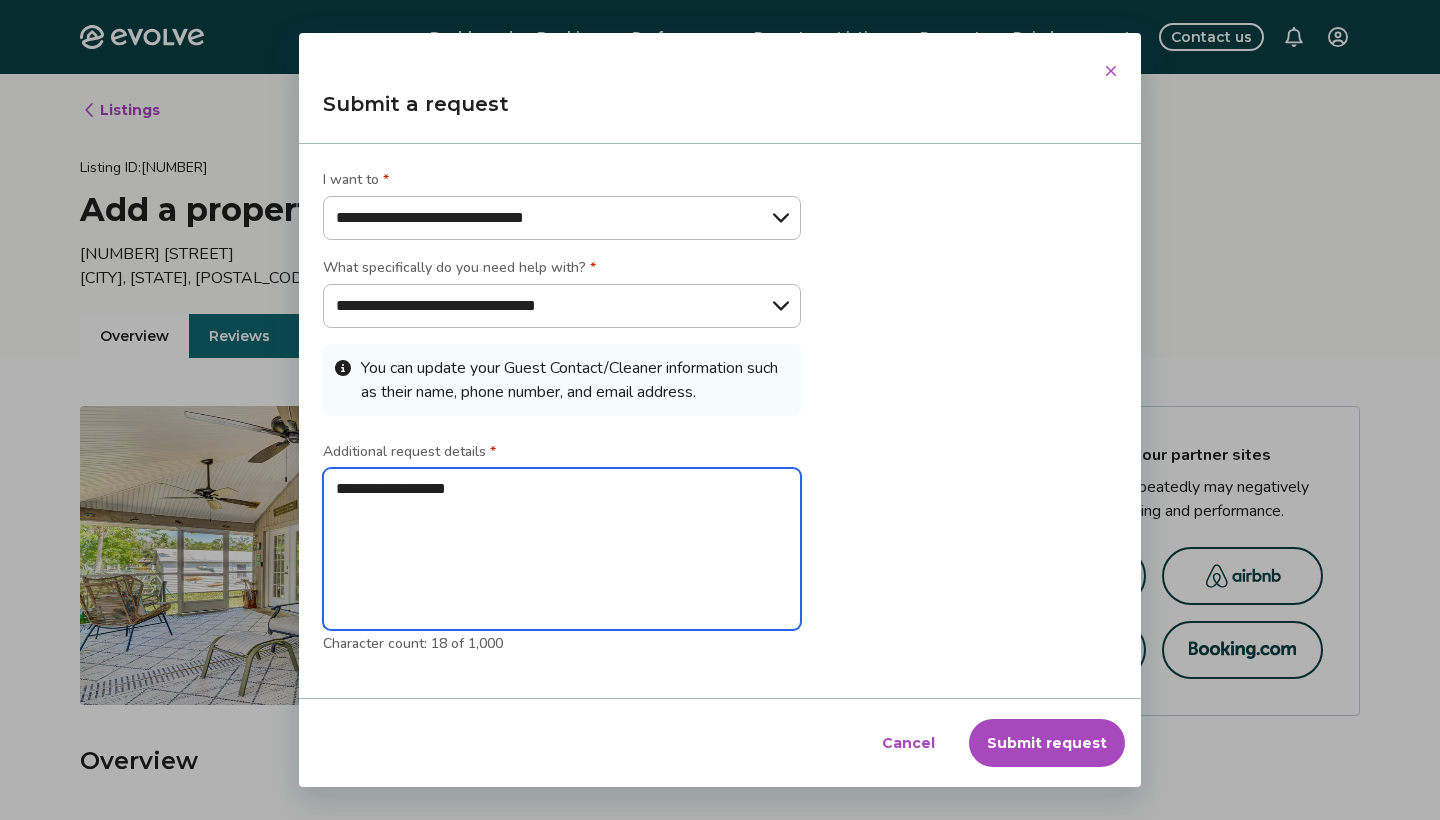 type on "**********" 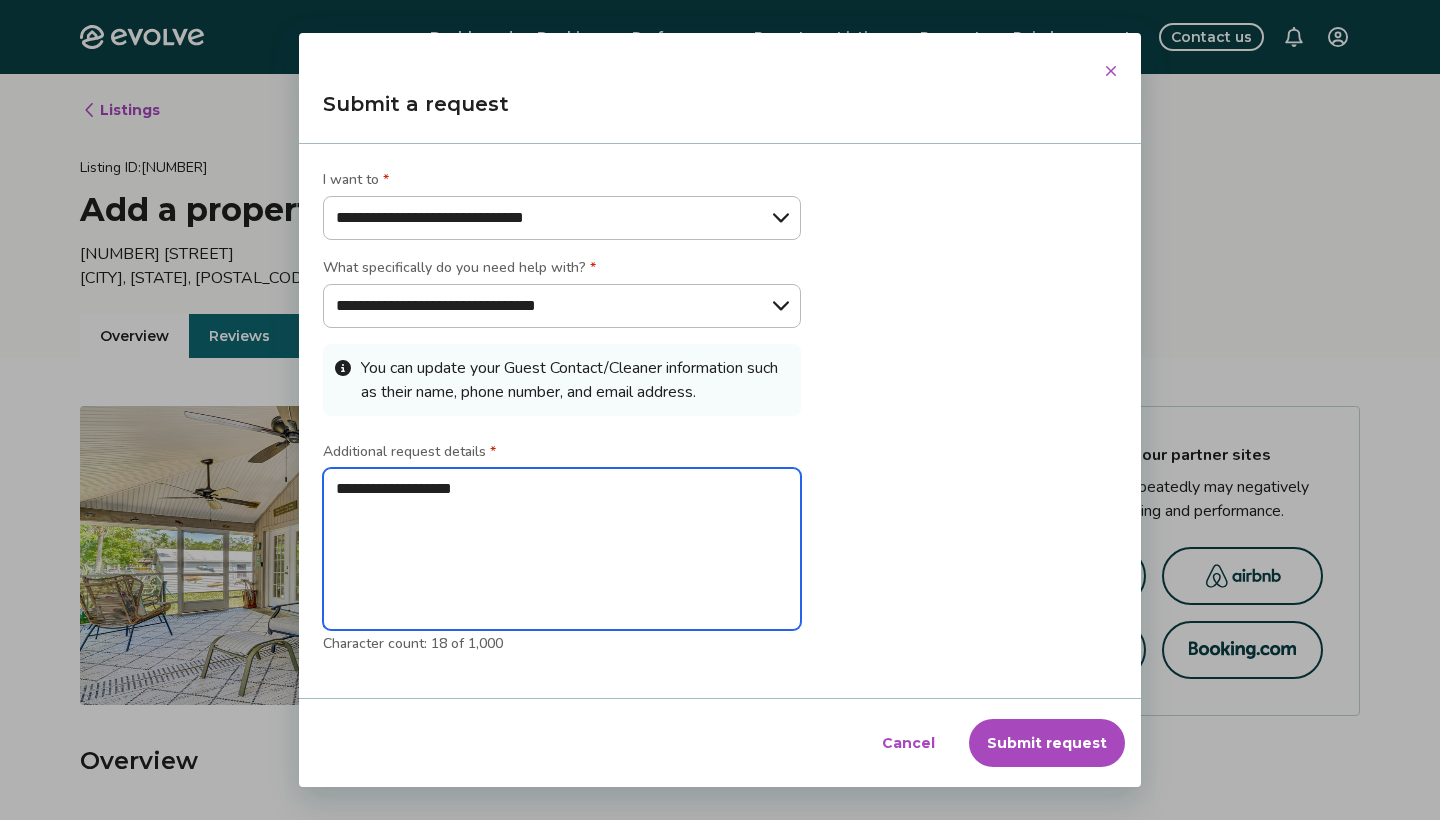 type on "**********" 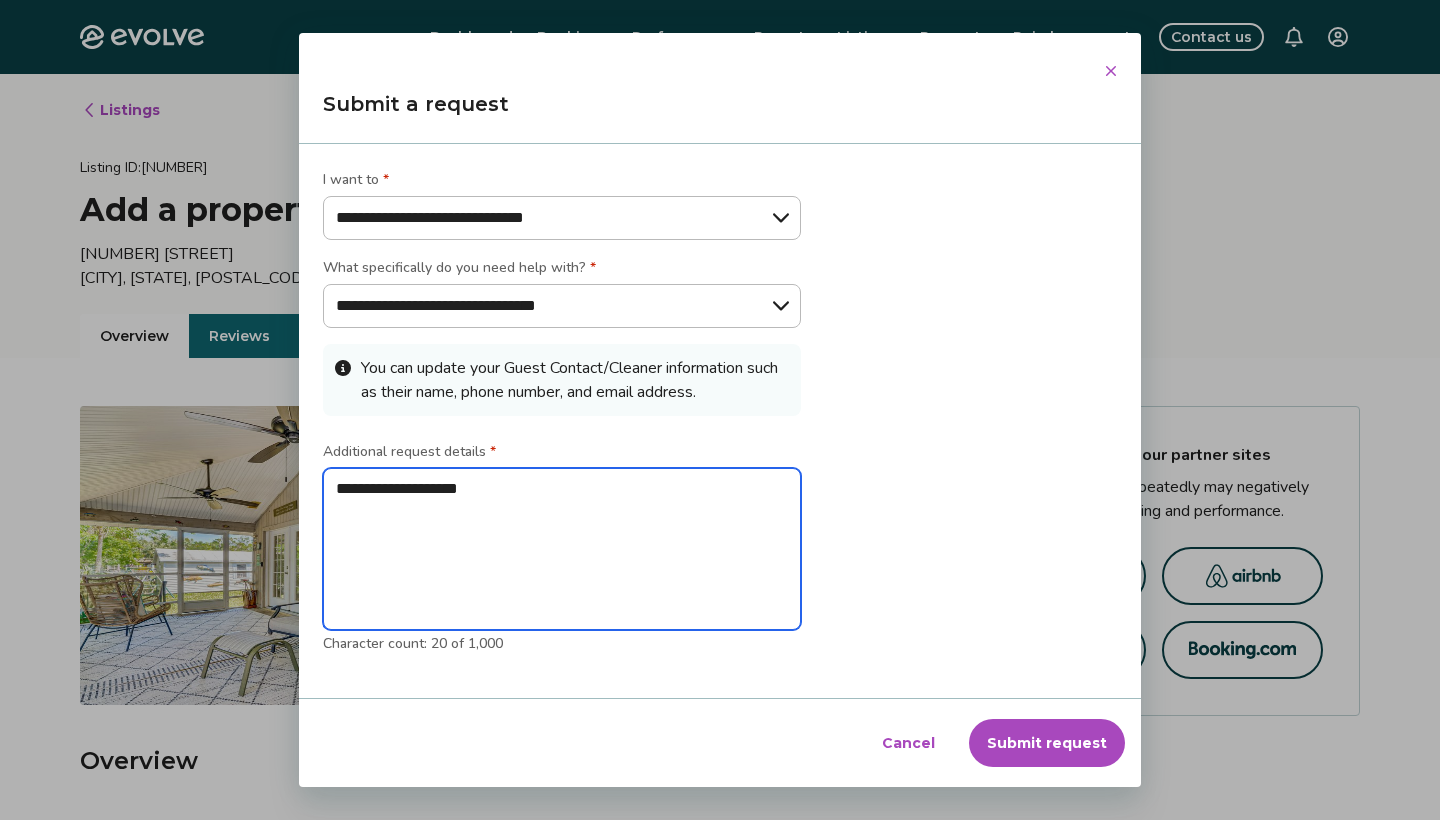 type on "**********" 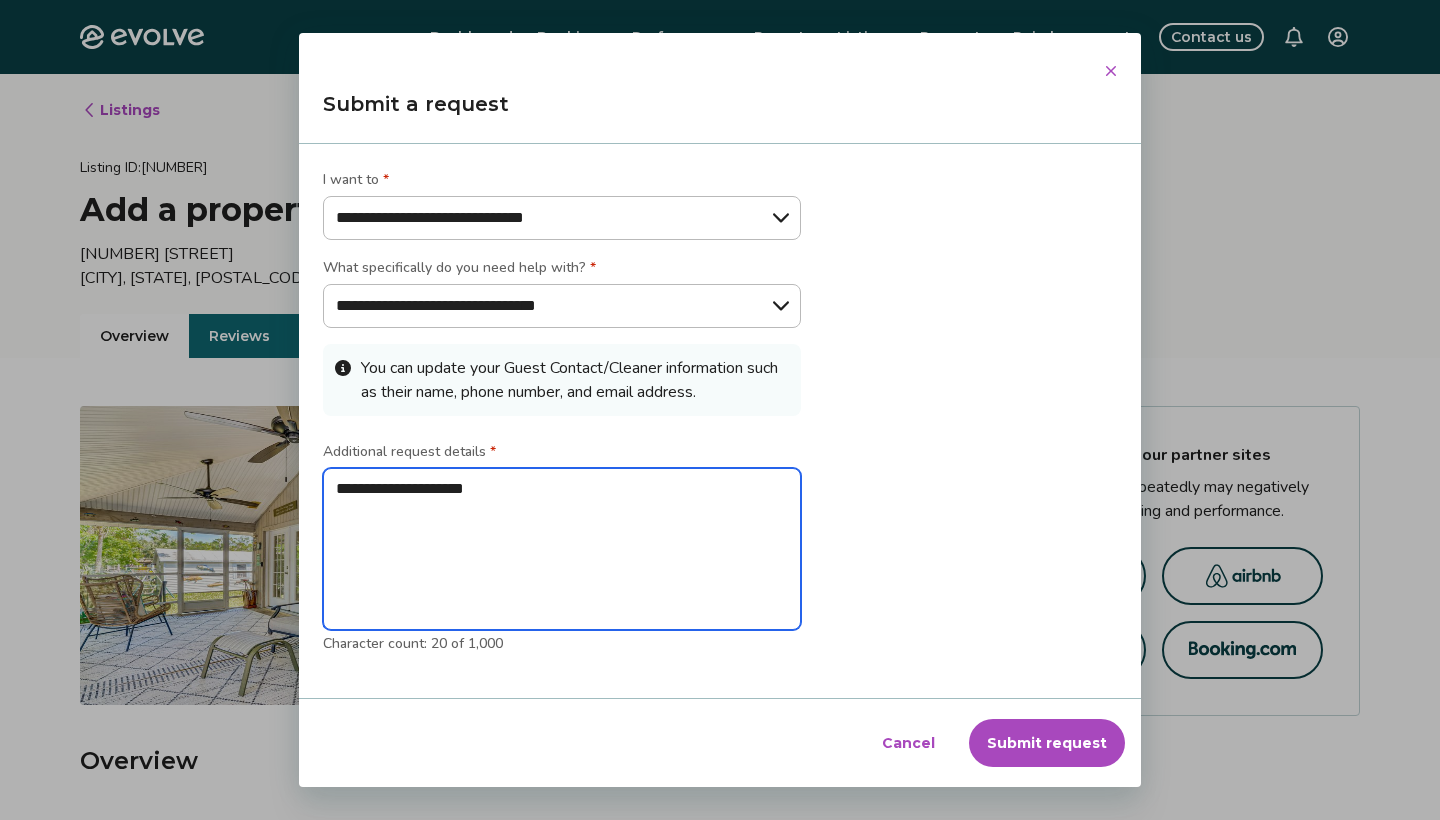type on "**********" 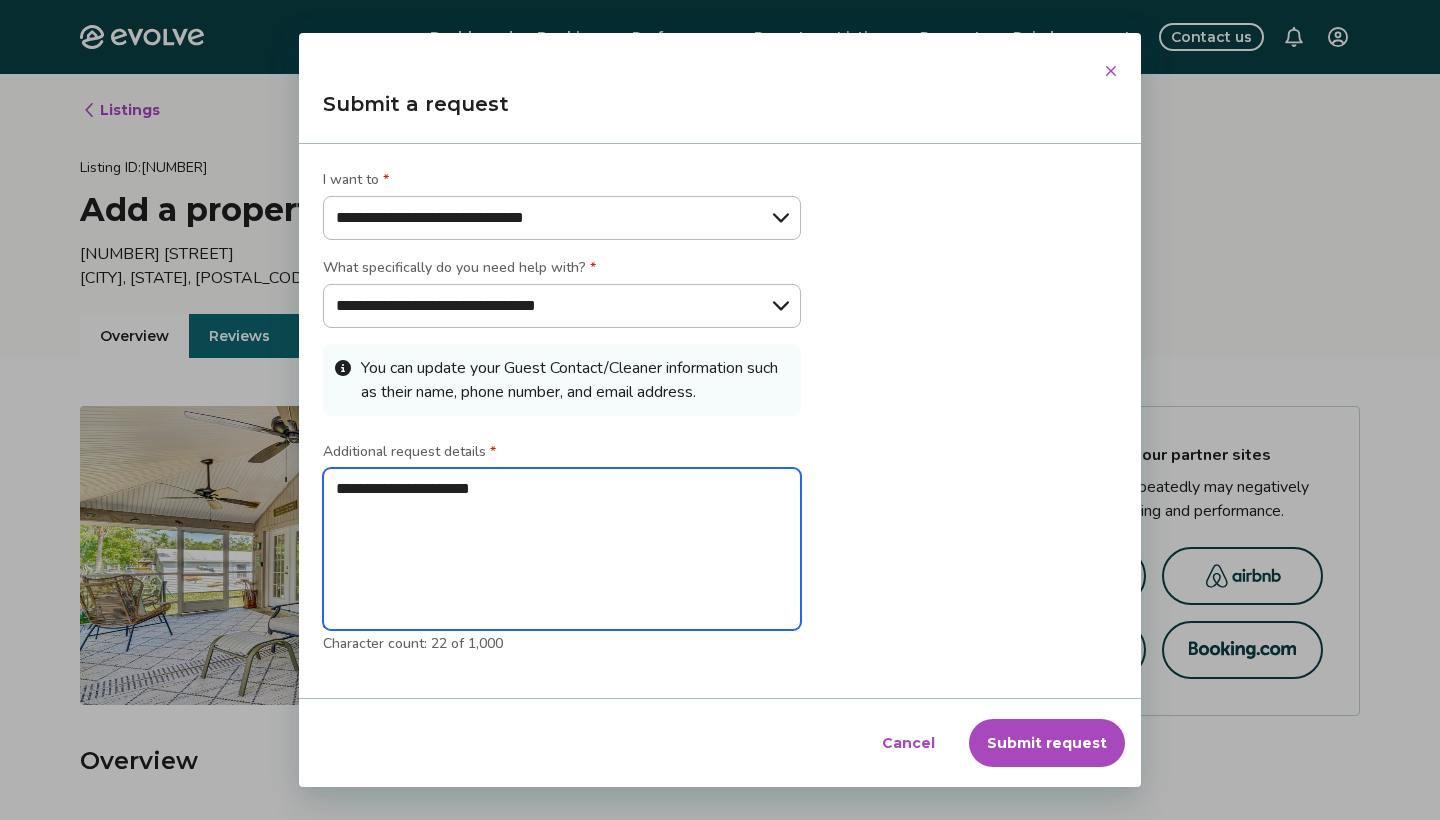 type on "**********" 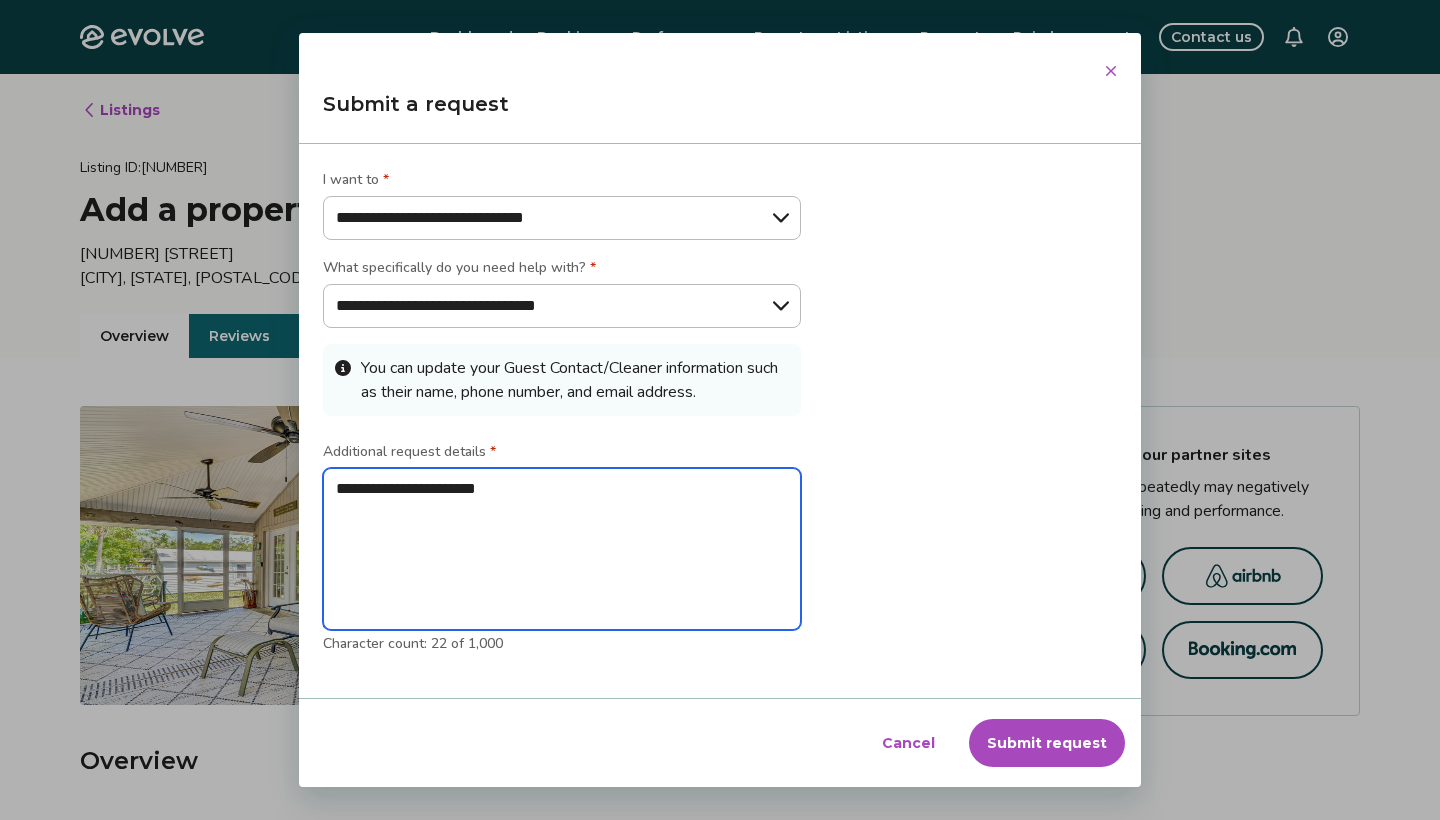 type on "**********" 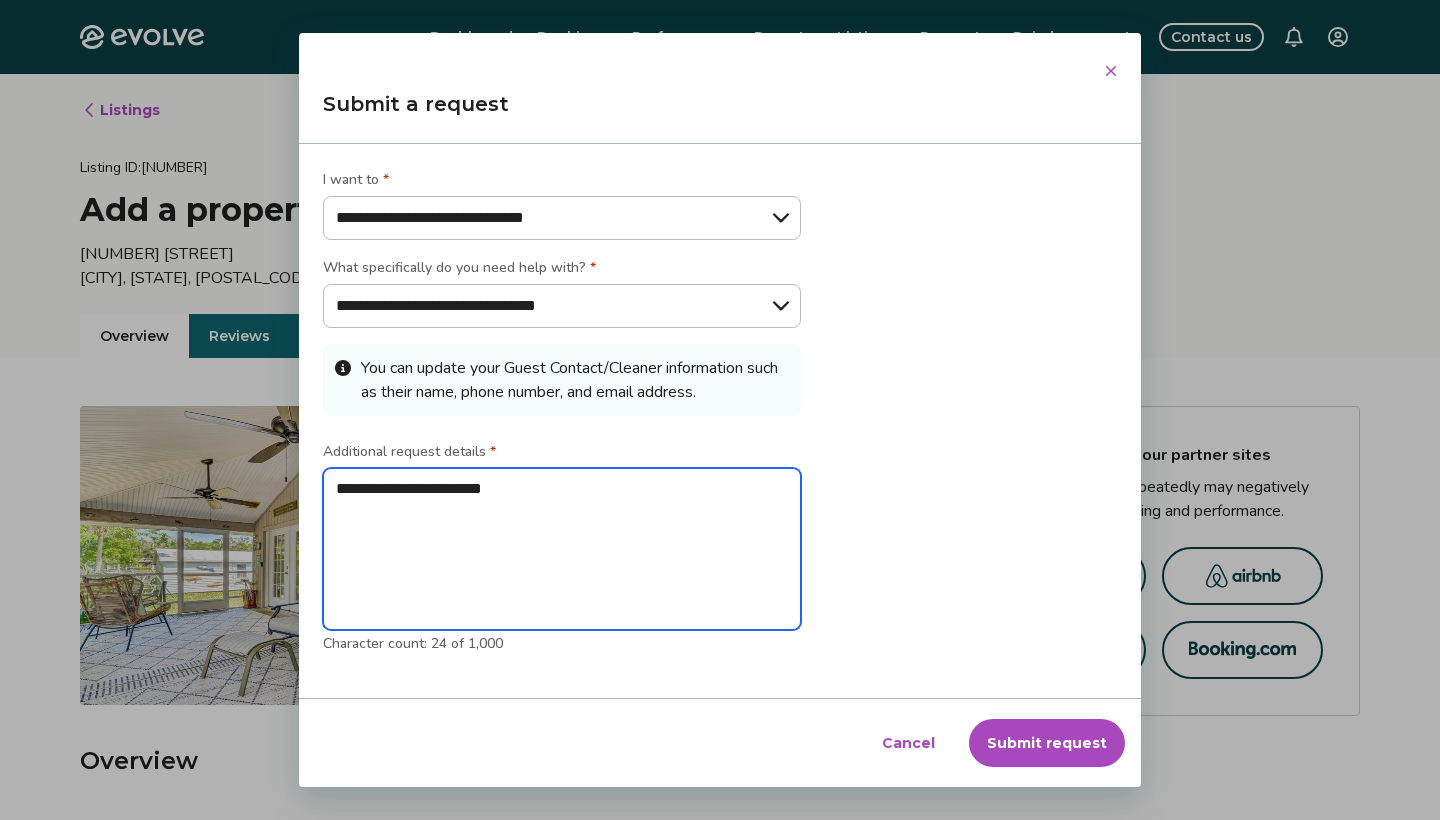 type on "**********" 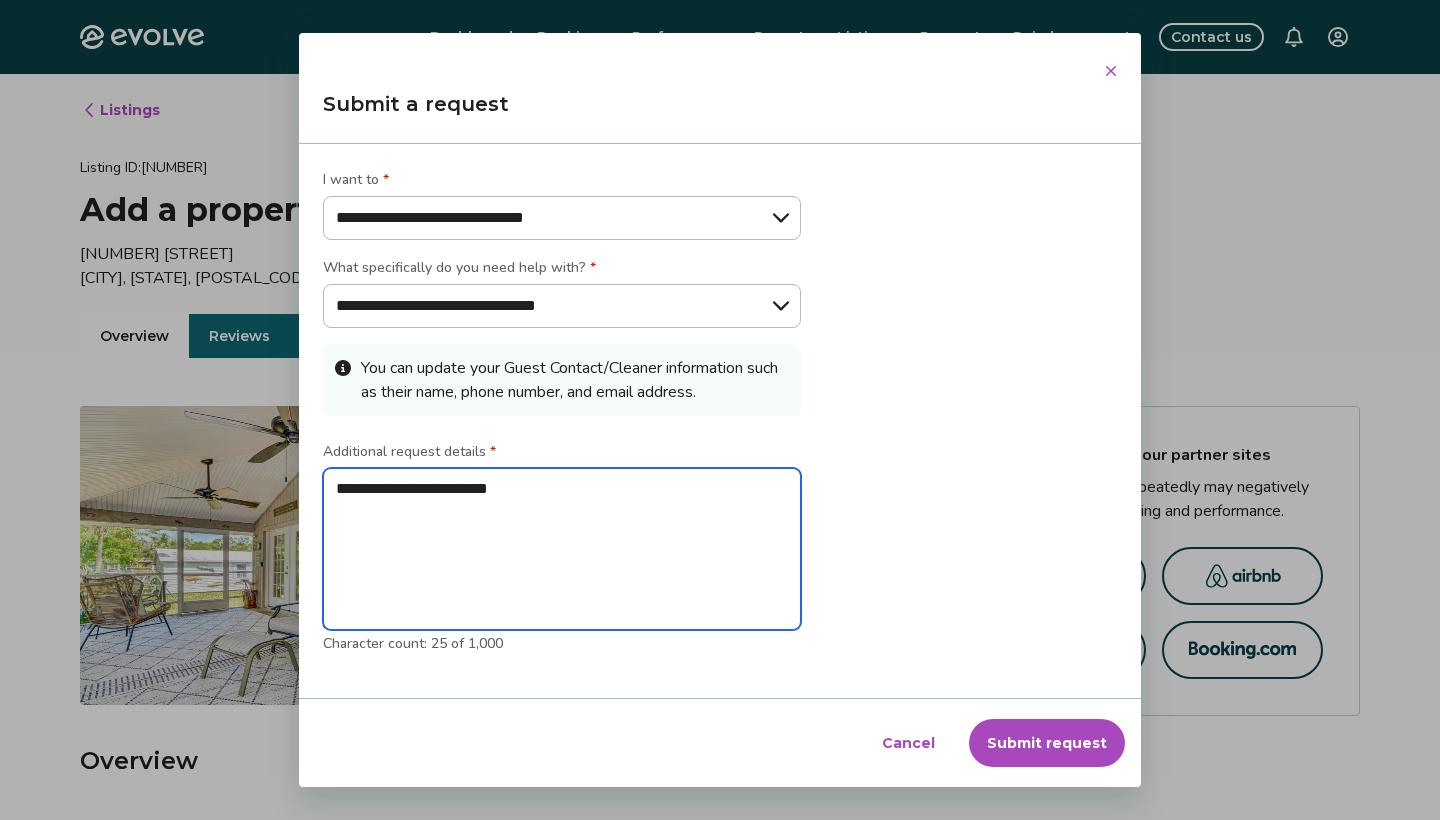 type on "**********" 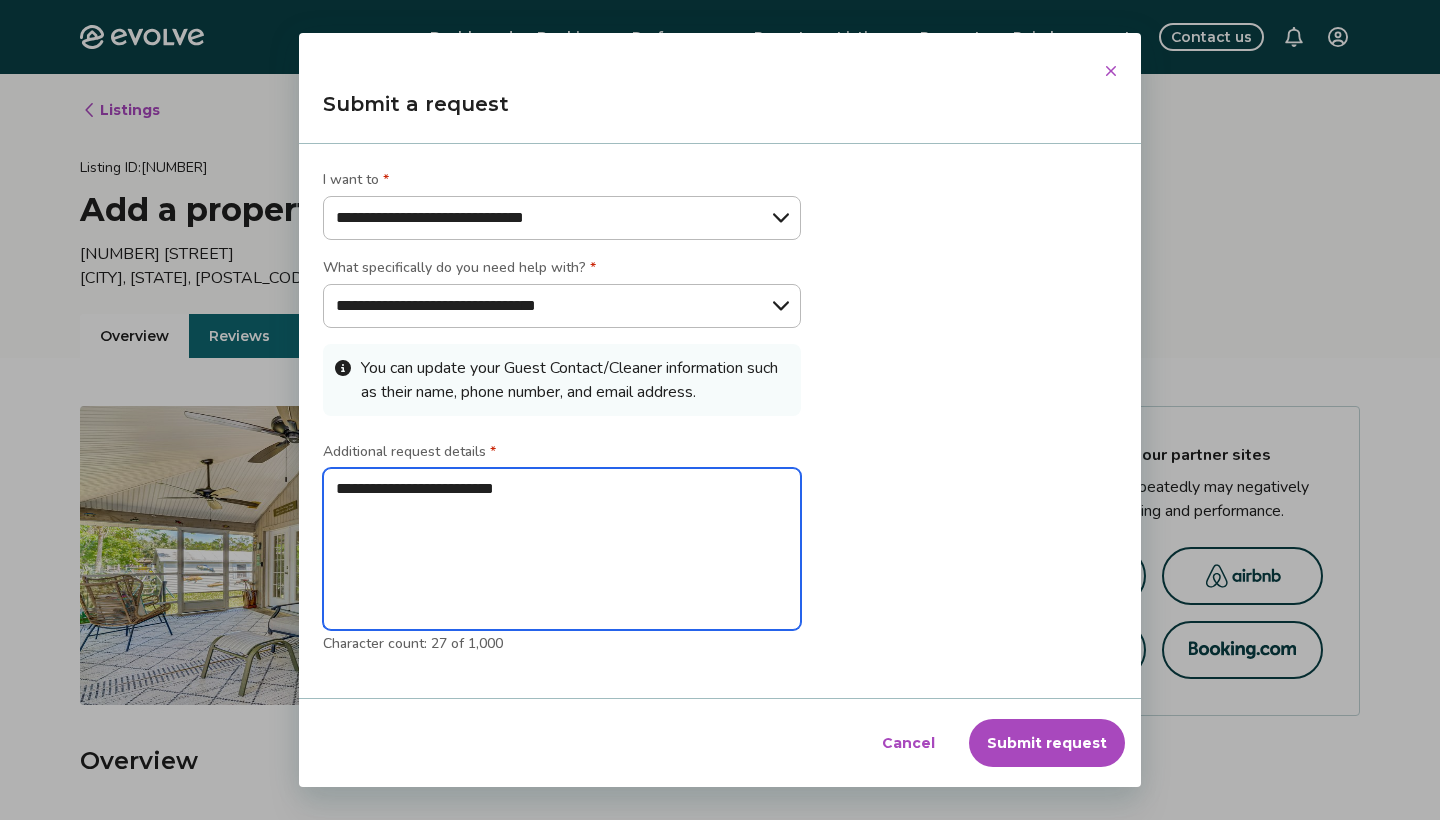 type on "**********" 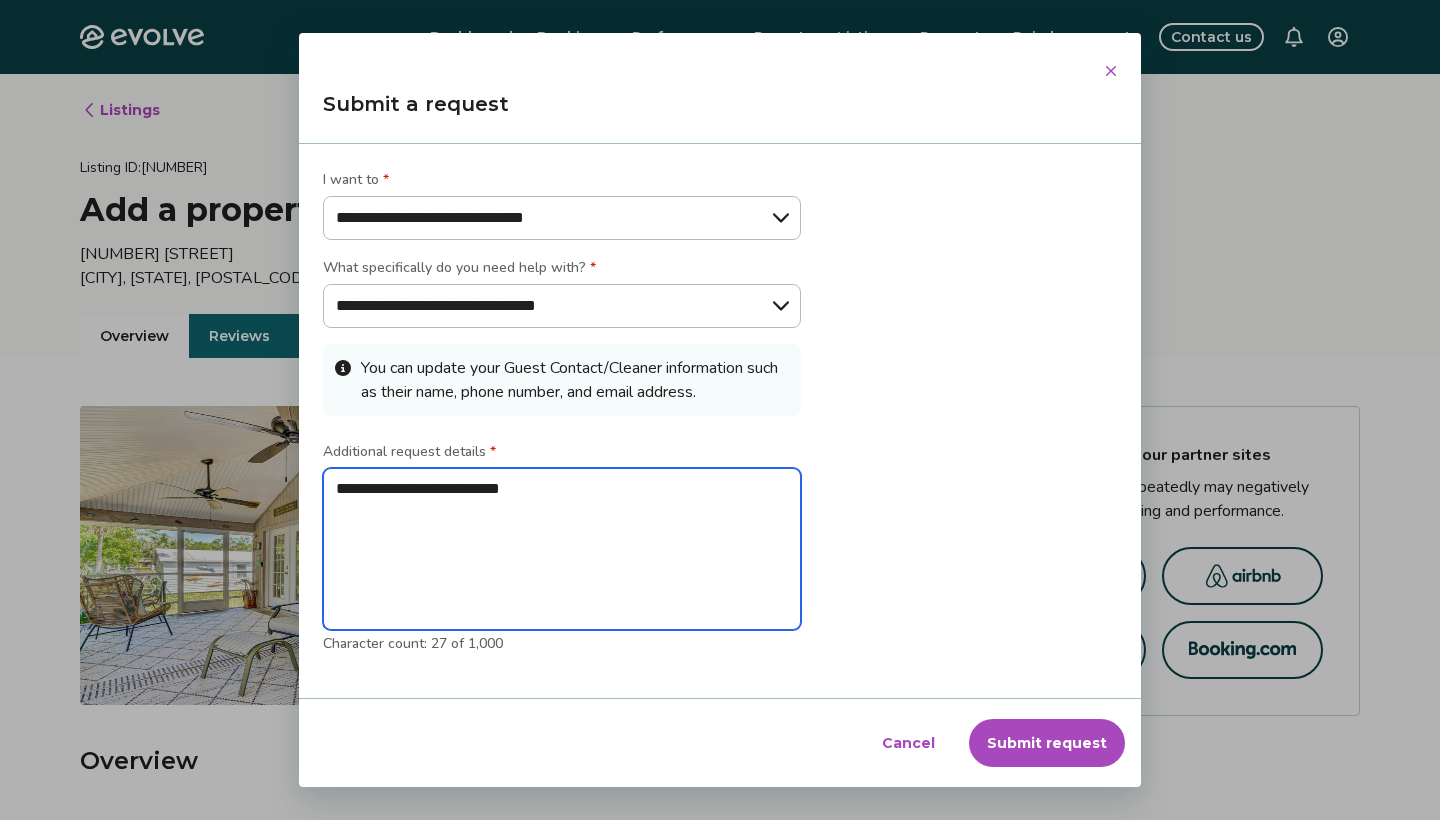 type on "**********" 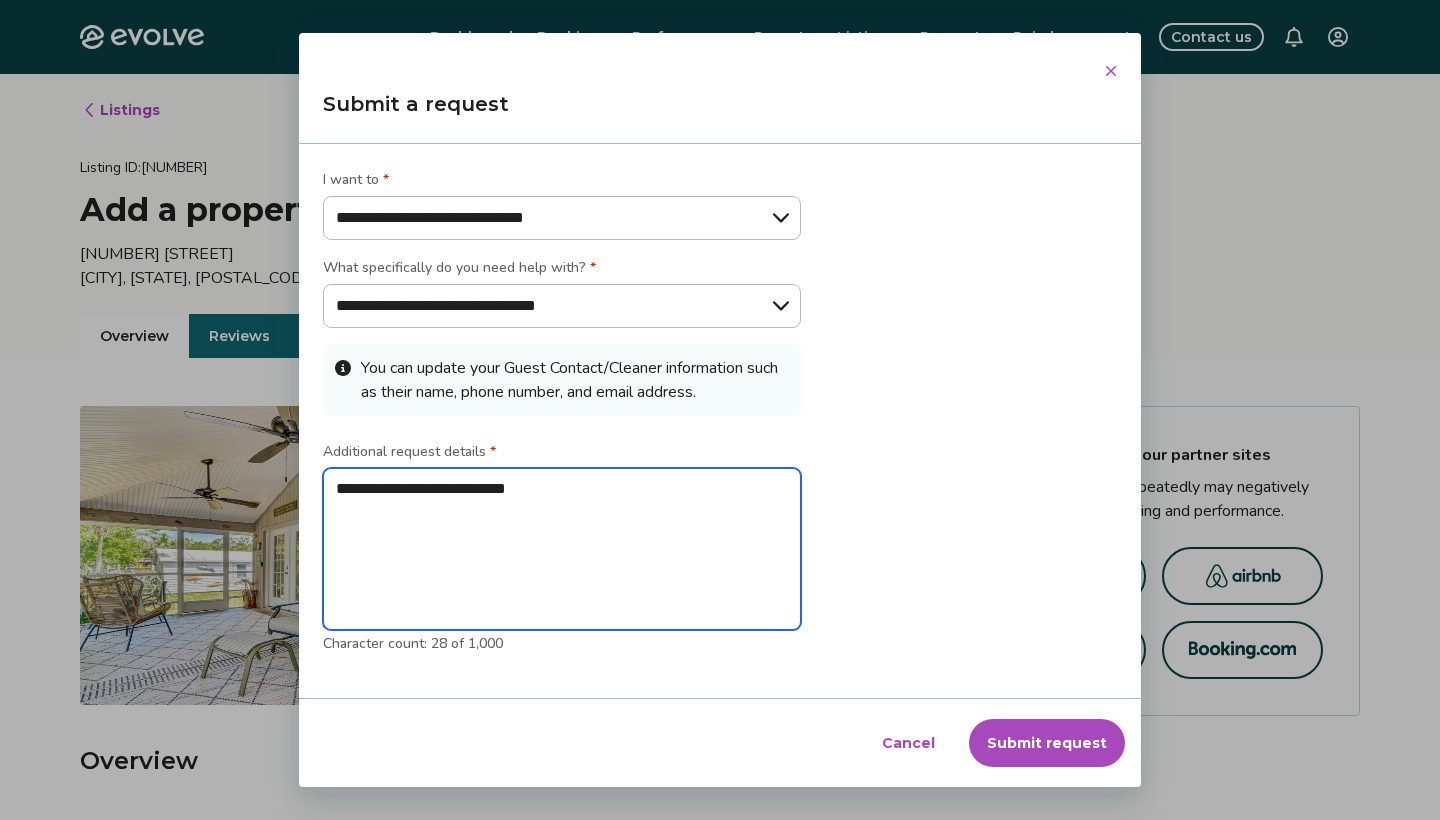 type on "**********" 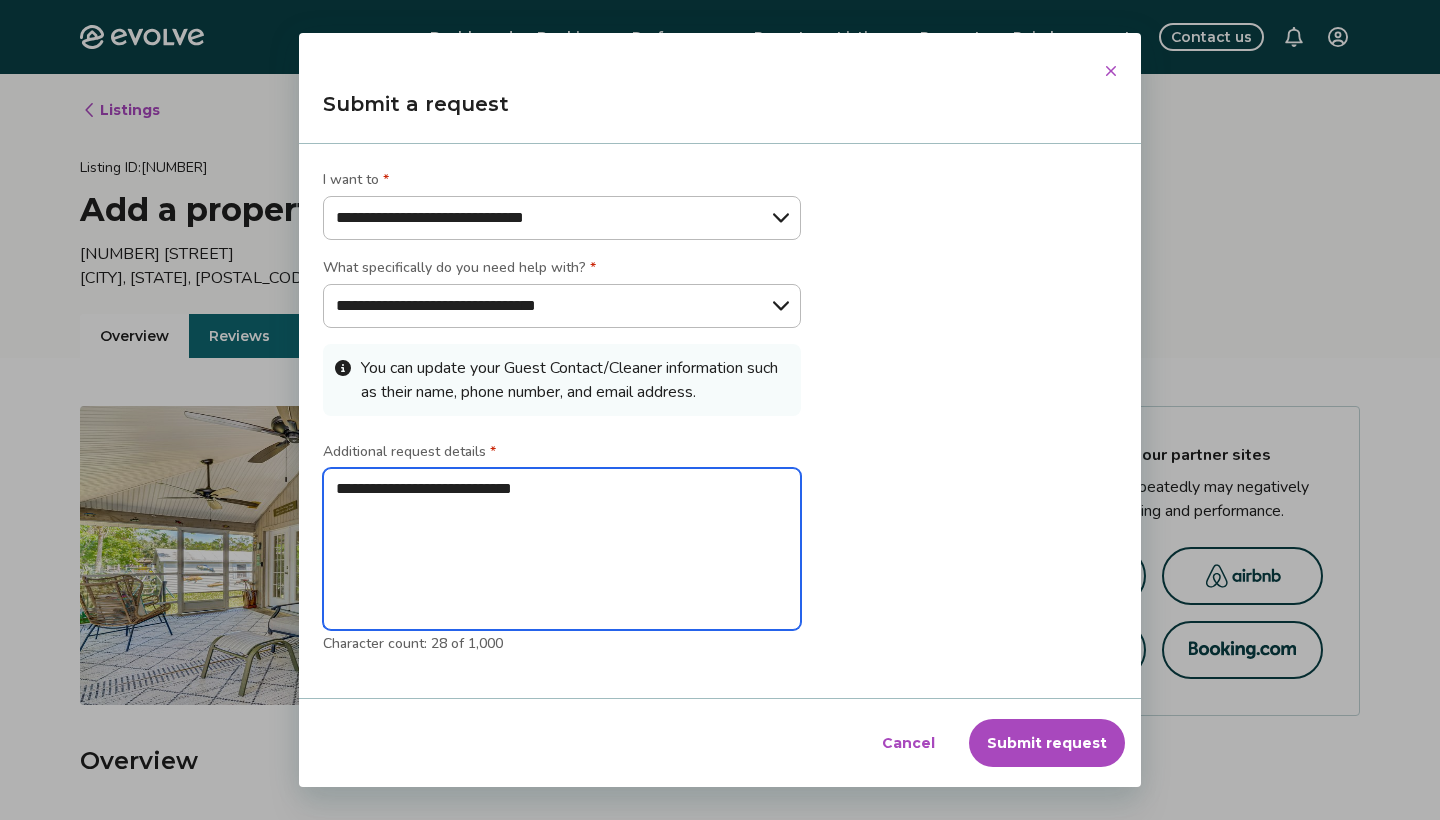 type on "**********" 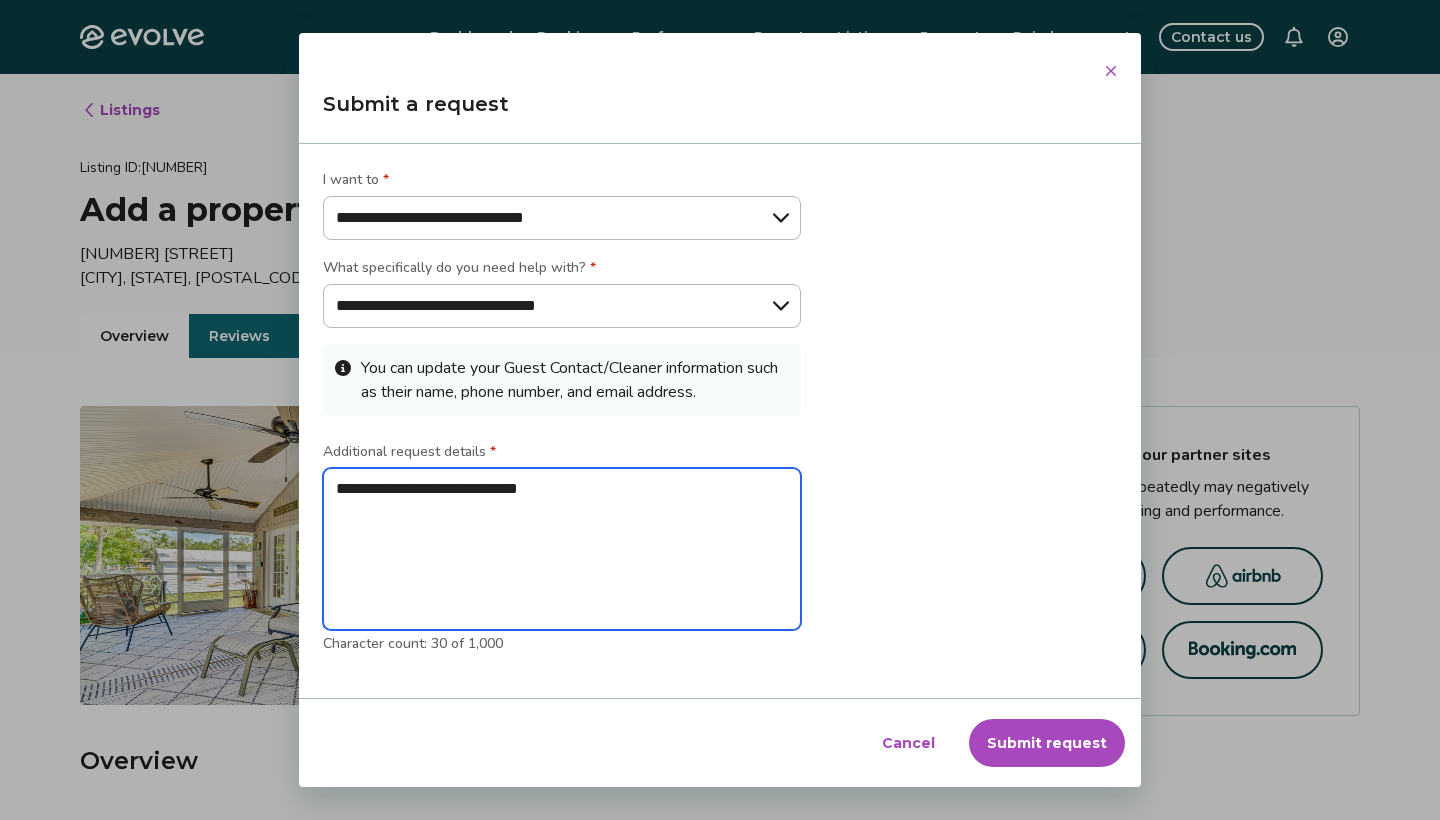 type on "**********" 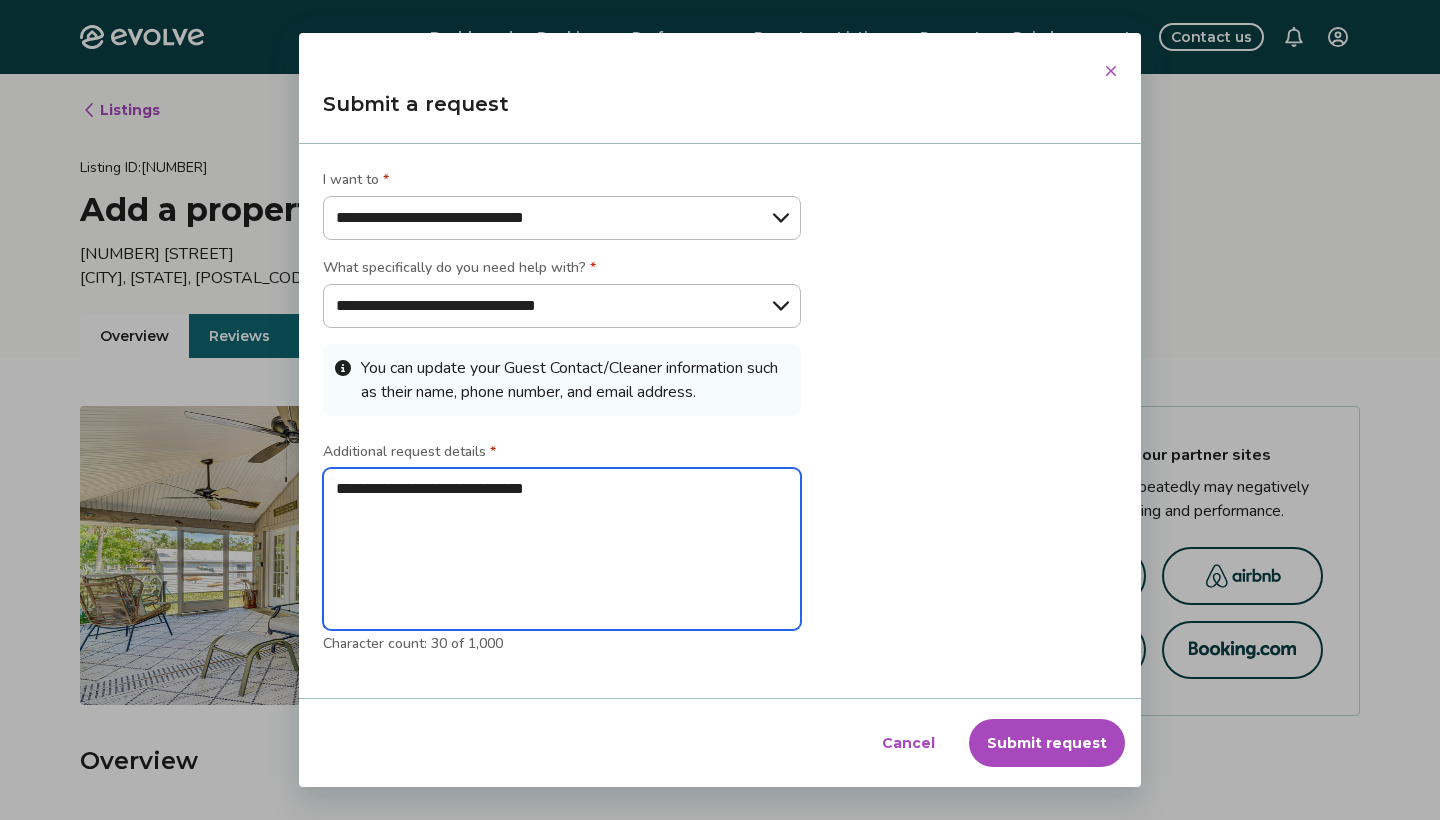 type on "**********" 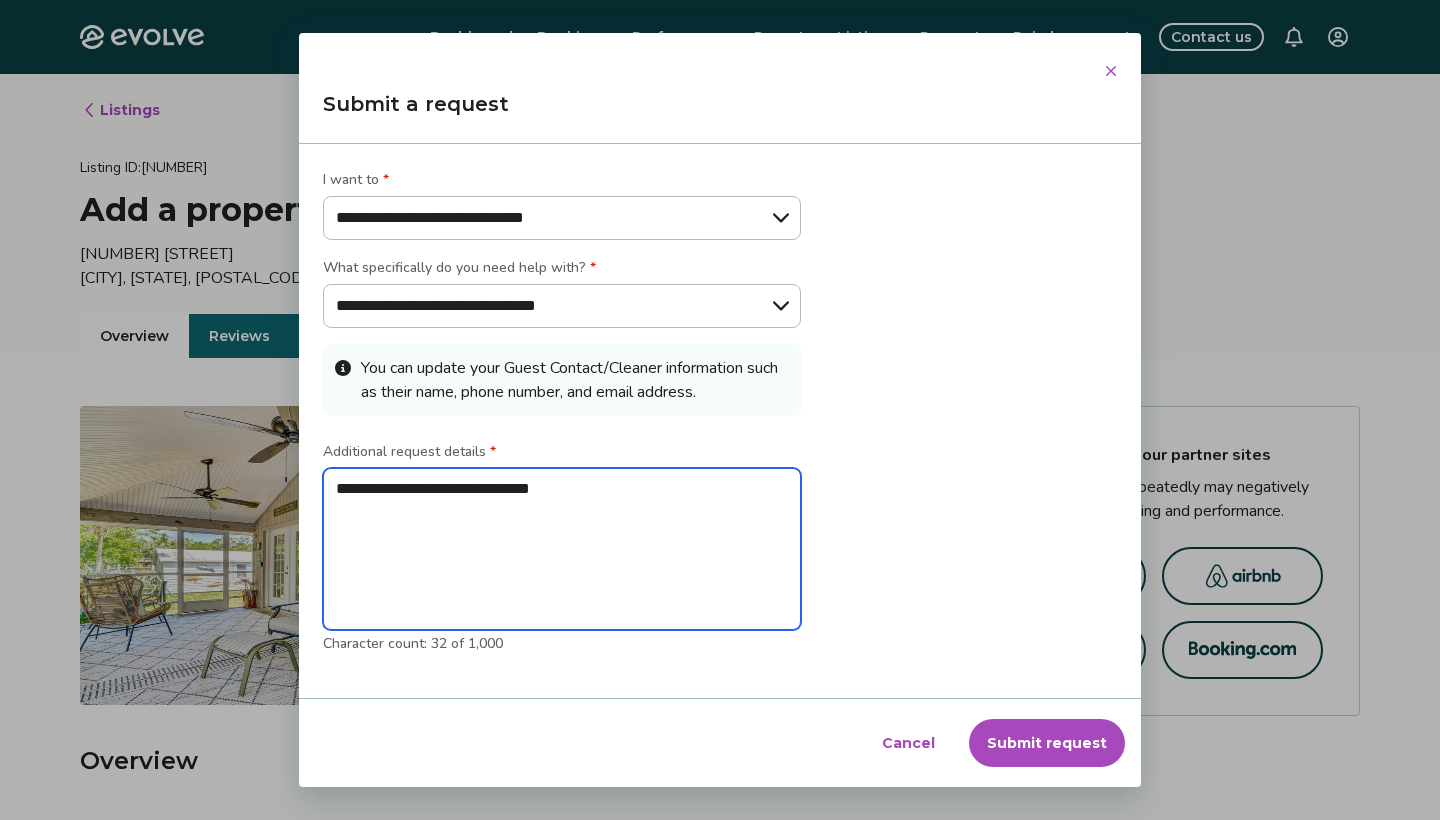type on "**********" 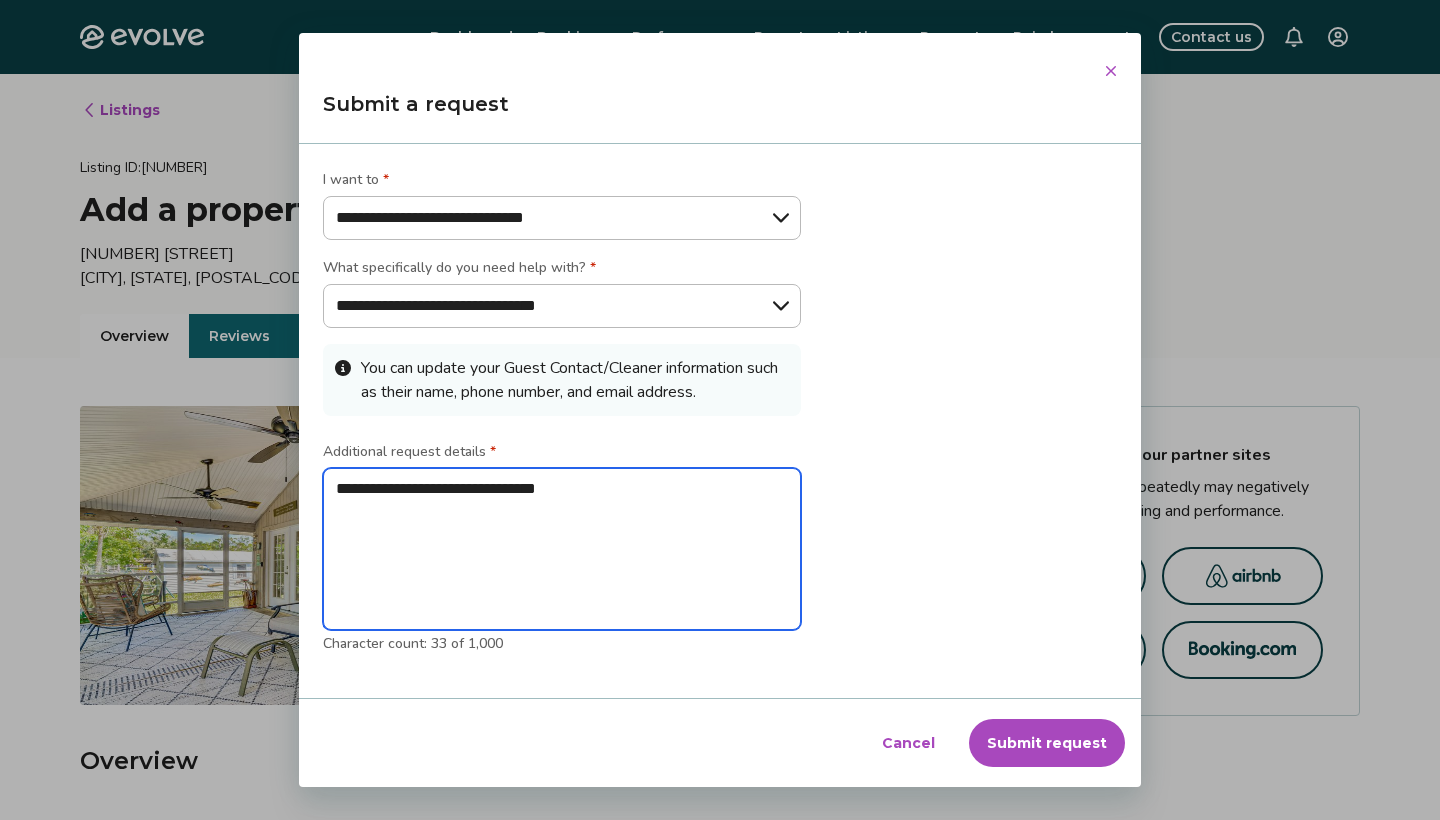 type on "**********" 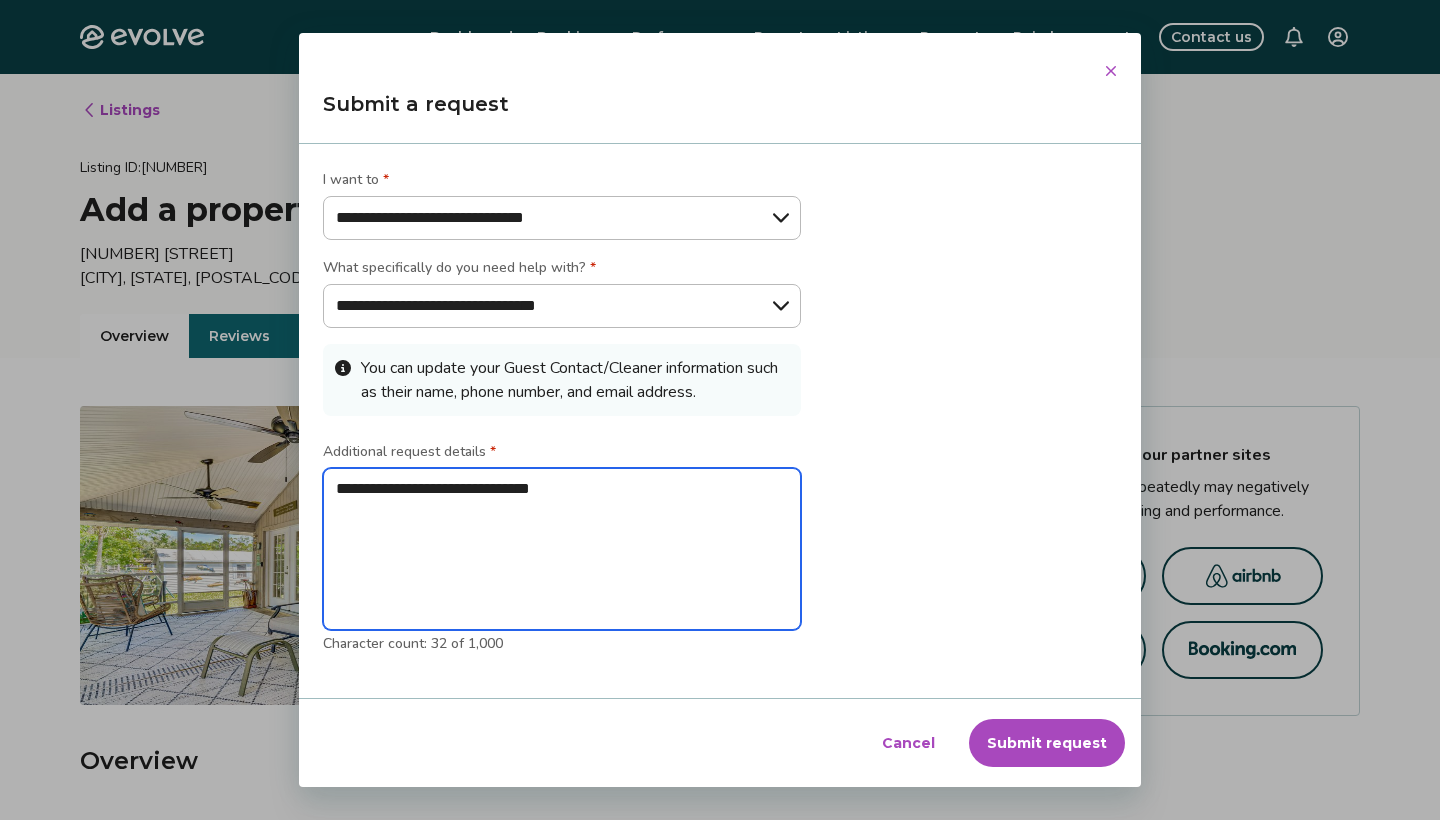 type on "**********" 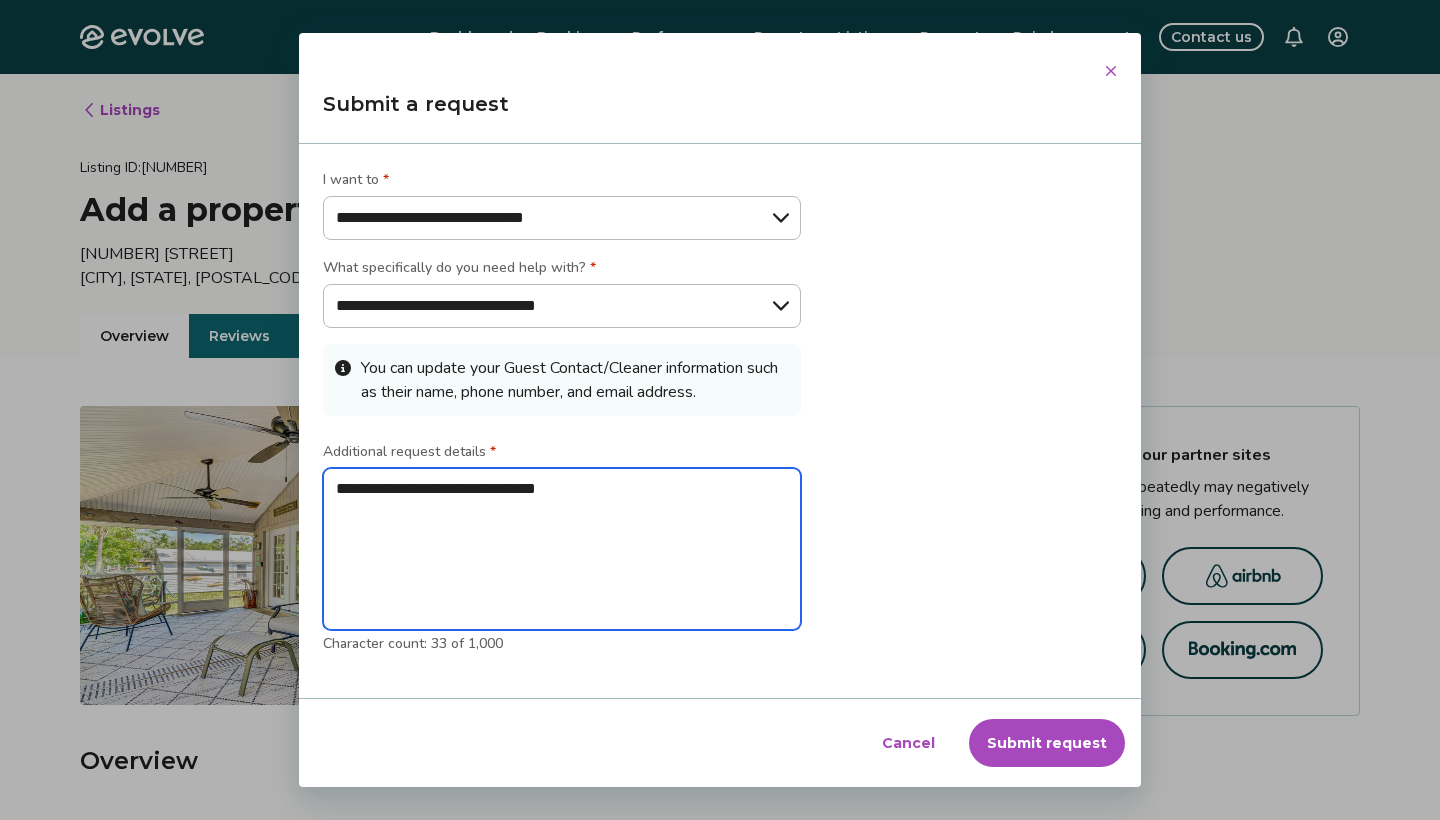 type on "**********" 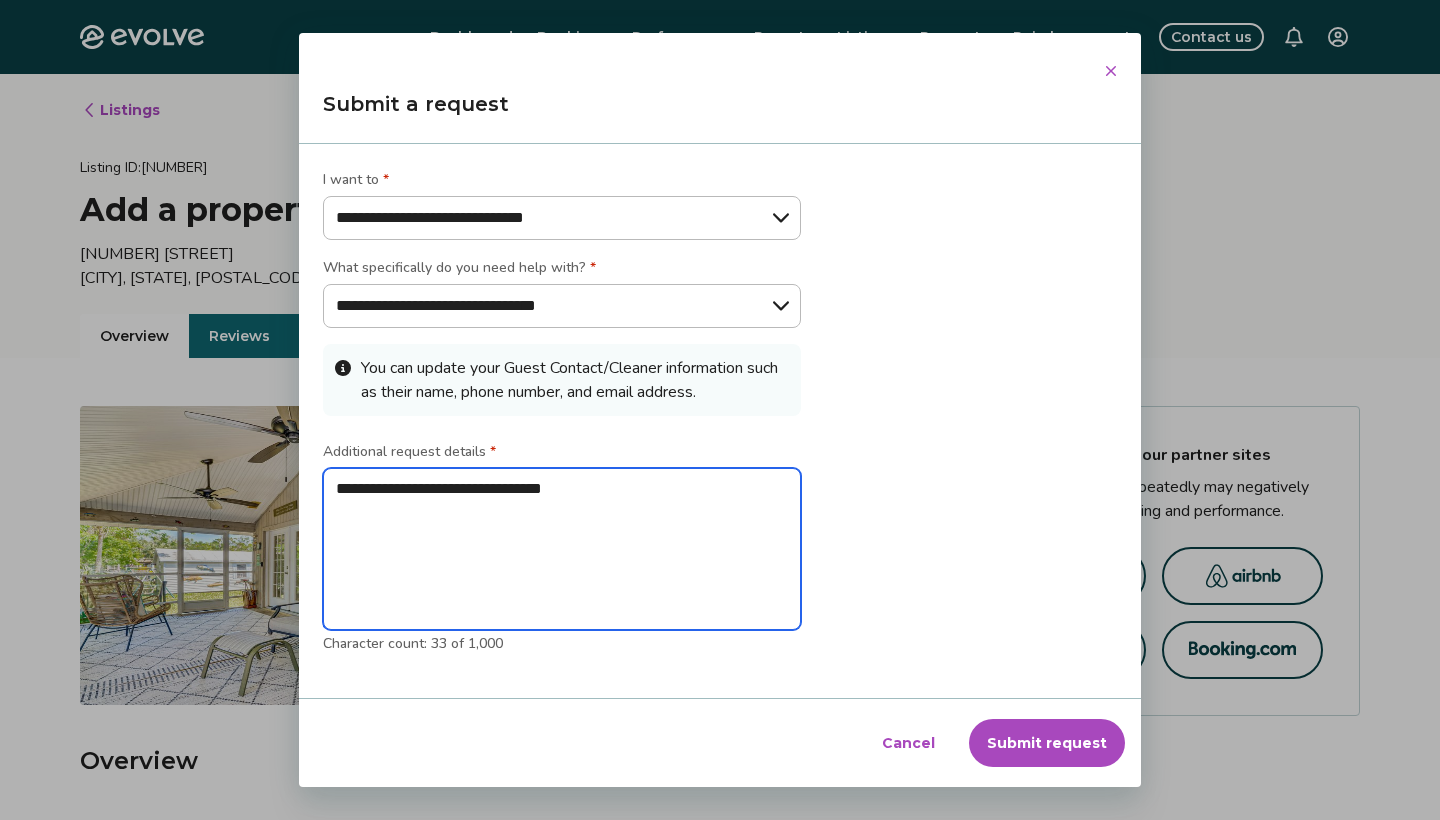 type on "**********" 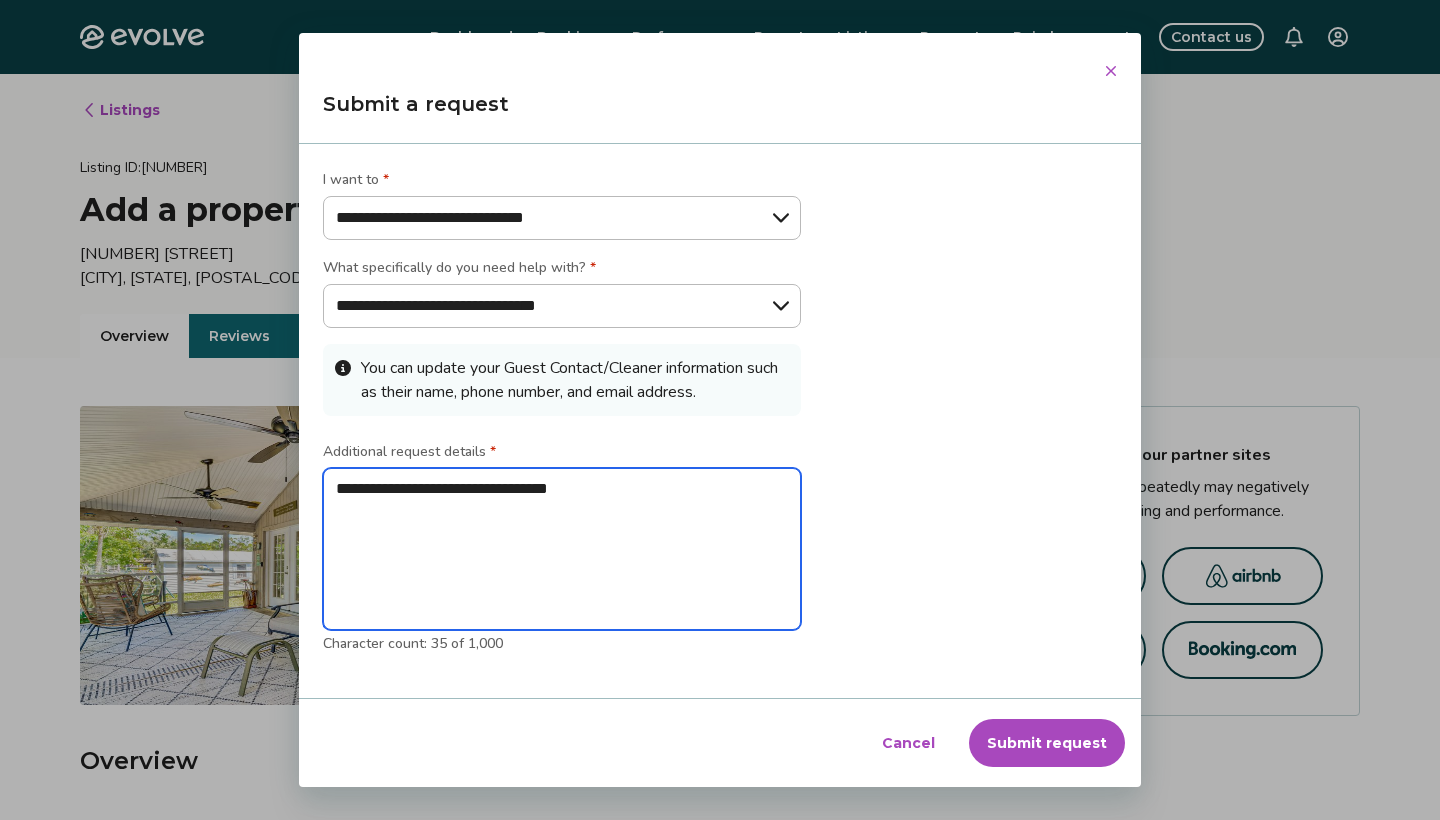 type on "**********" 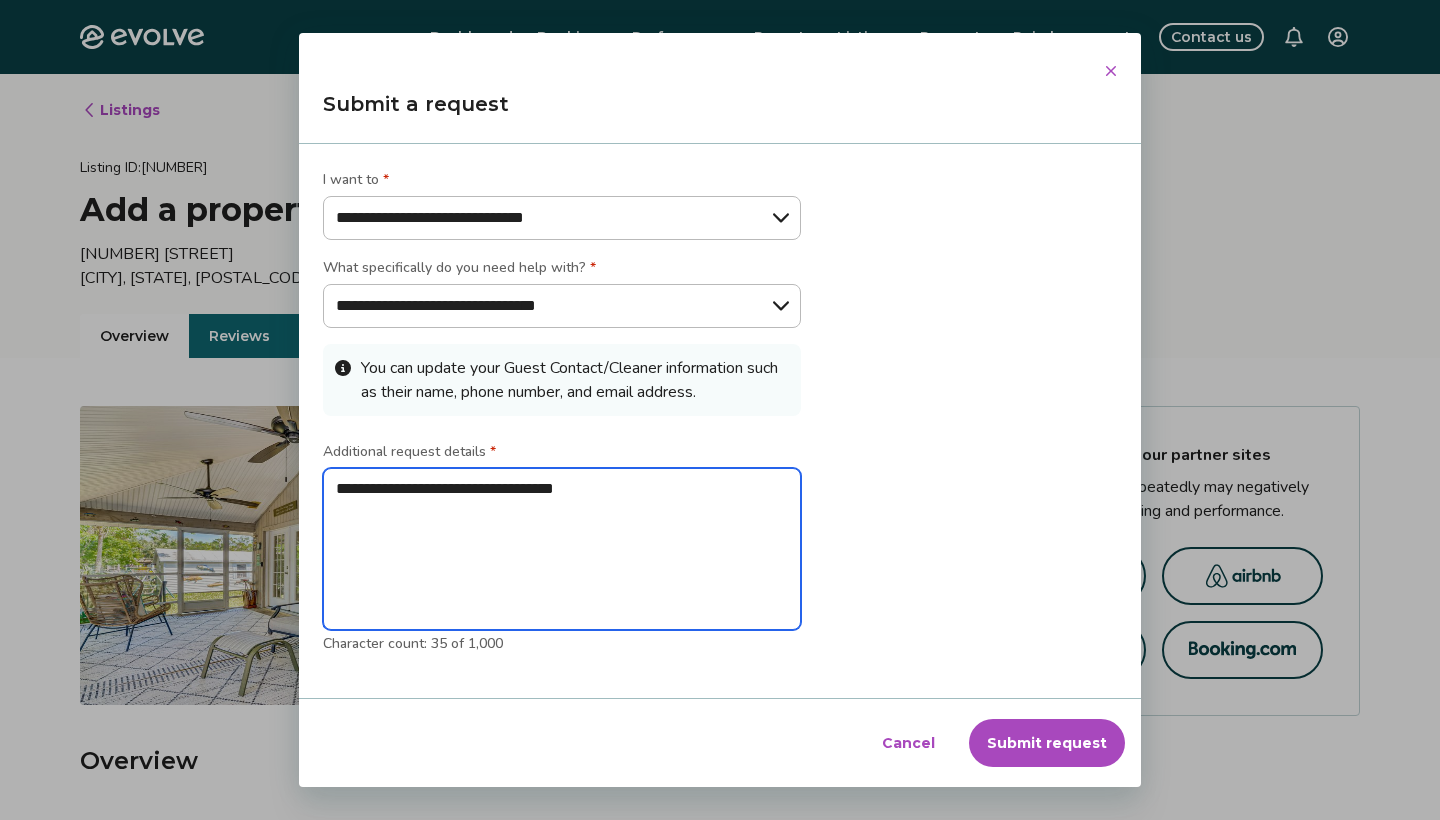 type on "**********" 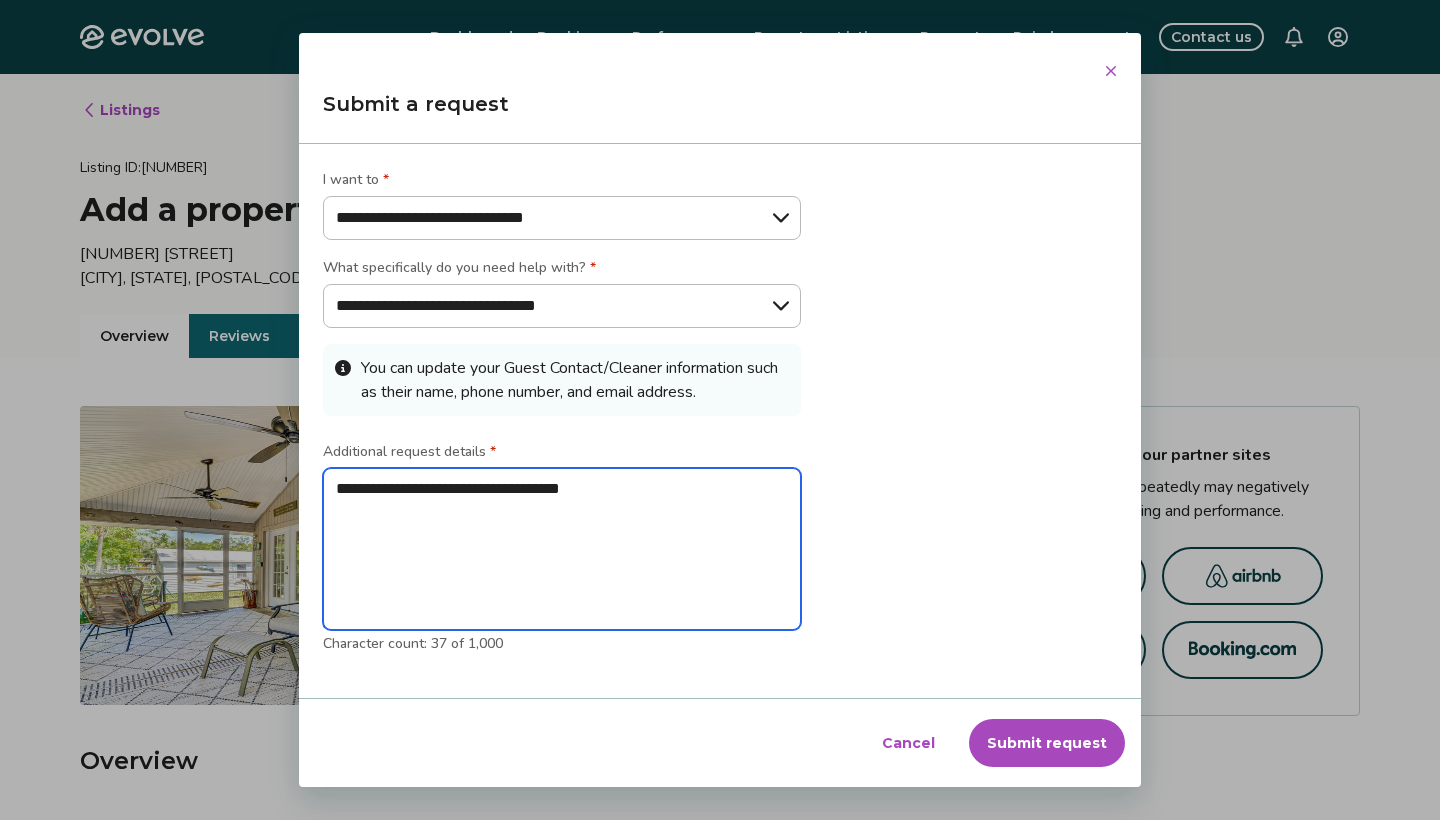 type on "**********" 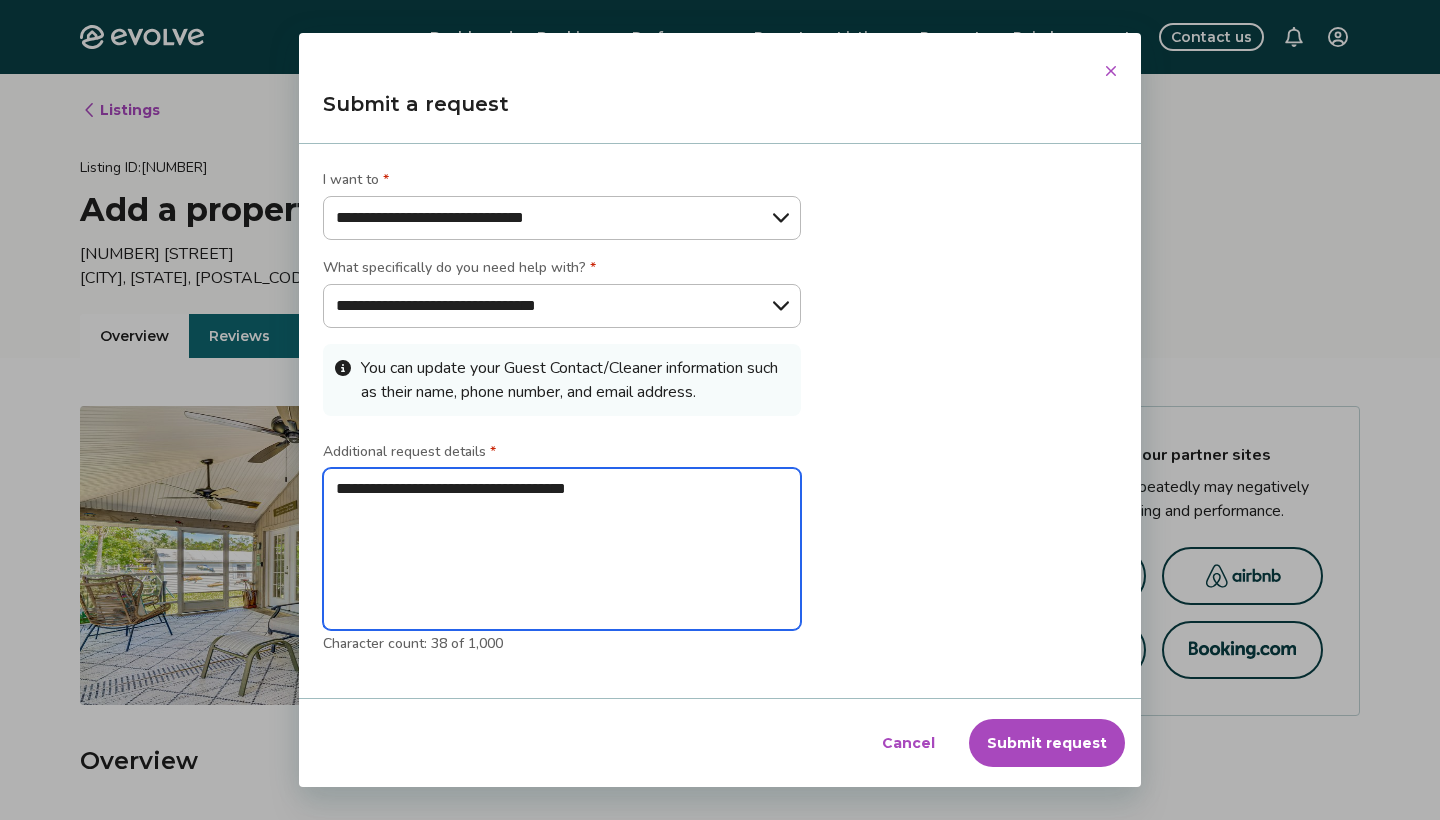 type on "**********" 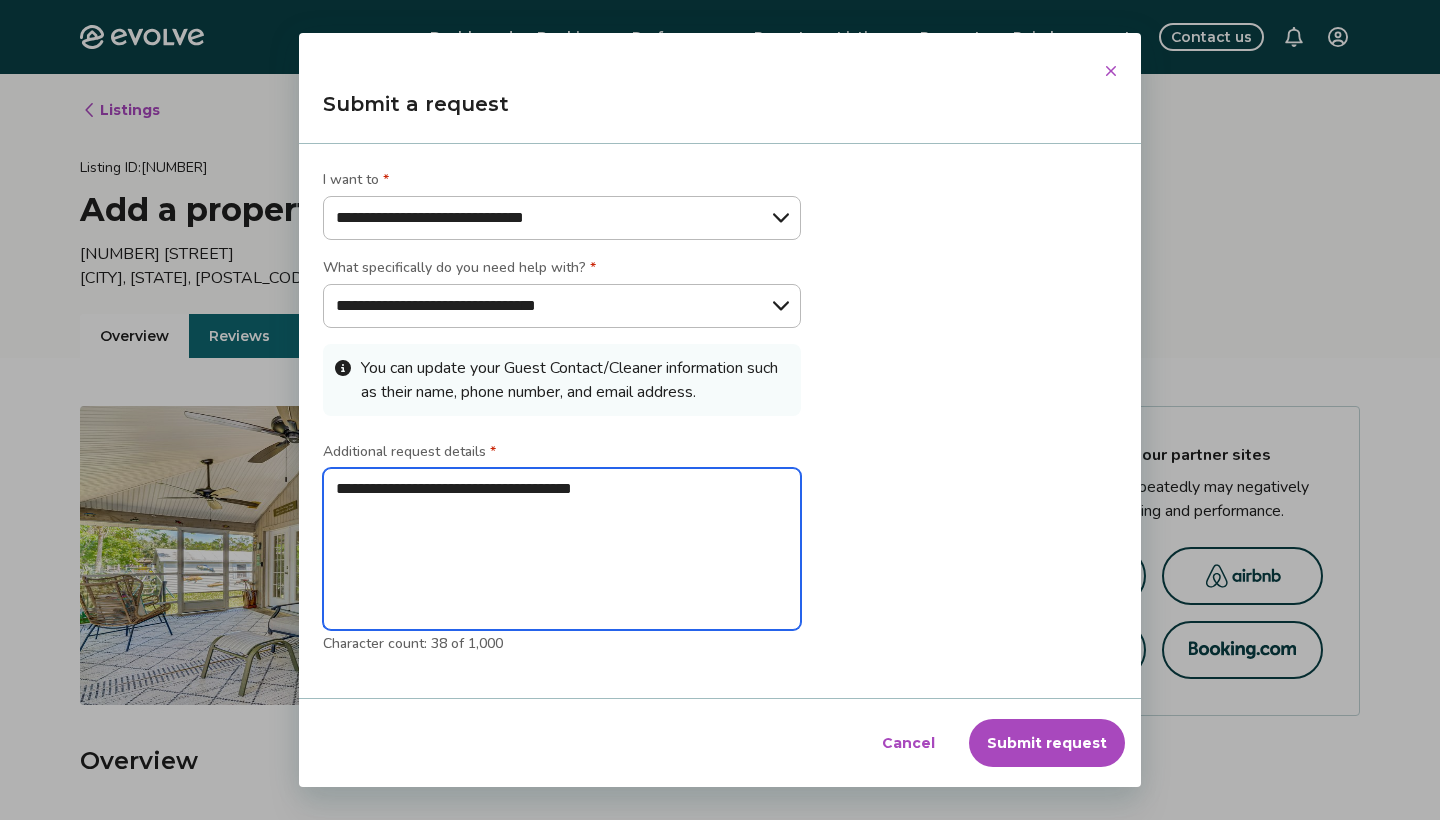 type on "**********" 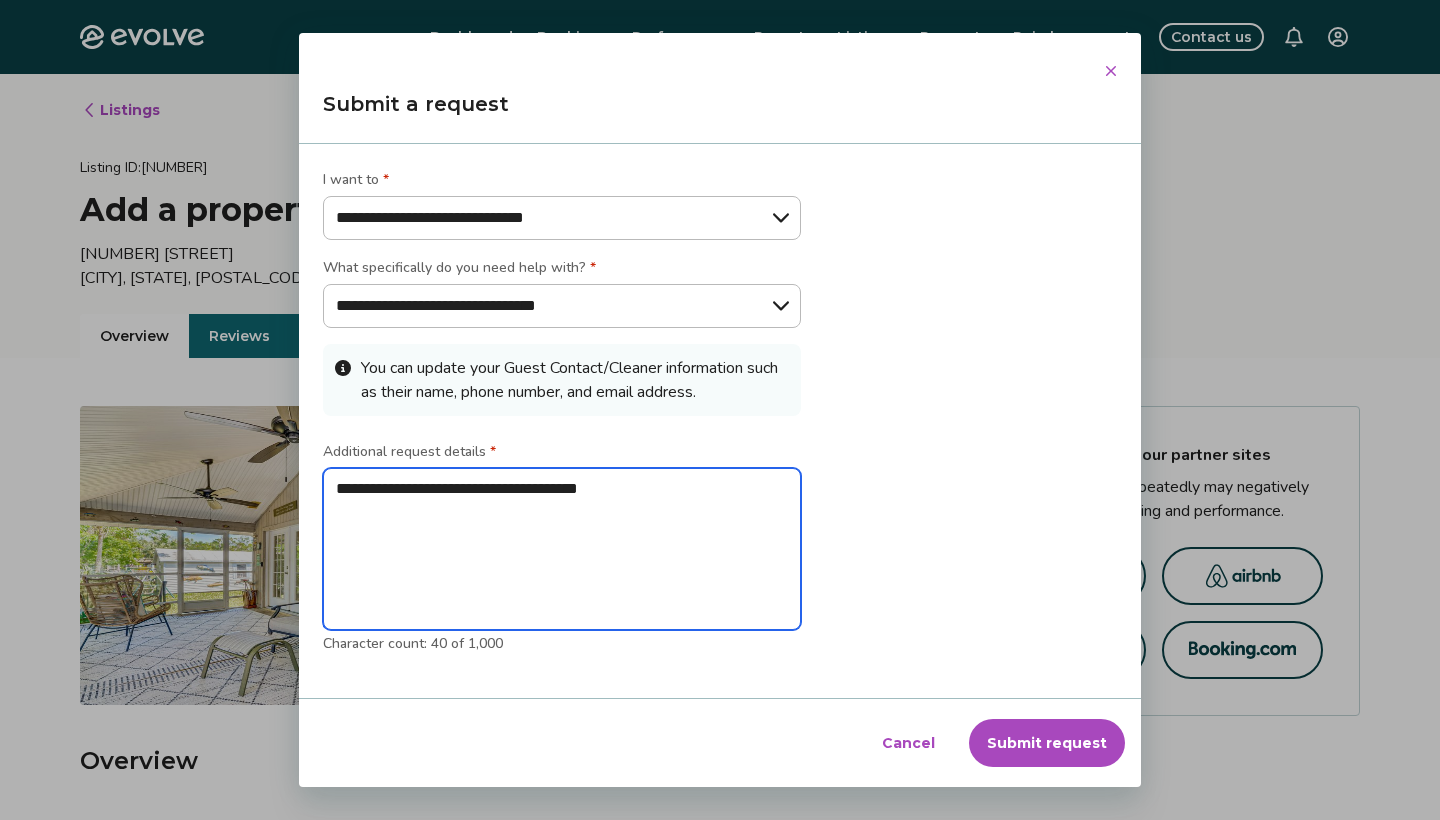type on "**********" 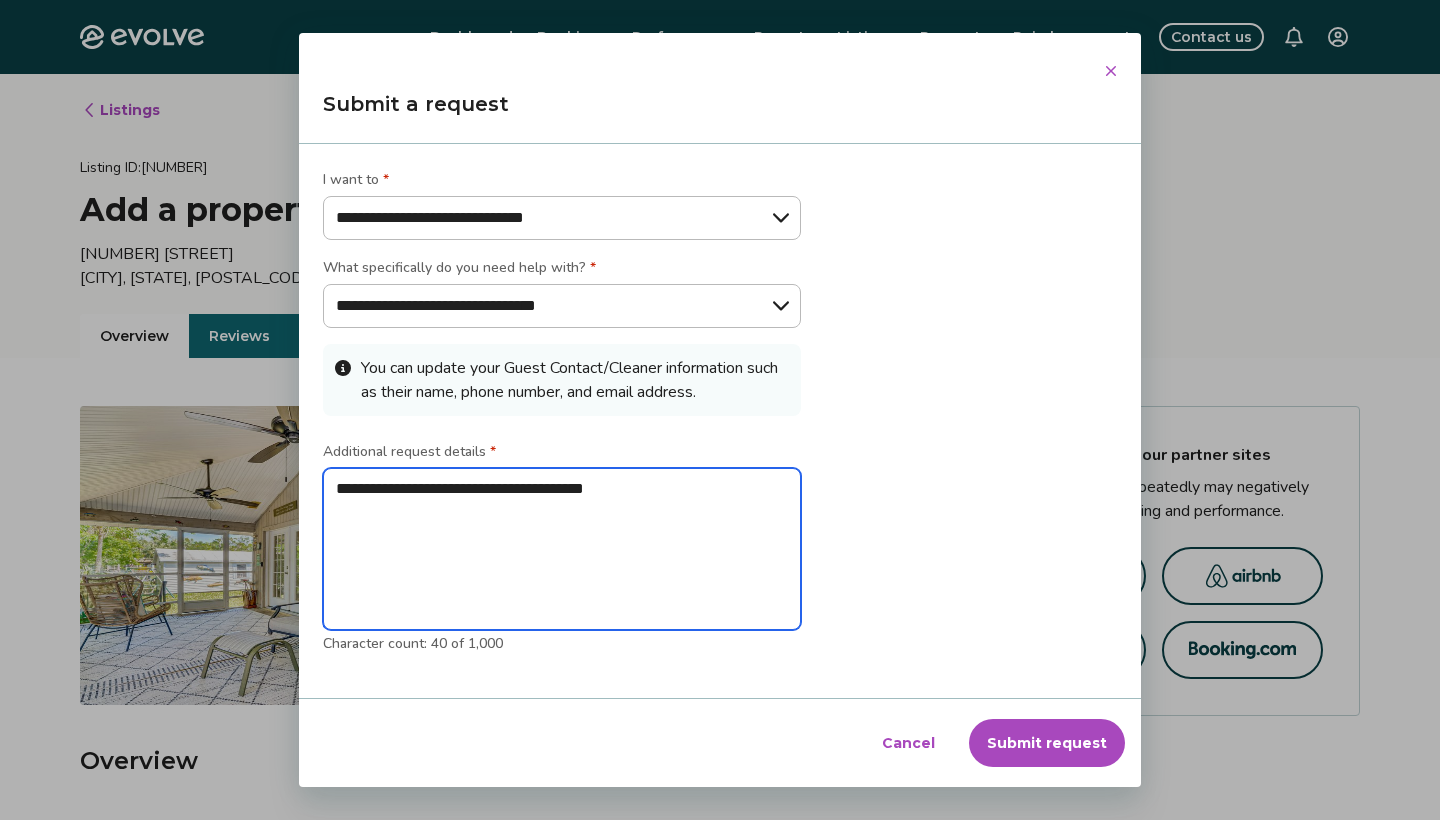 type on "**********" 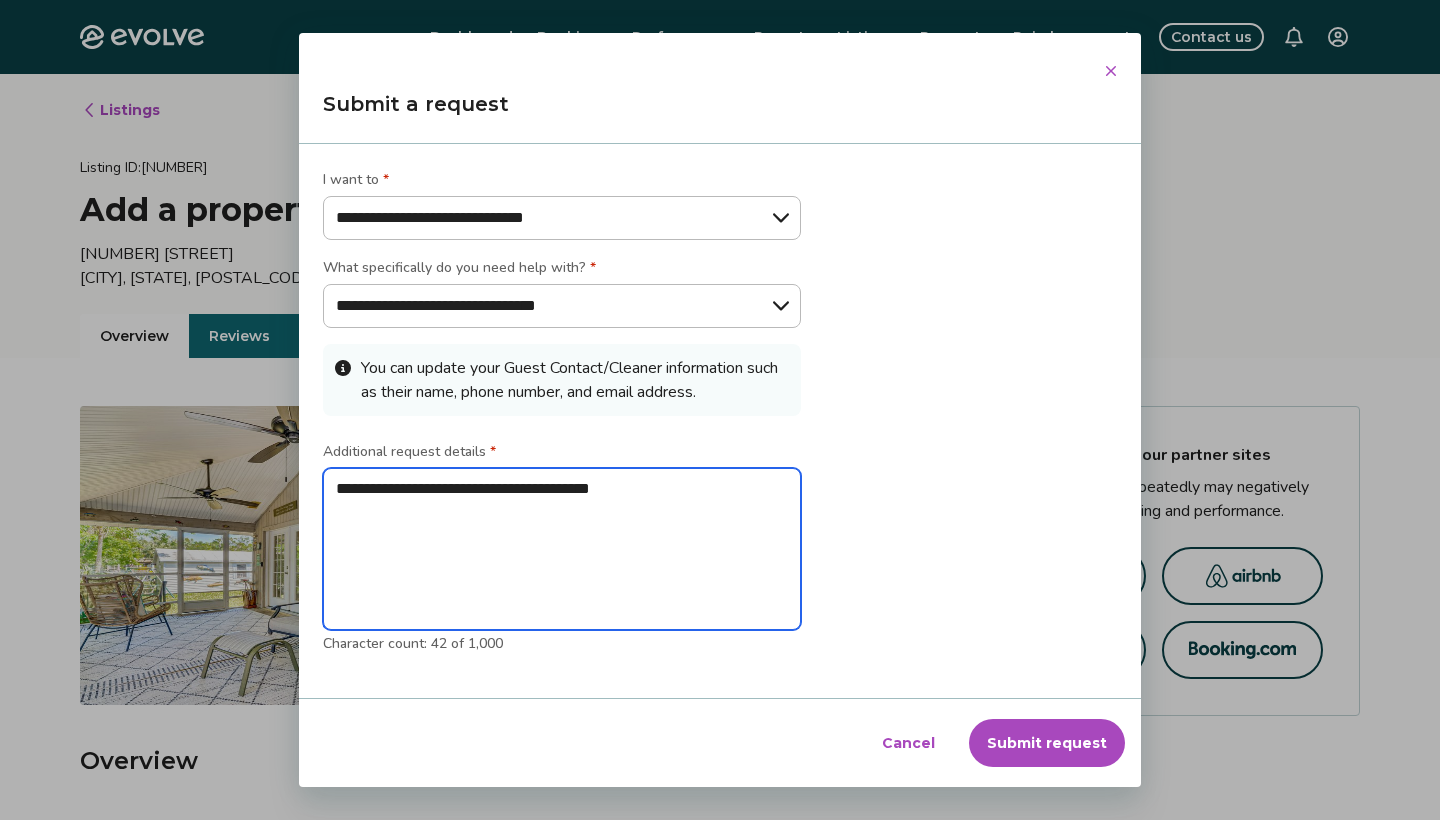 type on "**********" 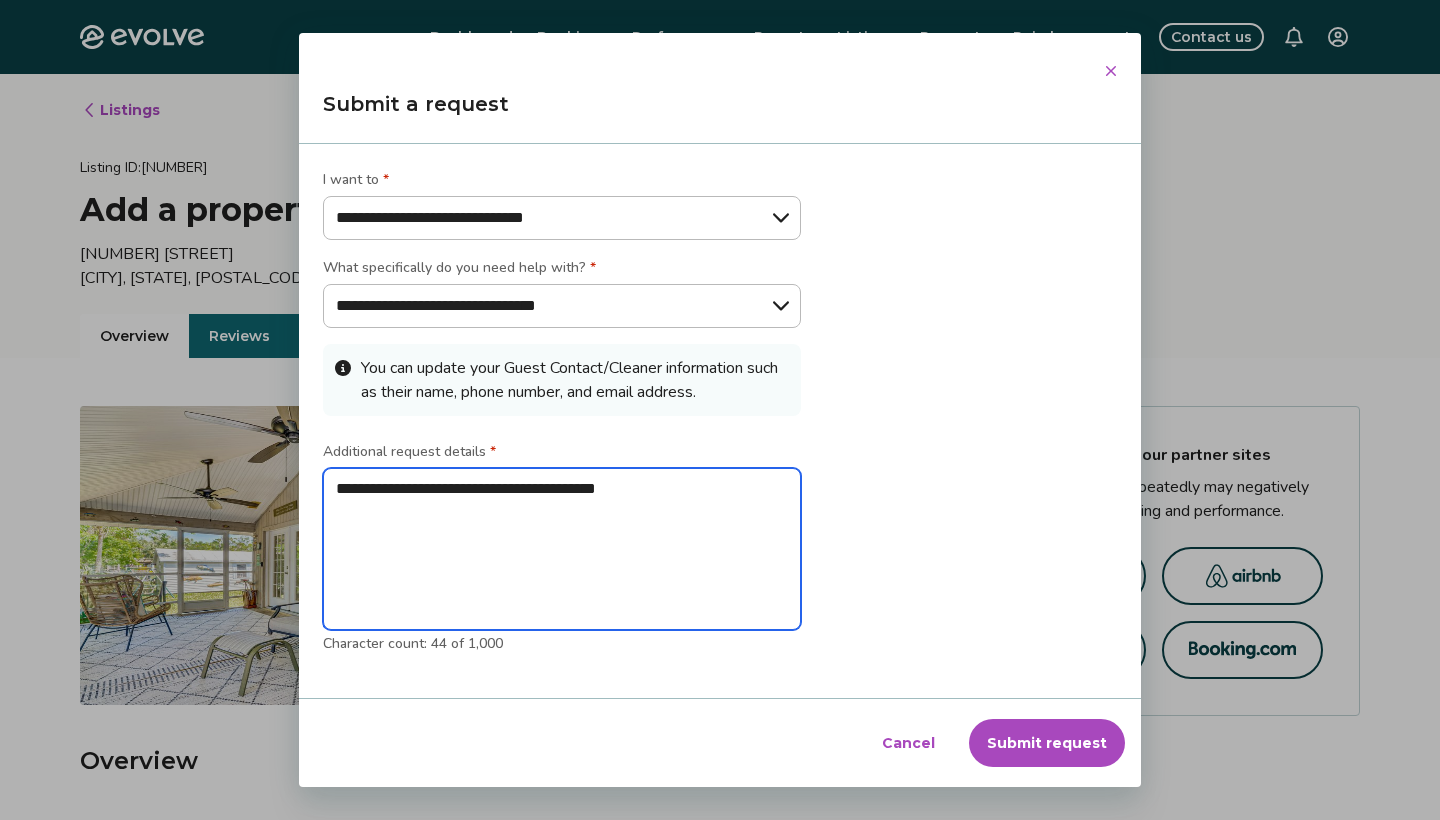 type on "**********" 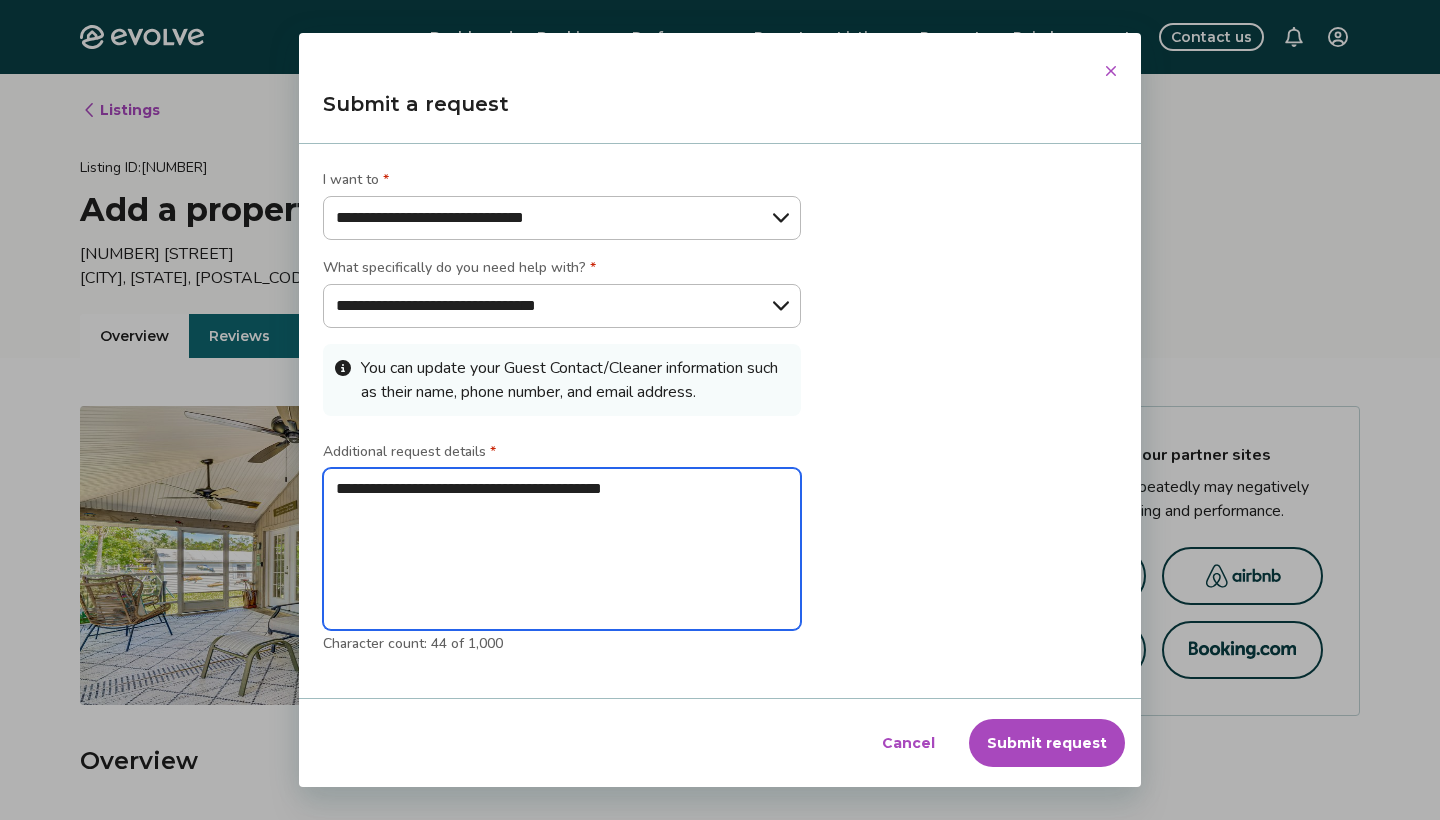 type on "**********" 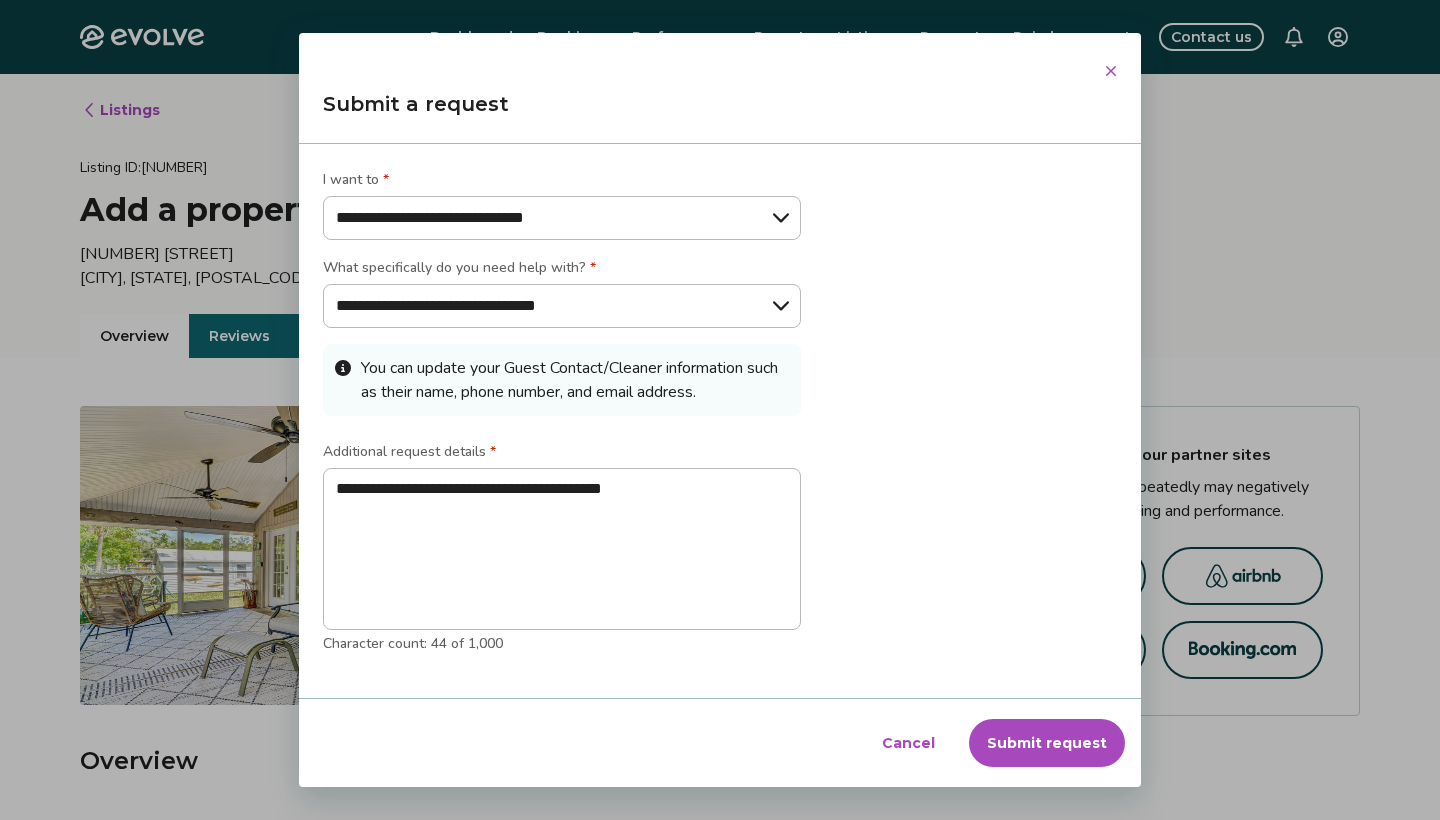 click on "Cancel" at bounding box center [908, 743] 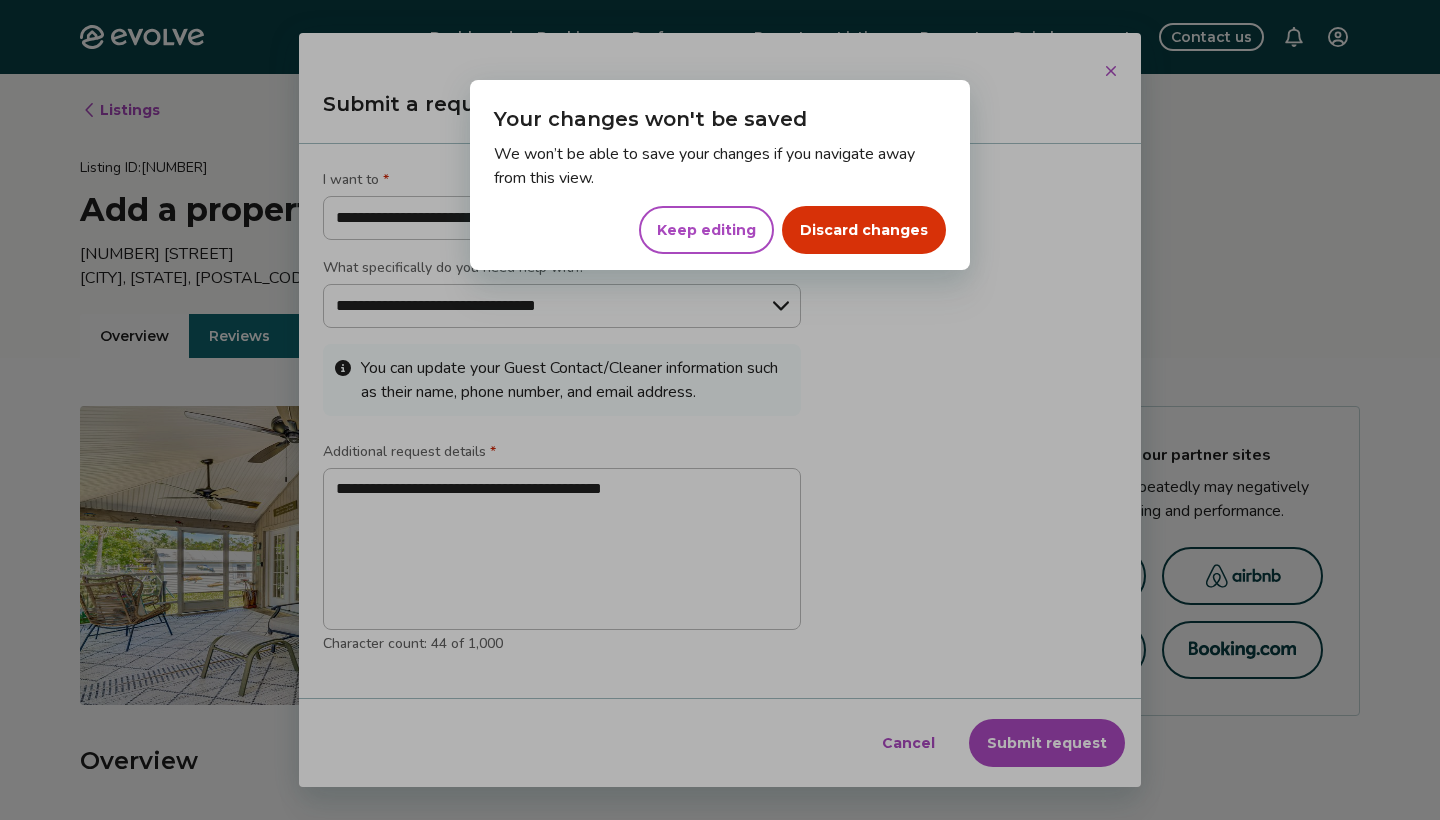 click on "Discard changes" at bounding box center [864, 230] 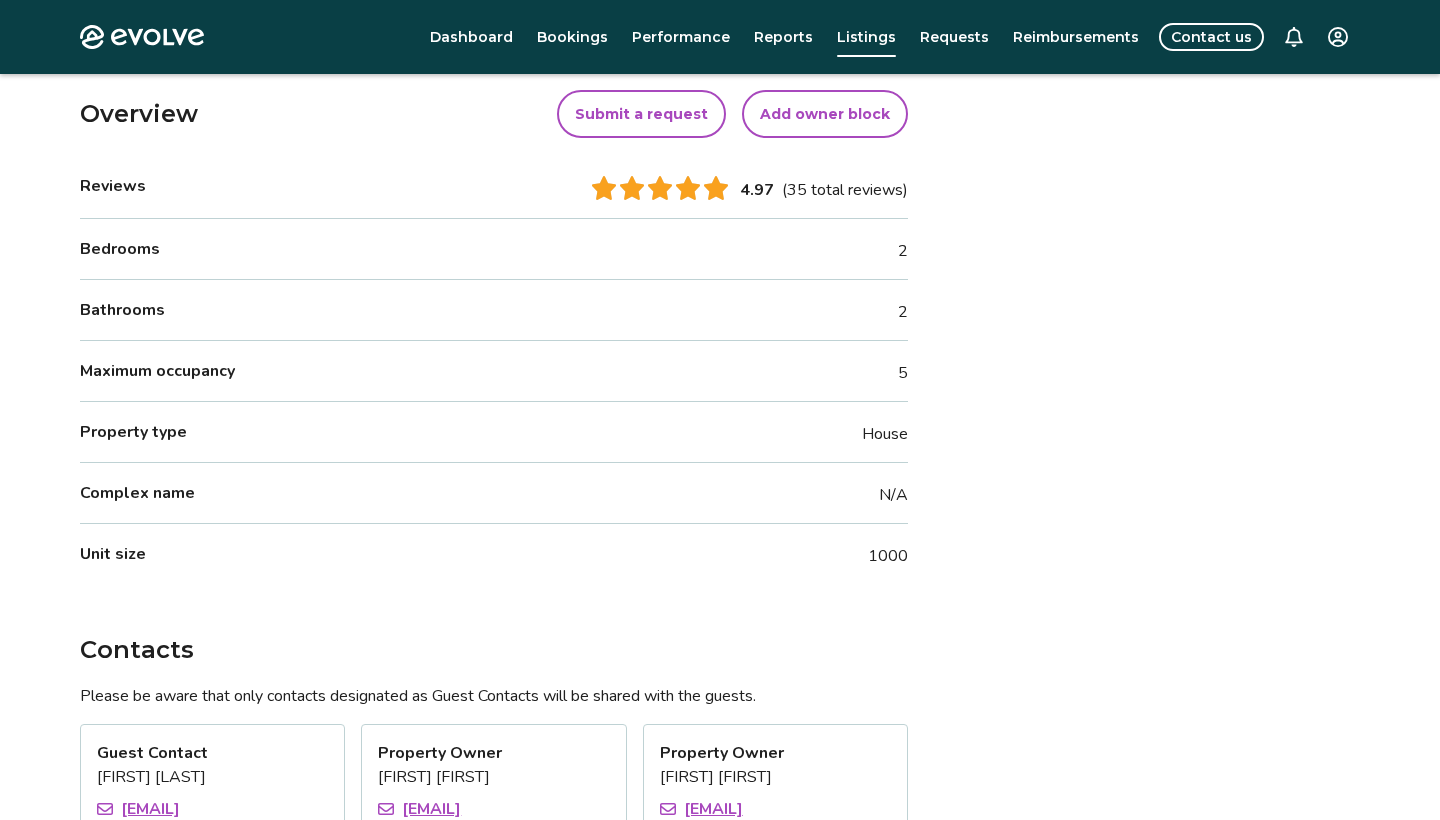 scroll, scrollTop: 1137, scrollLeft: 0, axis: vertical 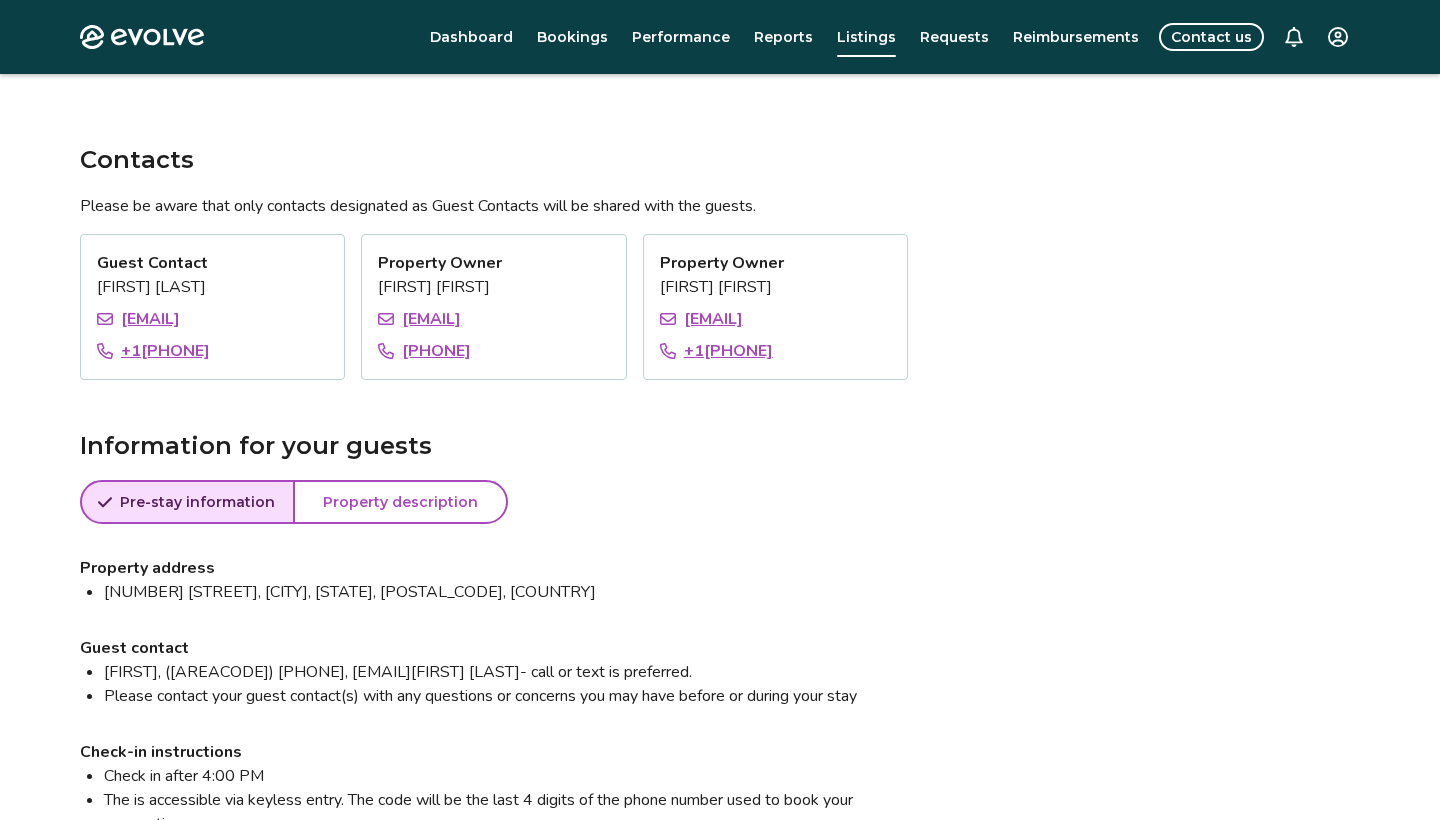 drag, startPoint x: 651, startPoint y: 255, endPoint x: 799, endPoint y: 355, distance: 178.61691 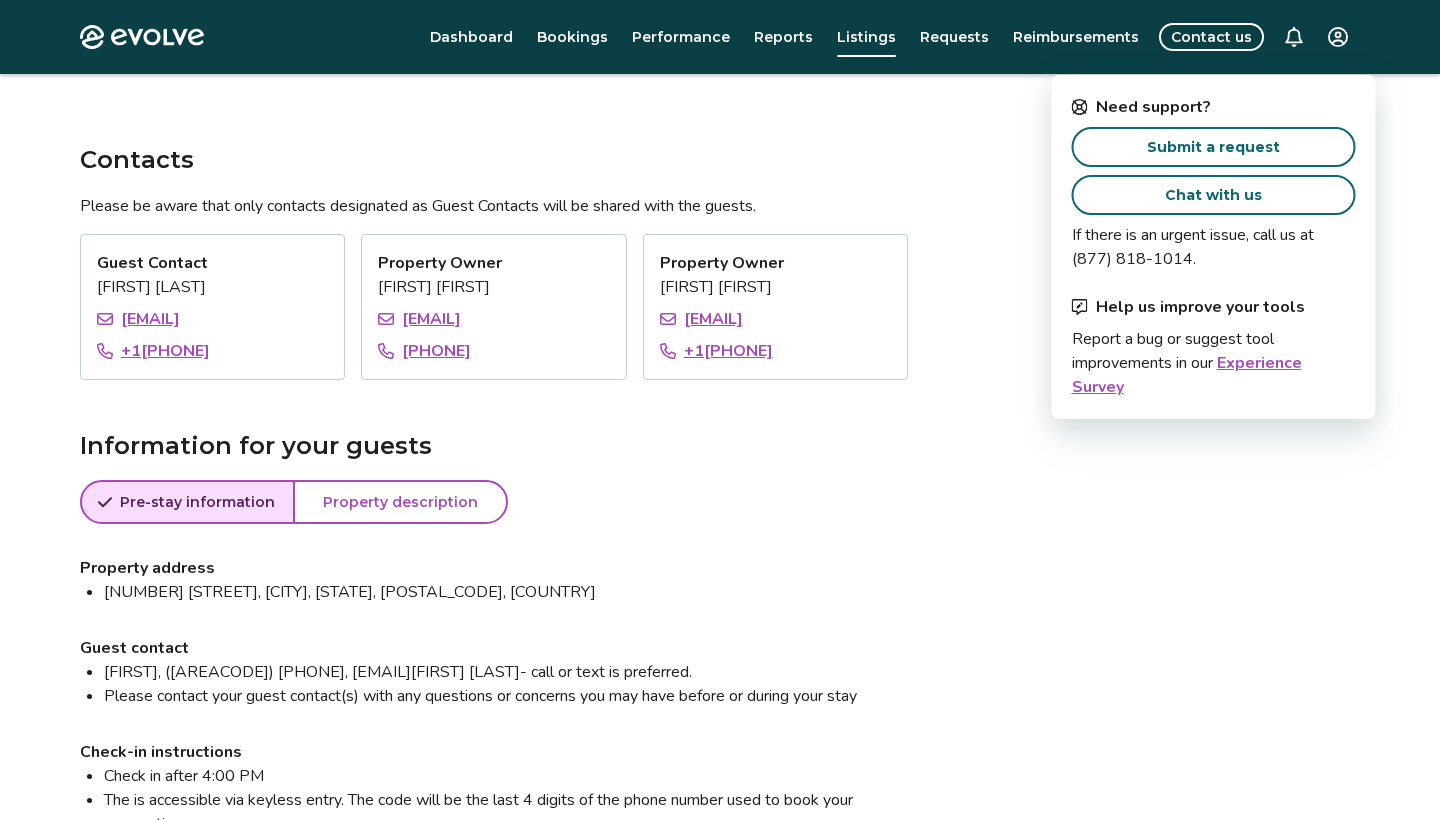 click on "Submit a request" at bounding box center (1213, 147) 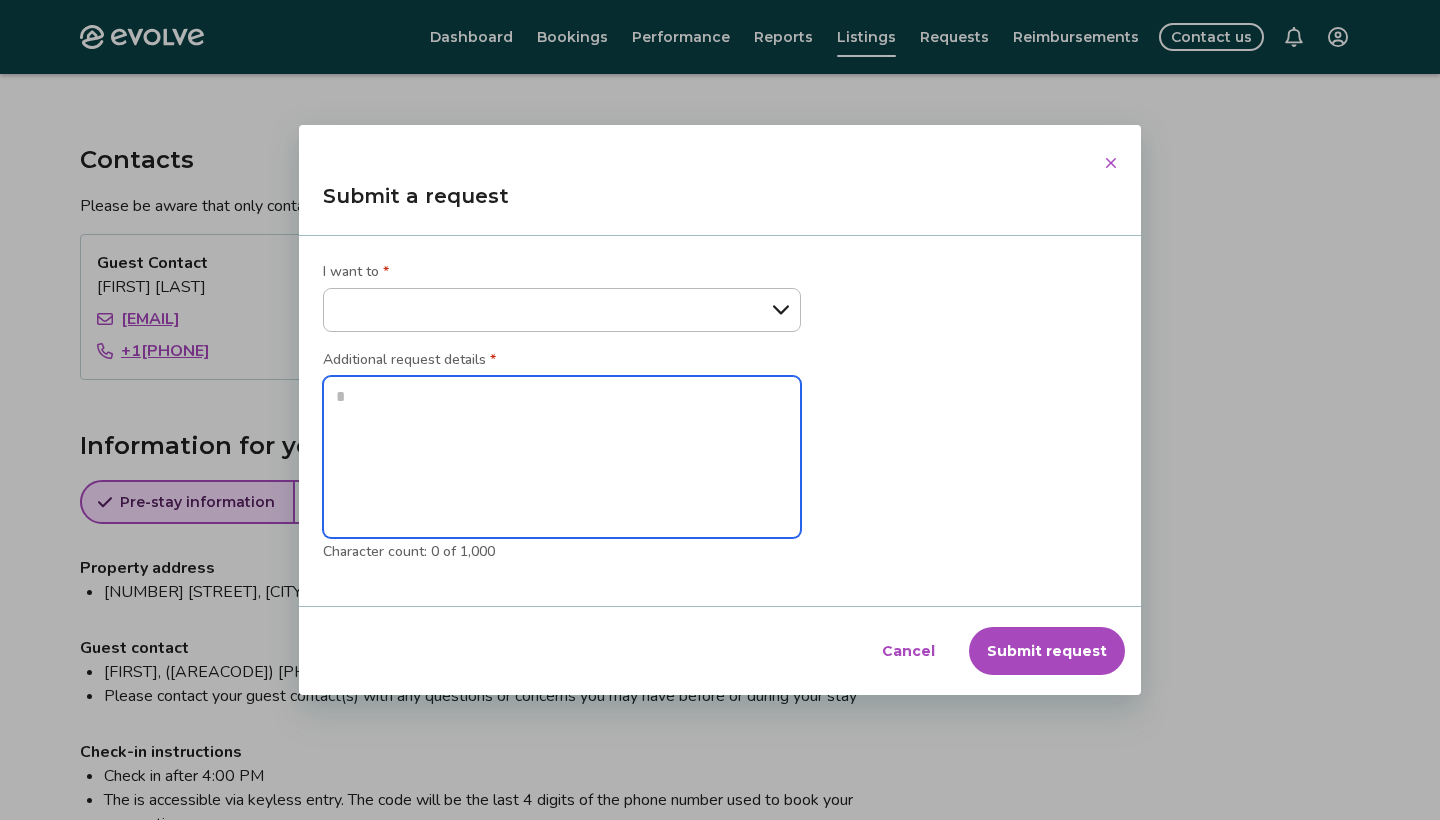 click at bounding box center [562, 457] 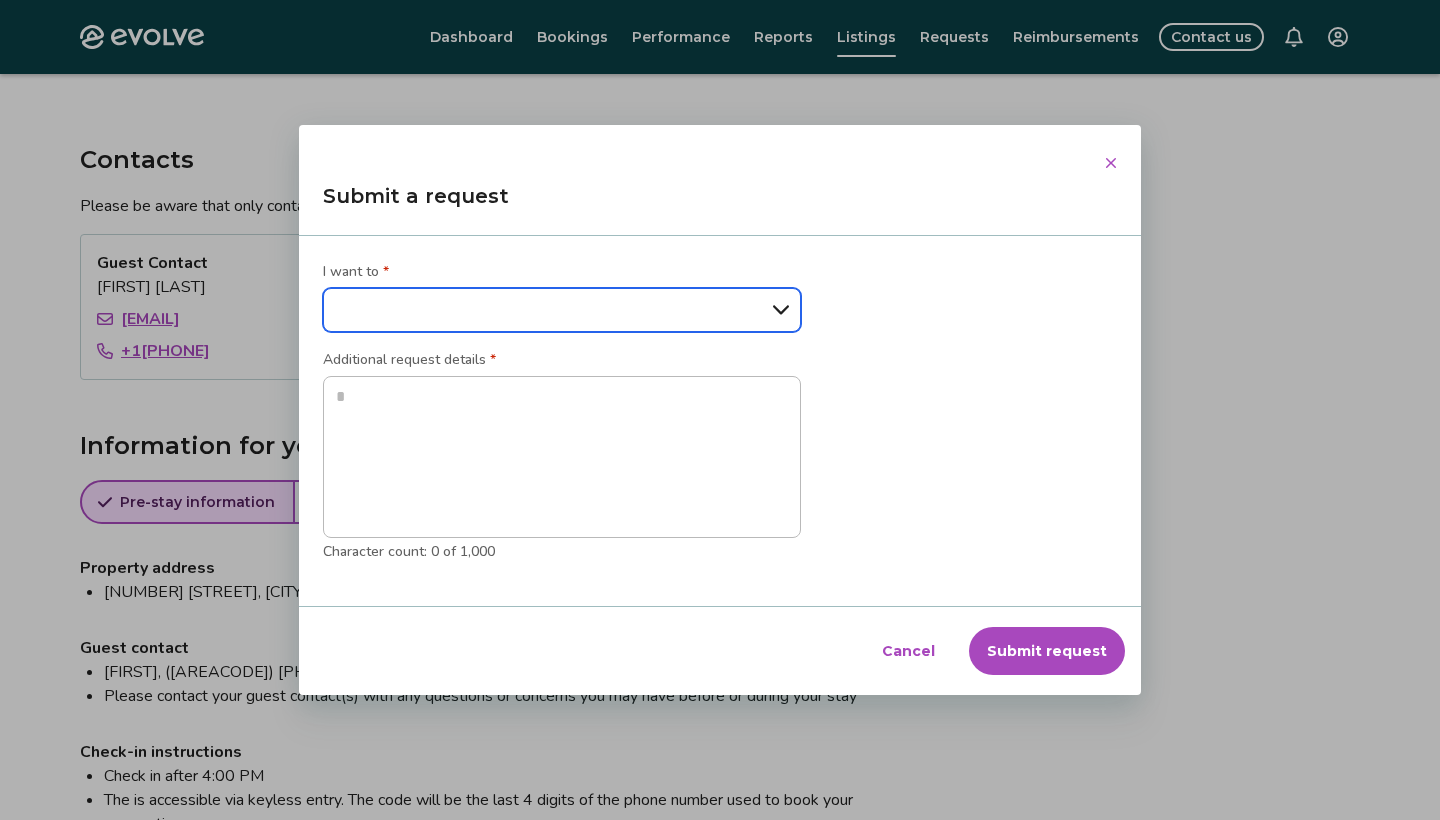 select on "**********" 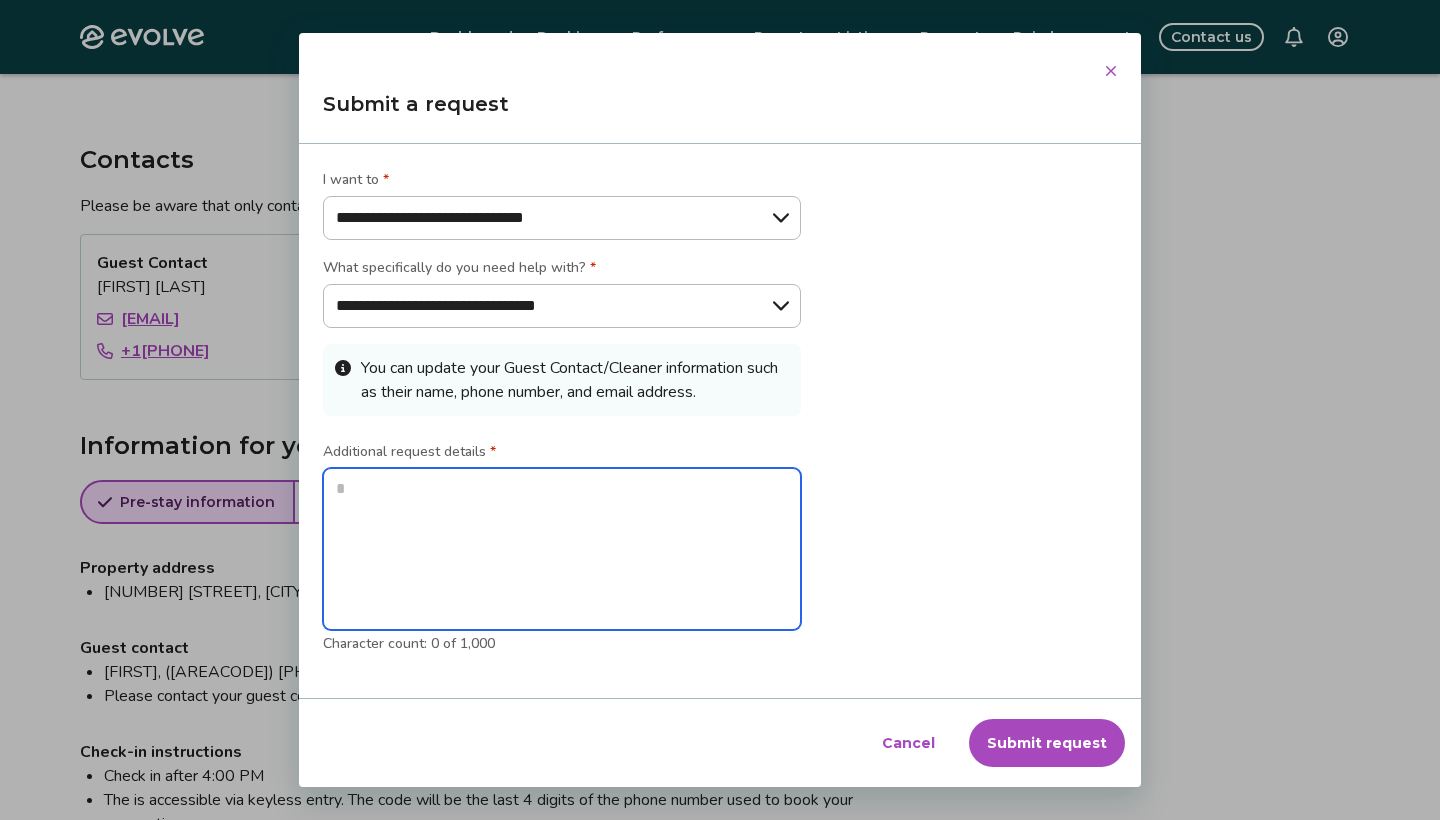 click at bounding box center (562, 549) 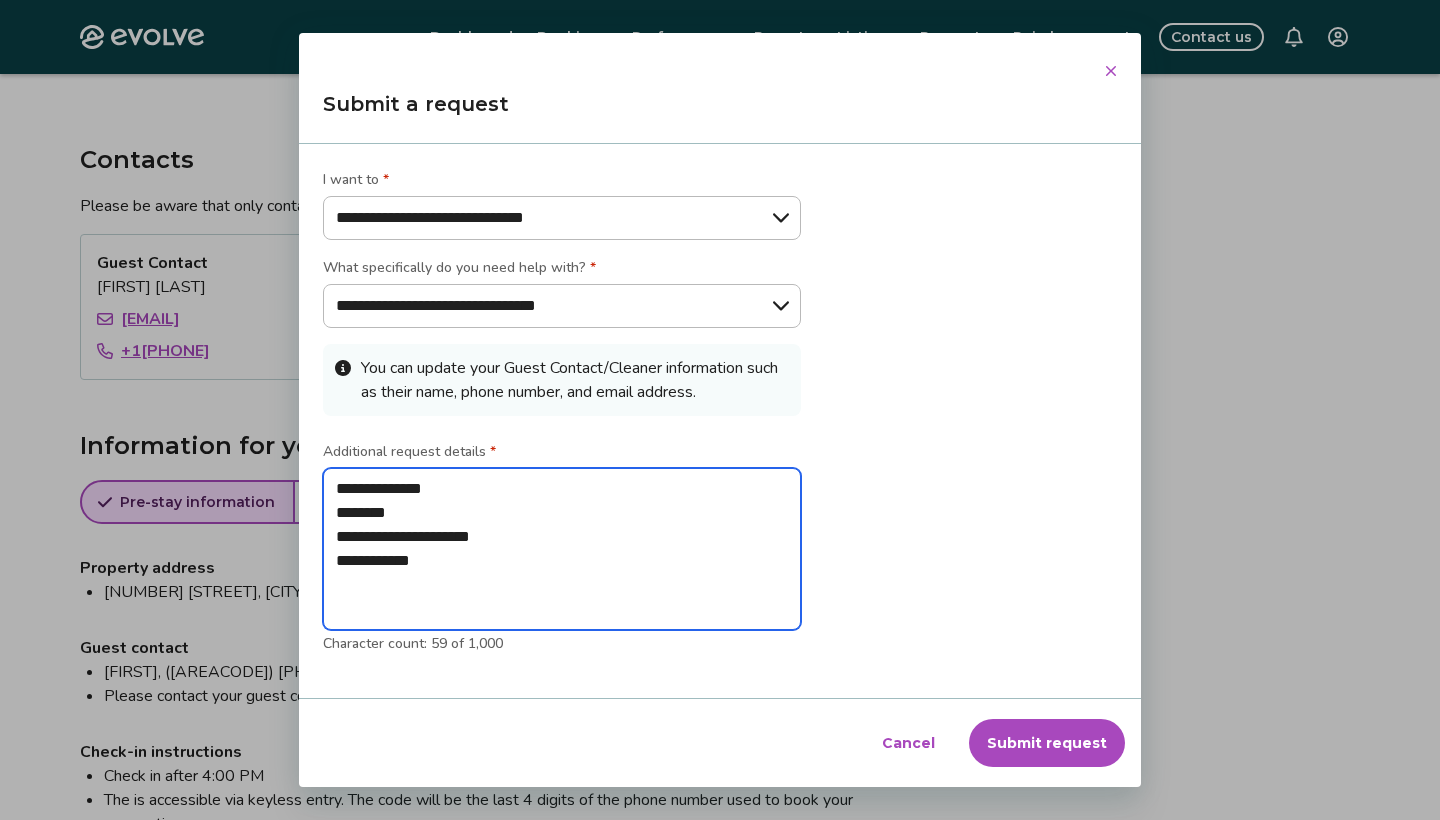 click on "**********" at bounding box center [562, 549] 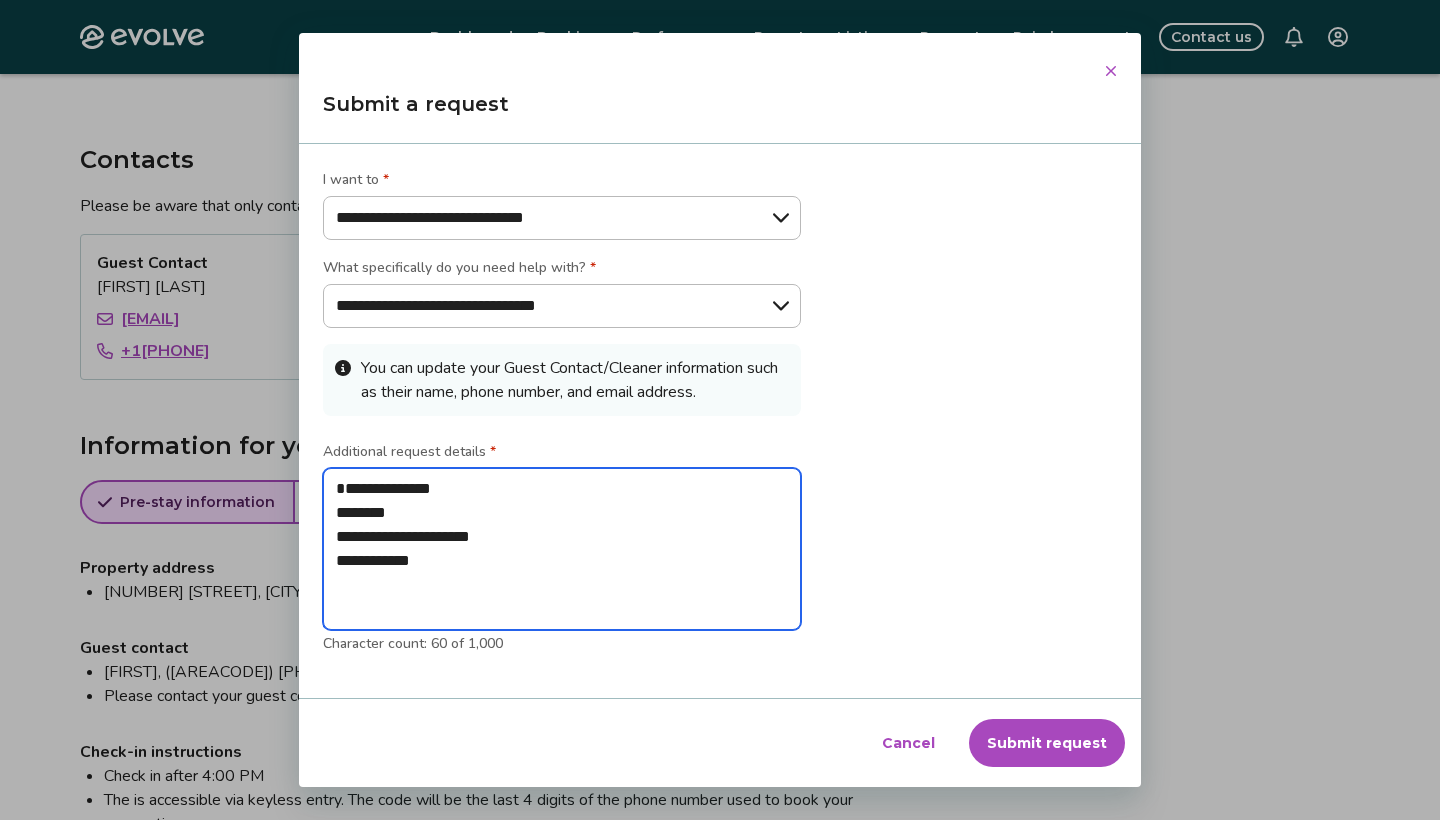 type on "*" 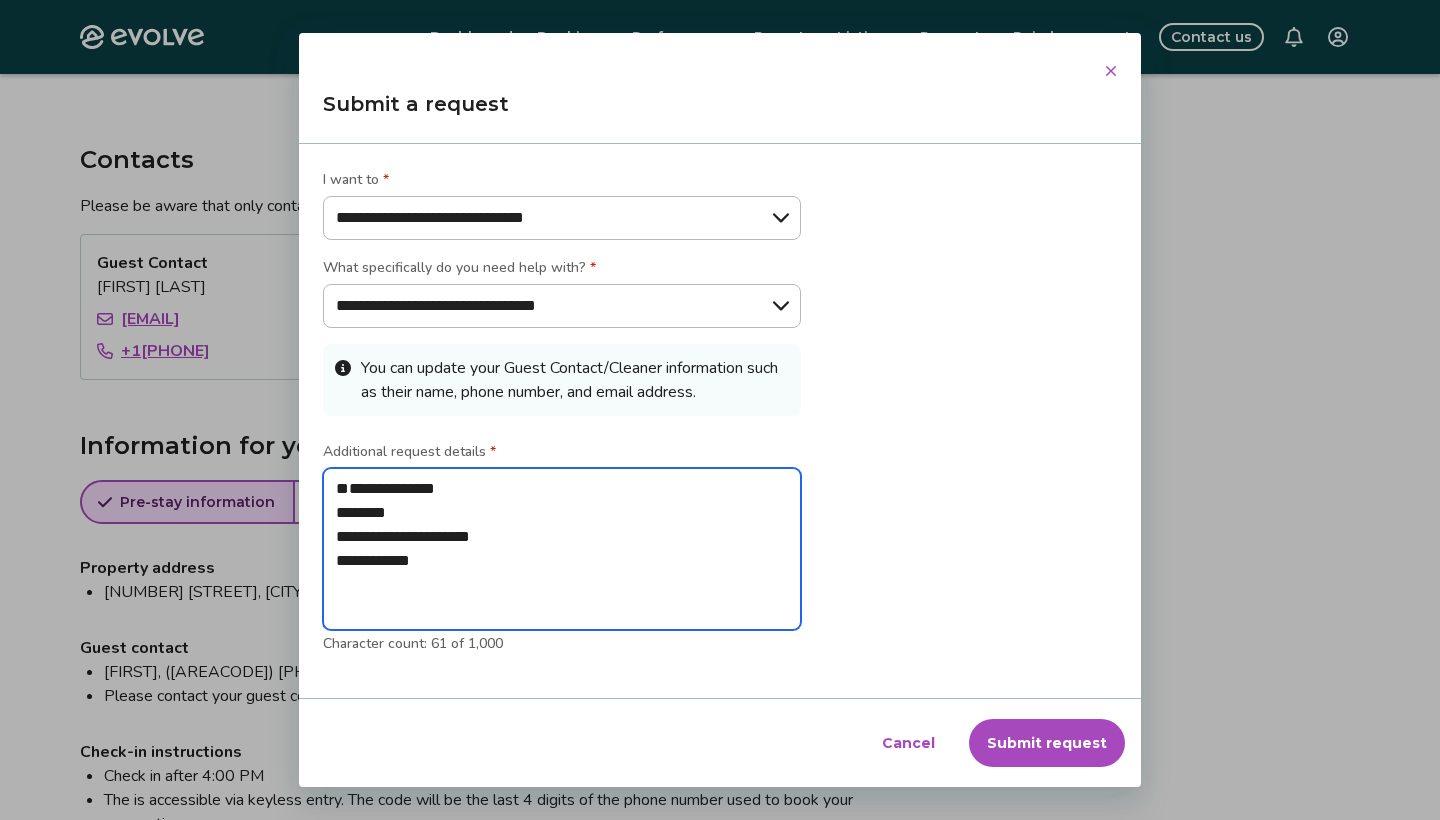type on "**********" 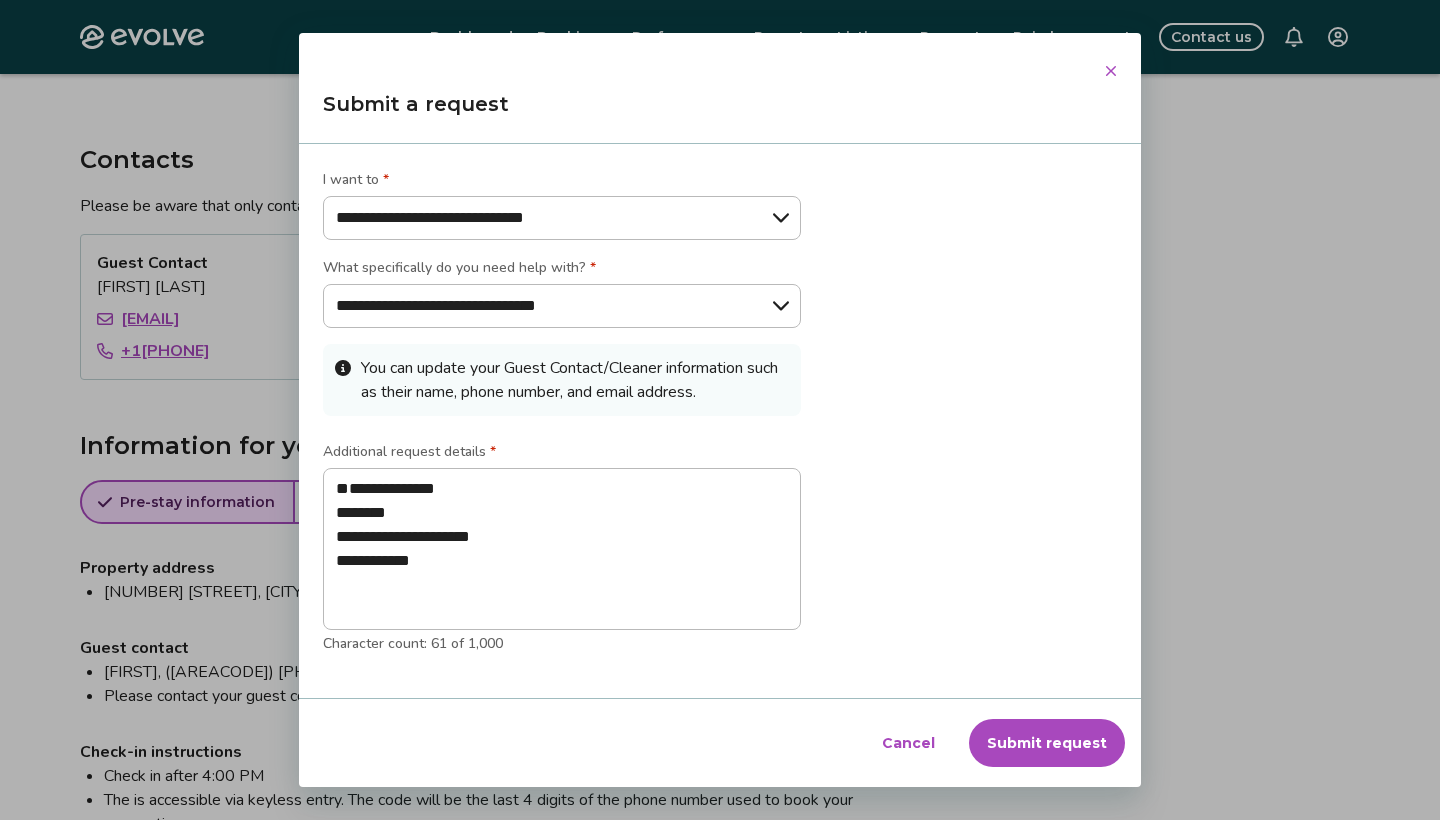 click on "Additional request details   *" at bounding box center (409, 452) 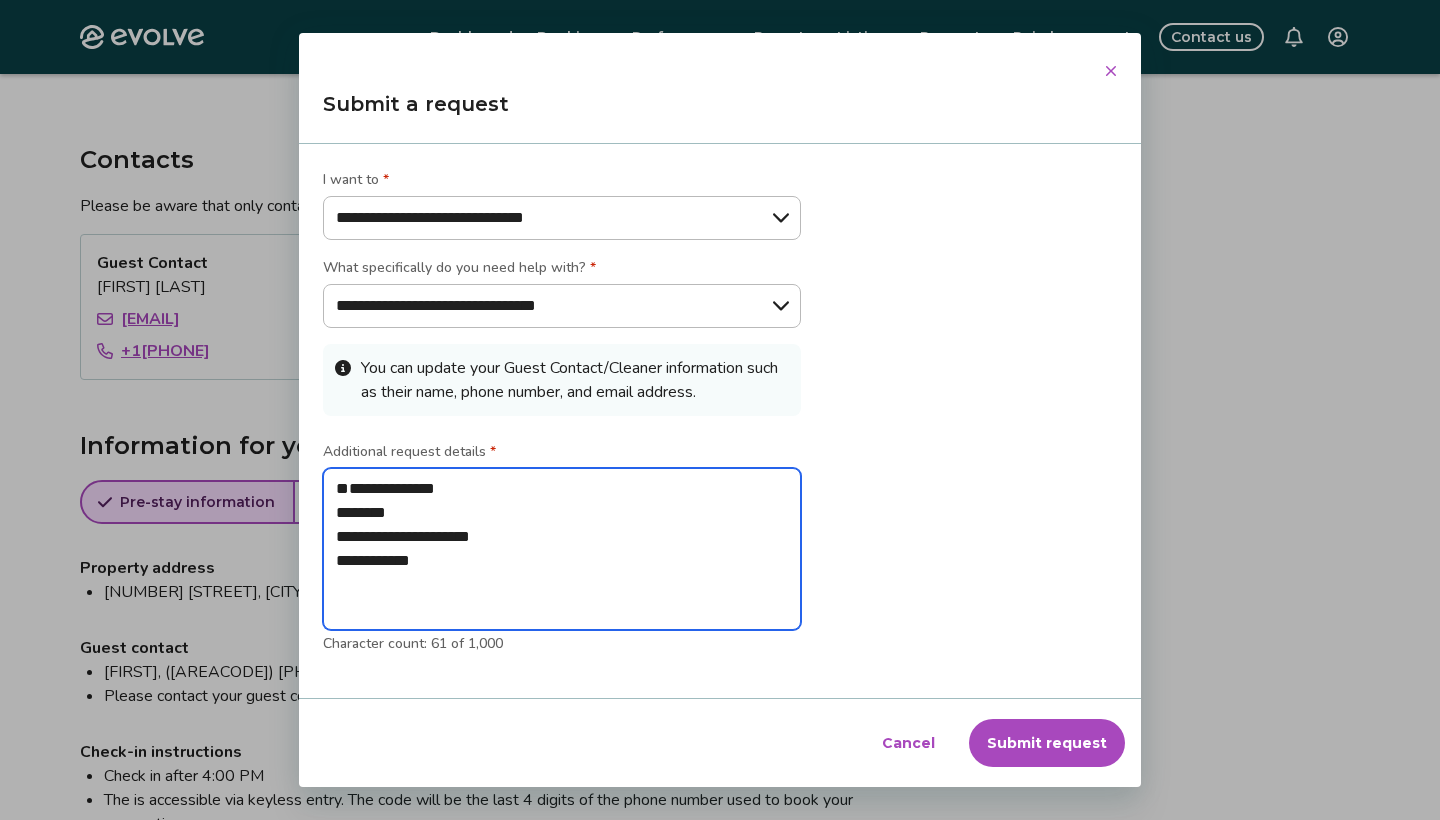 click on "**********" at bounding box center [562, 549] 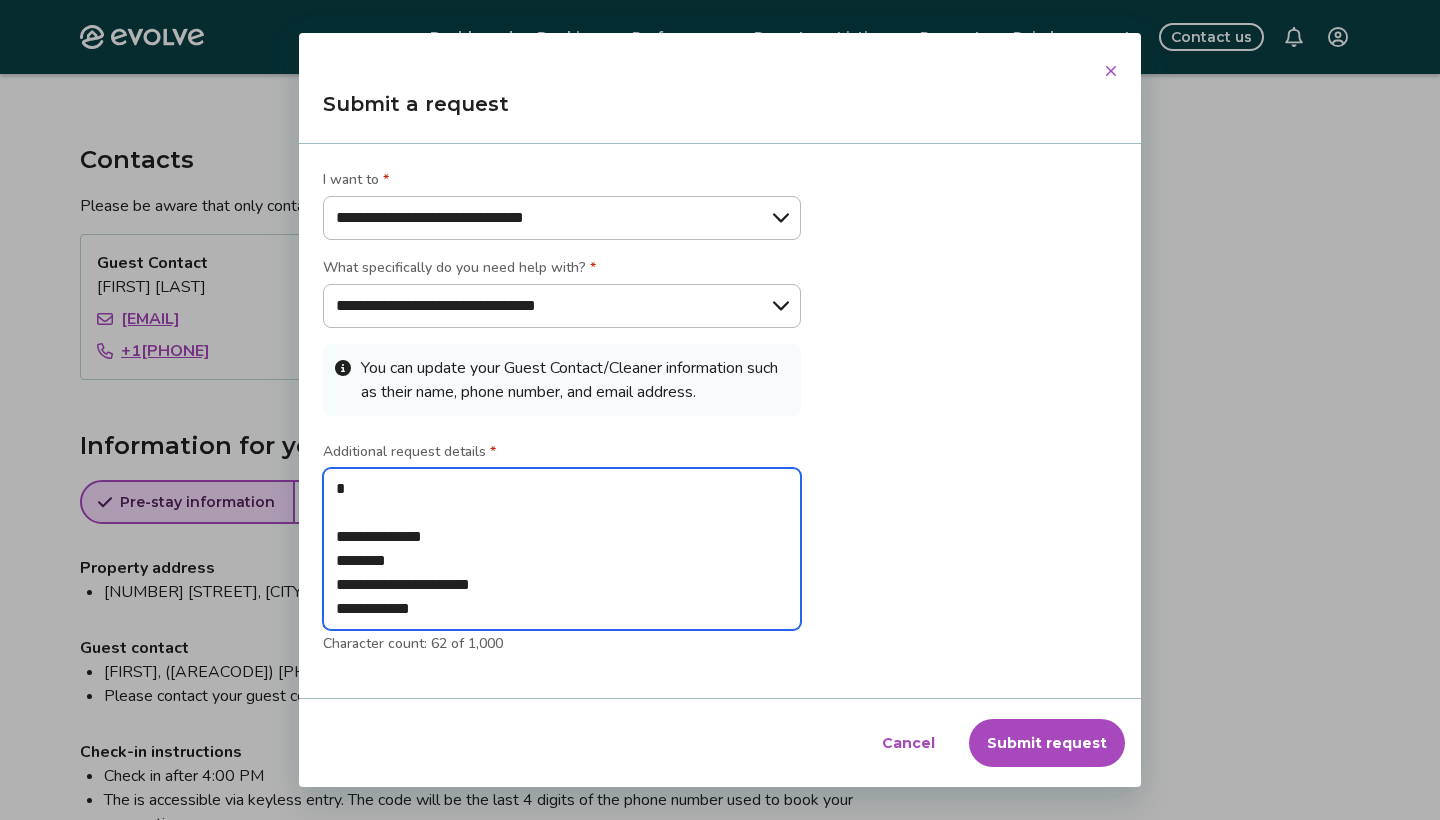 type on "*" 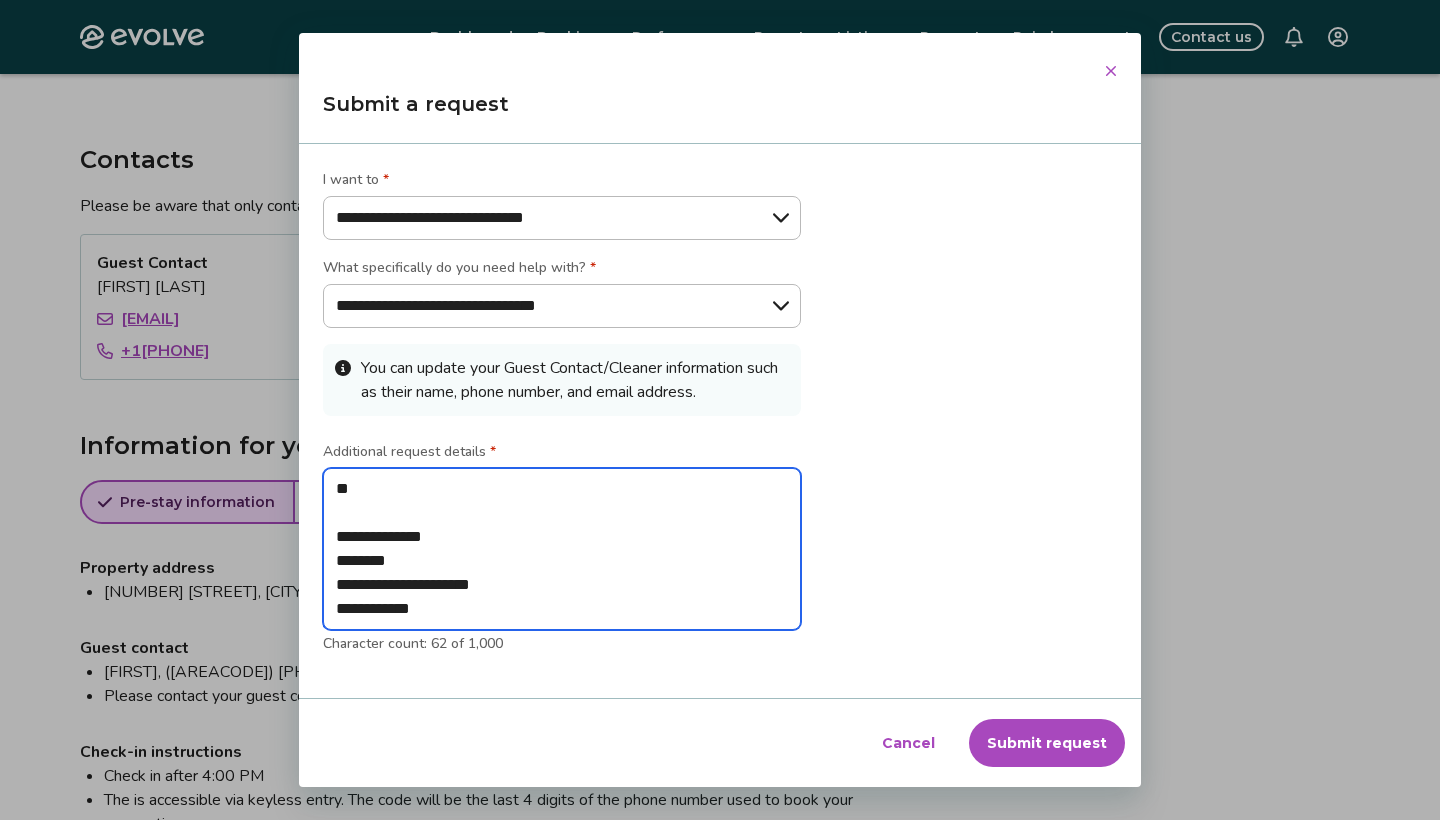 type on "*" 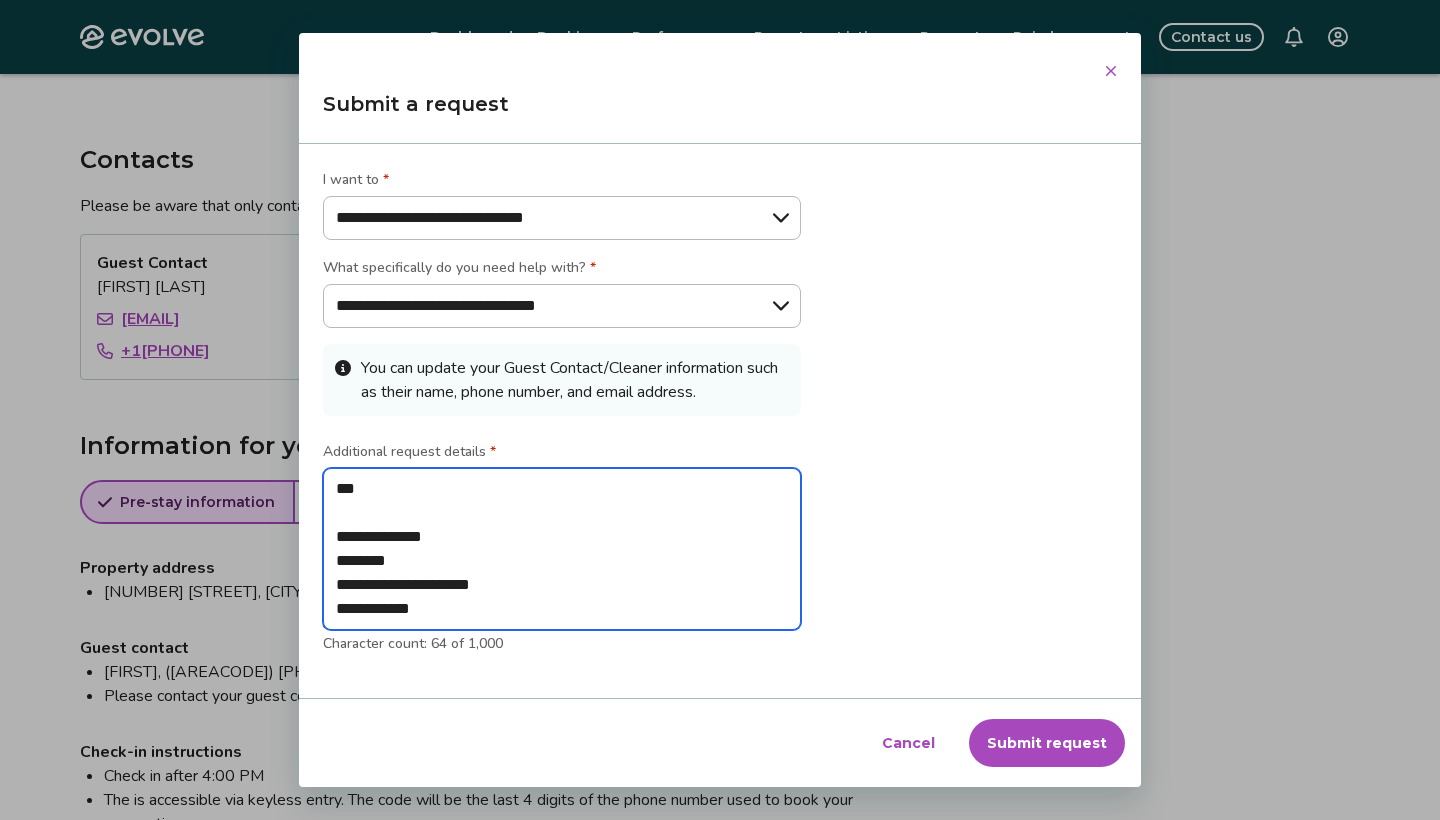 type on "*" 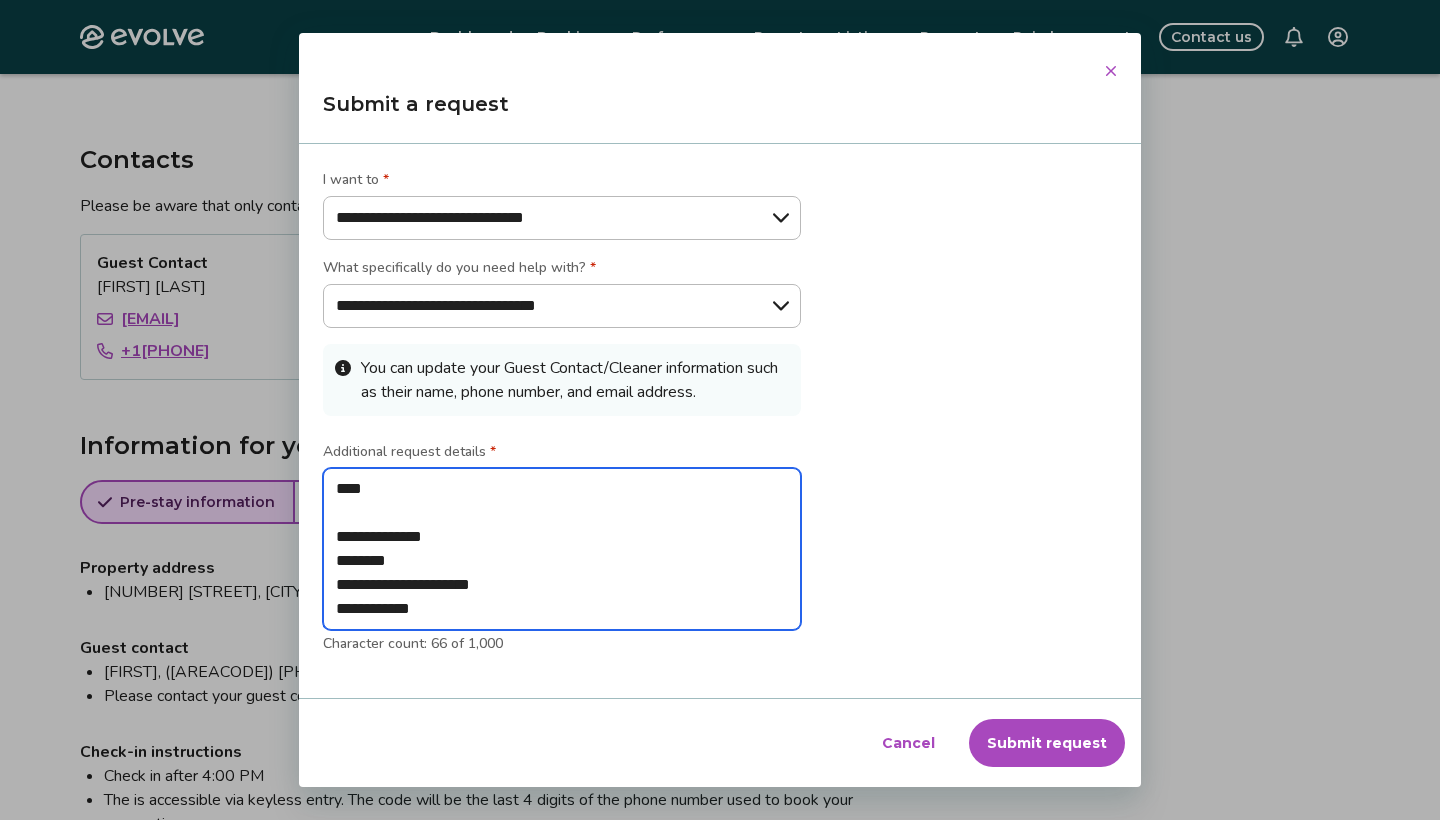 type on "*" 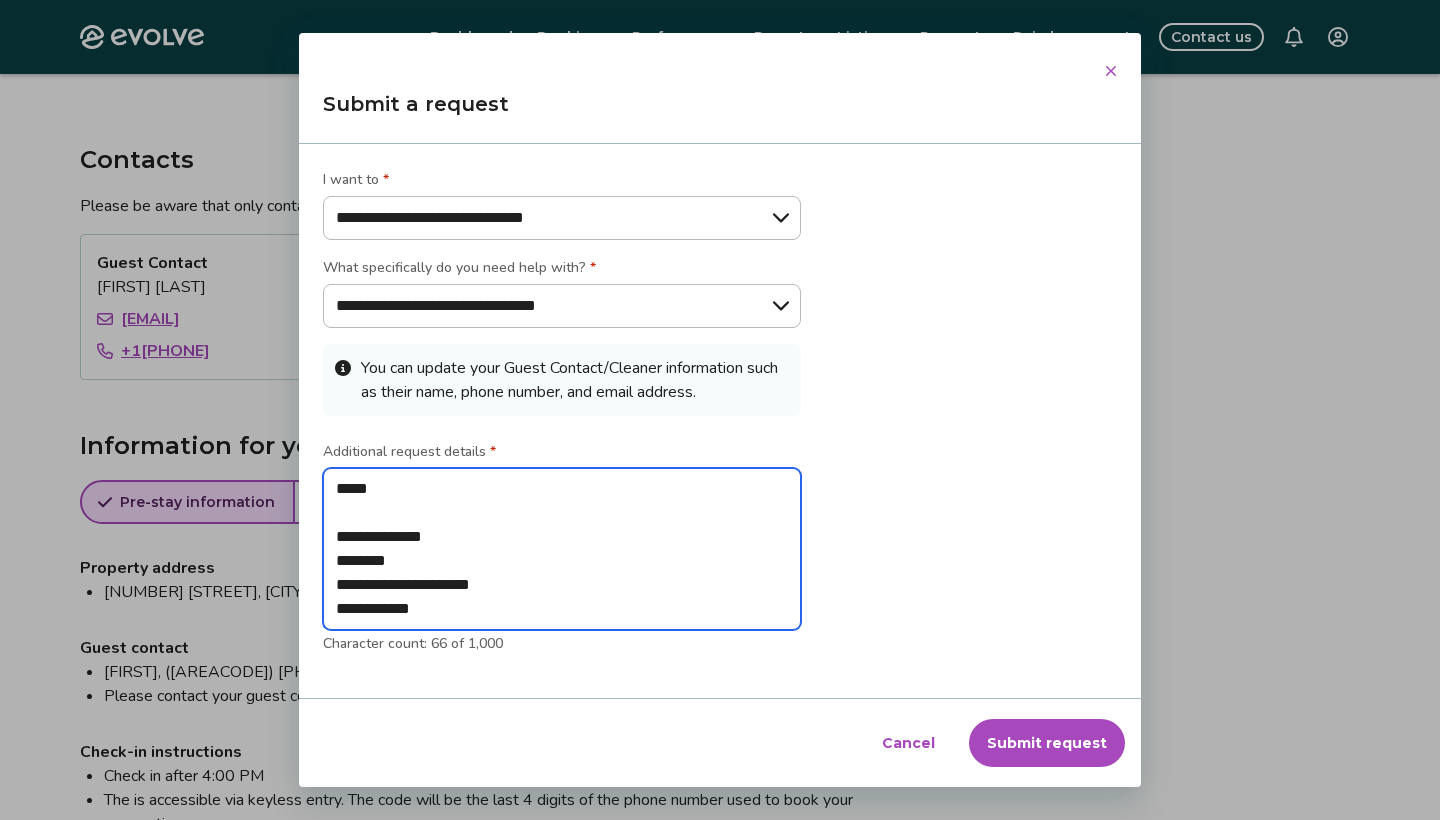 type on "*" 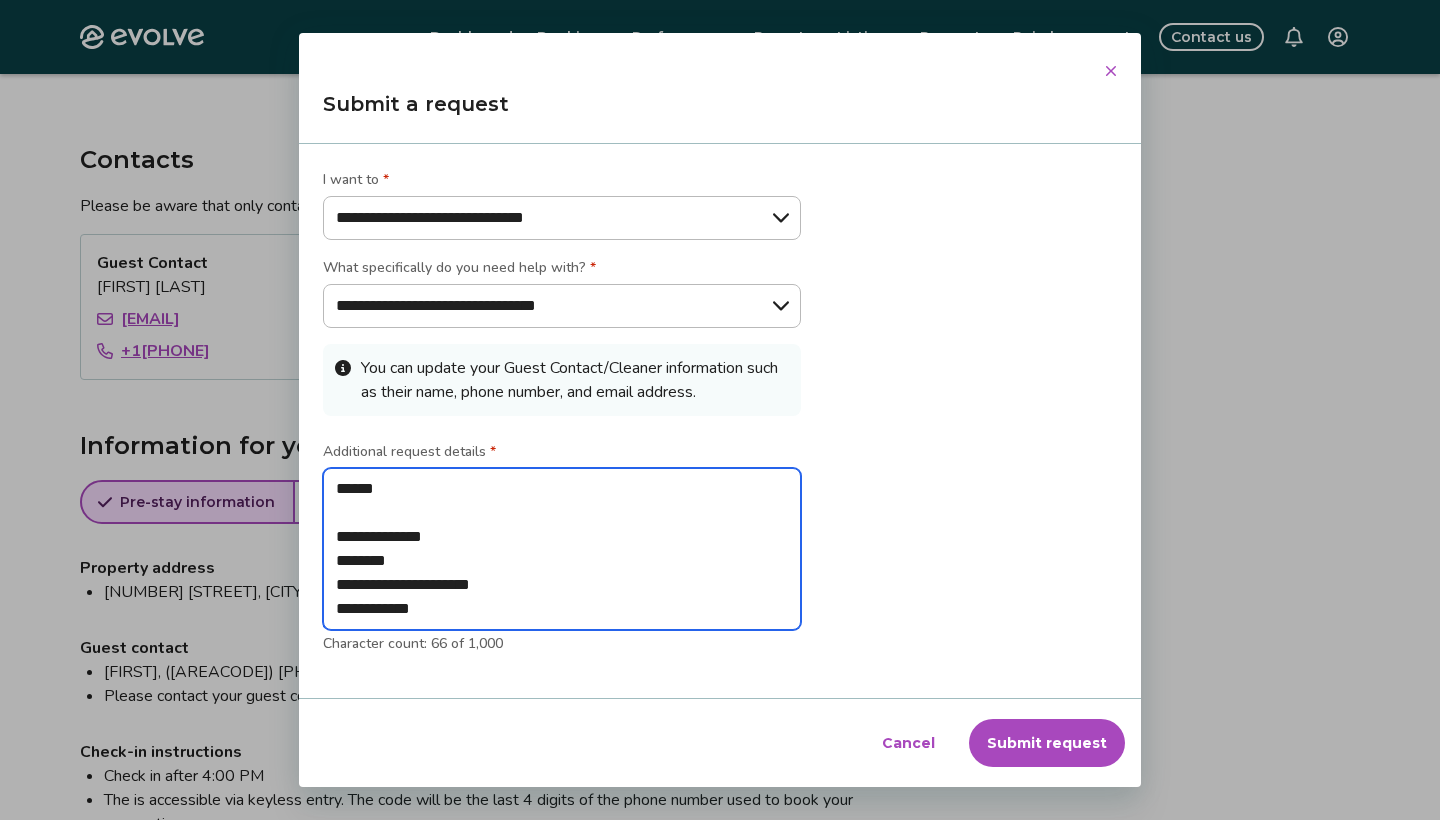 type on "*" 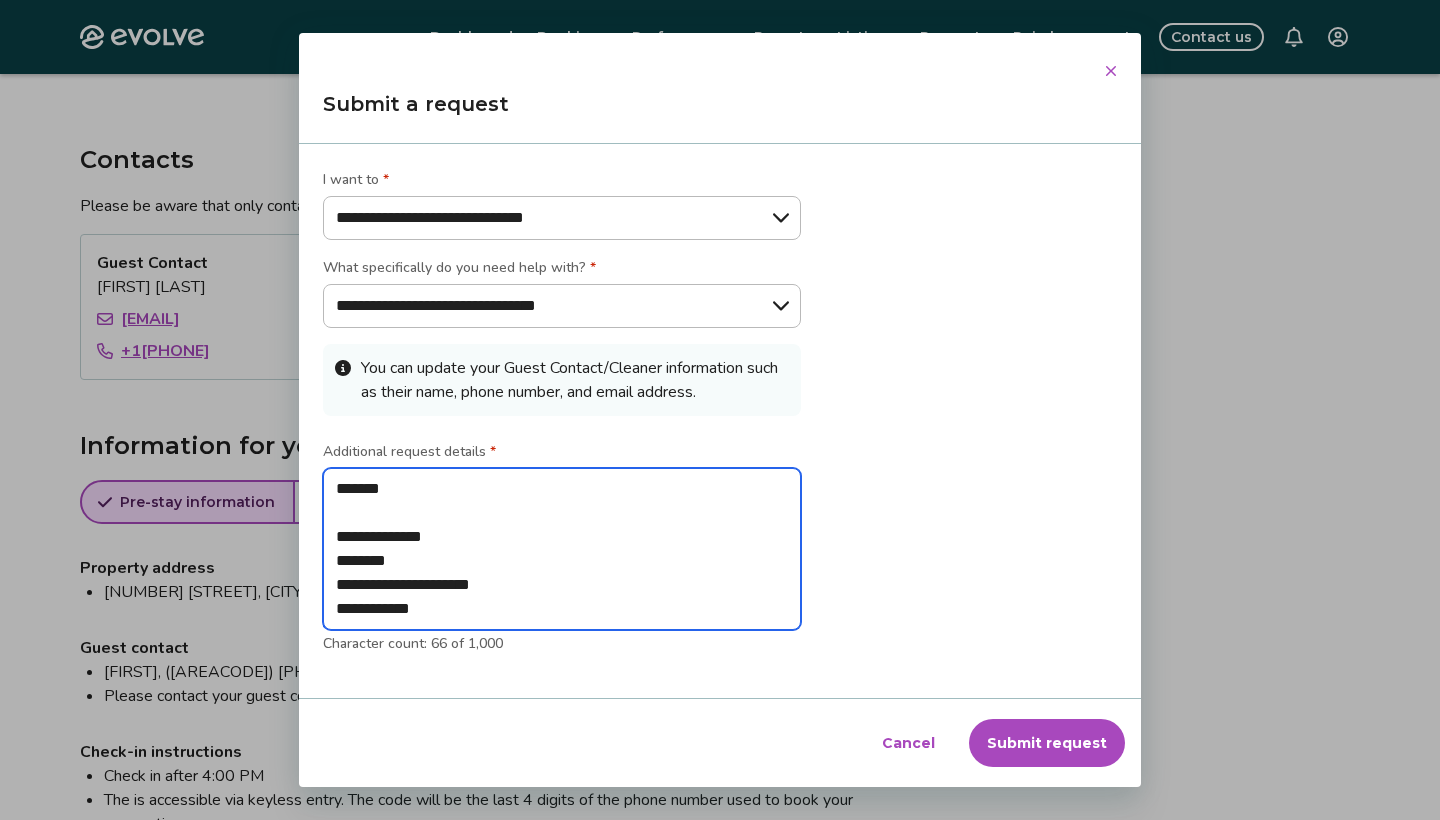 type on "*" 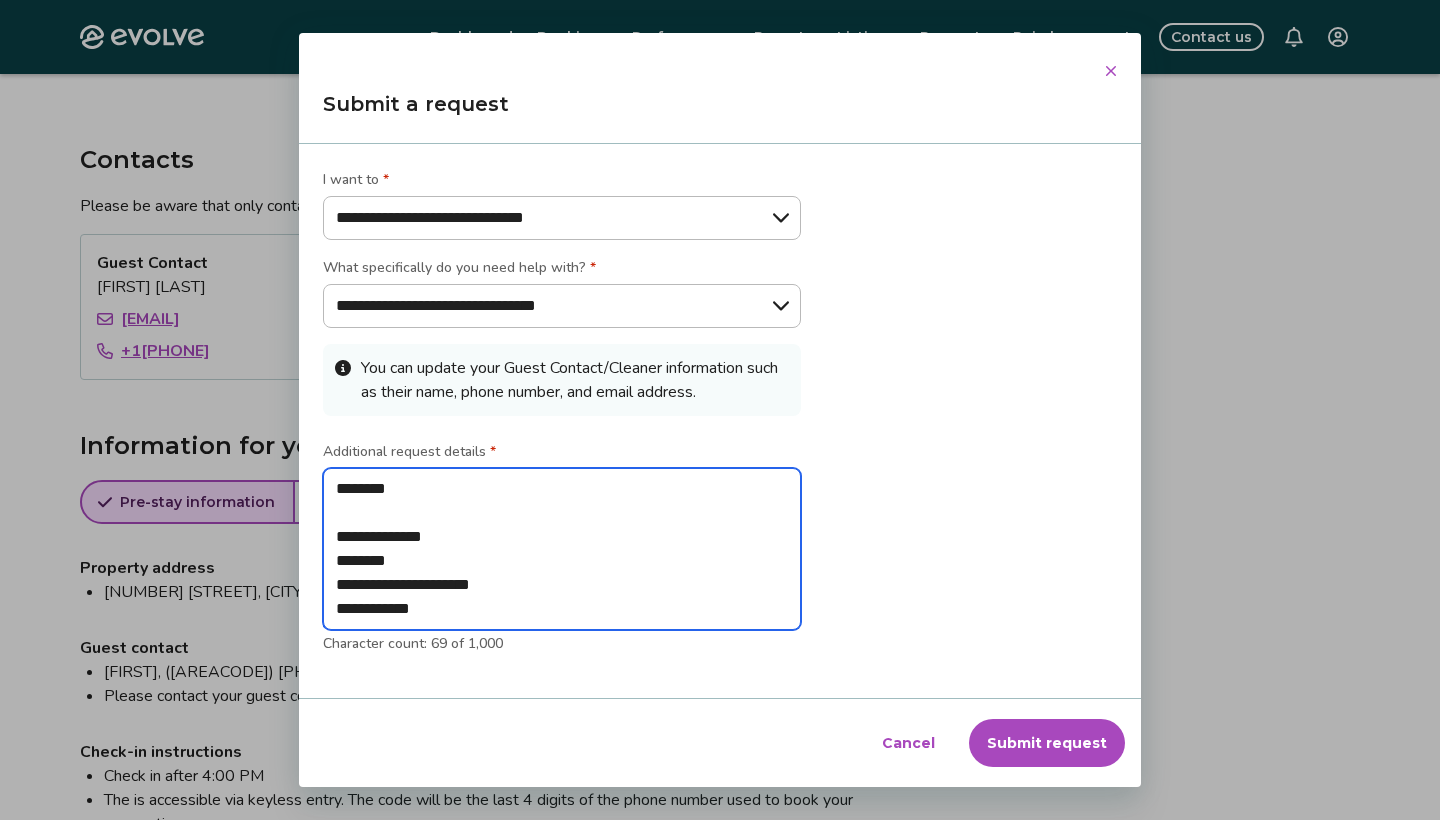 type on "*" 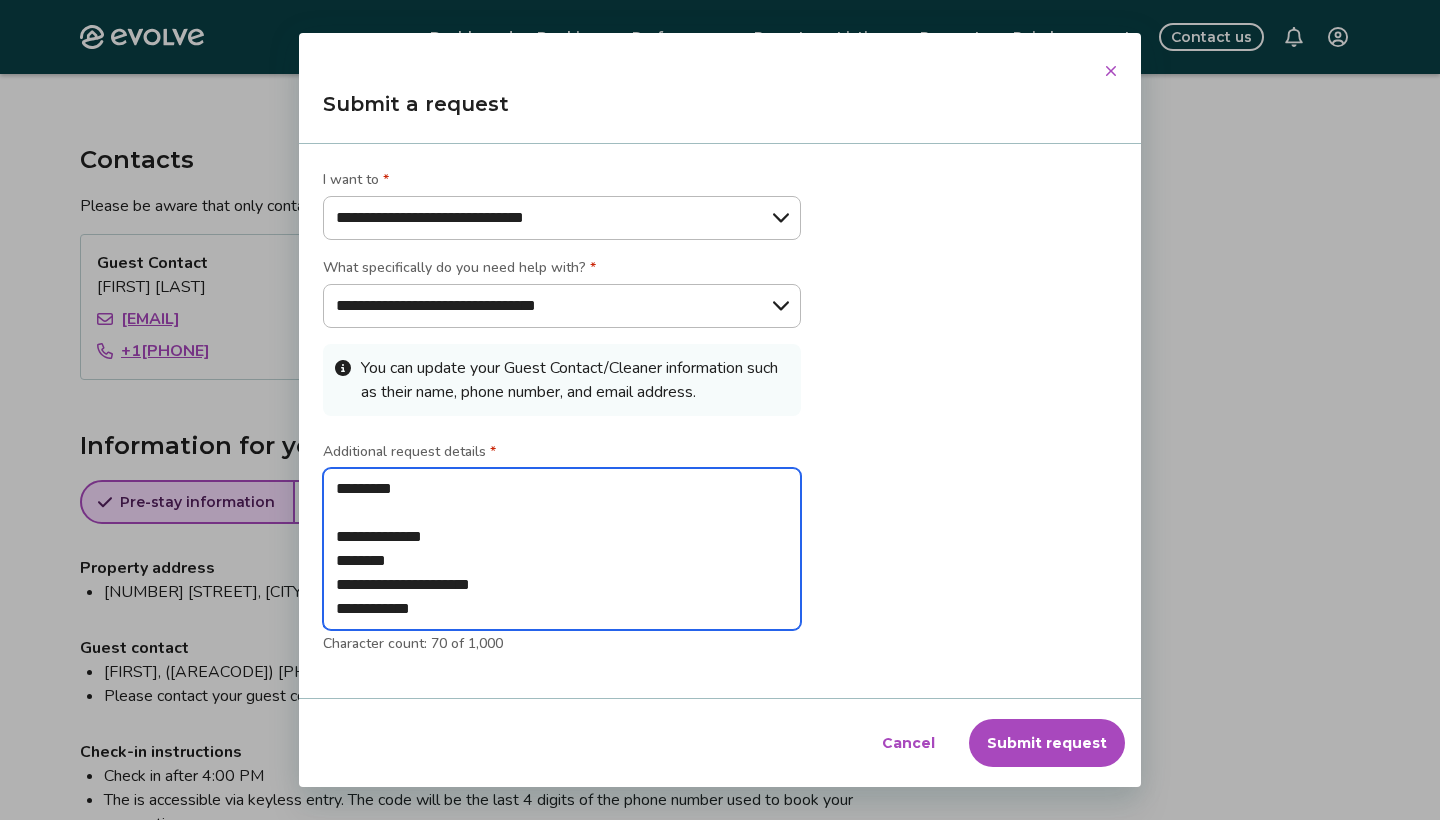 type on "*" 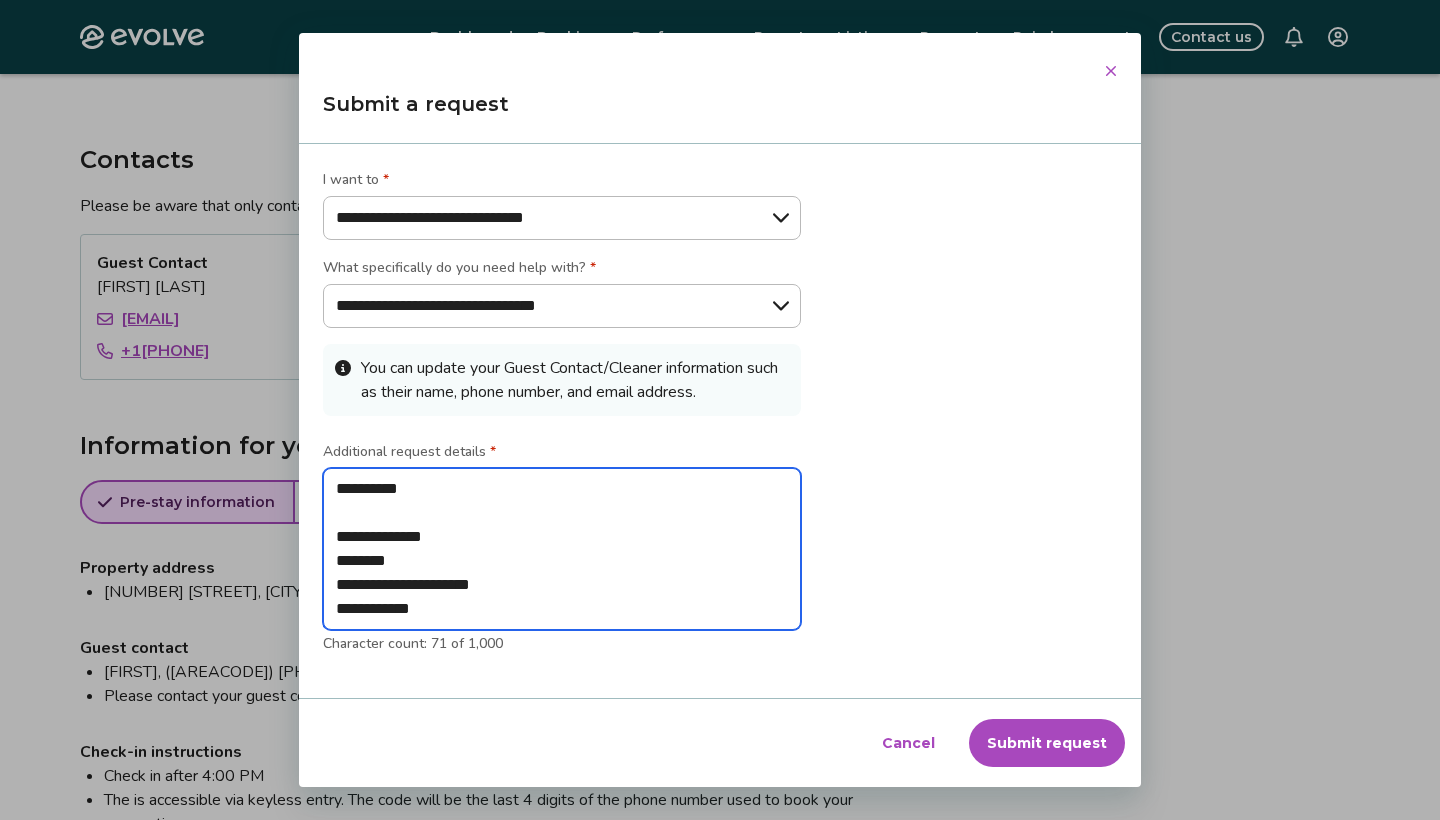 type on "*" 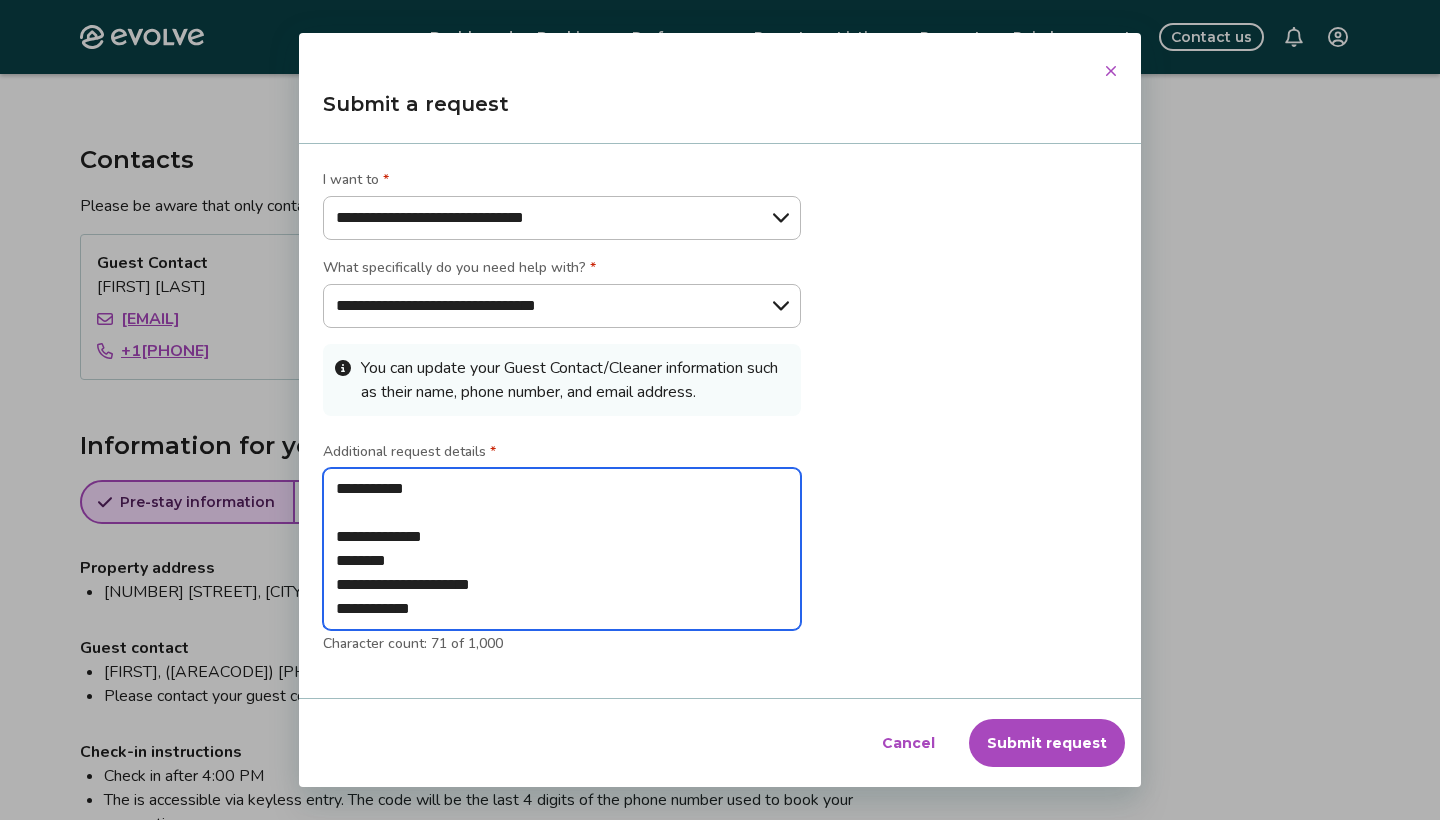type on "*" 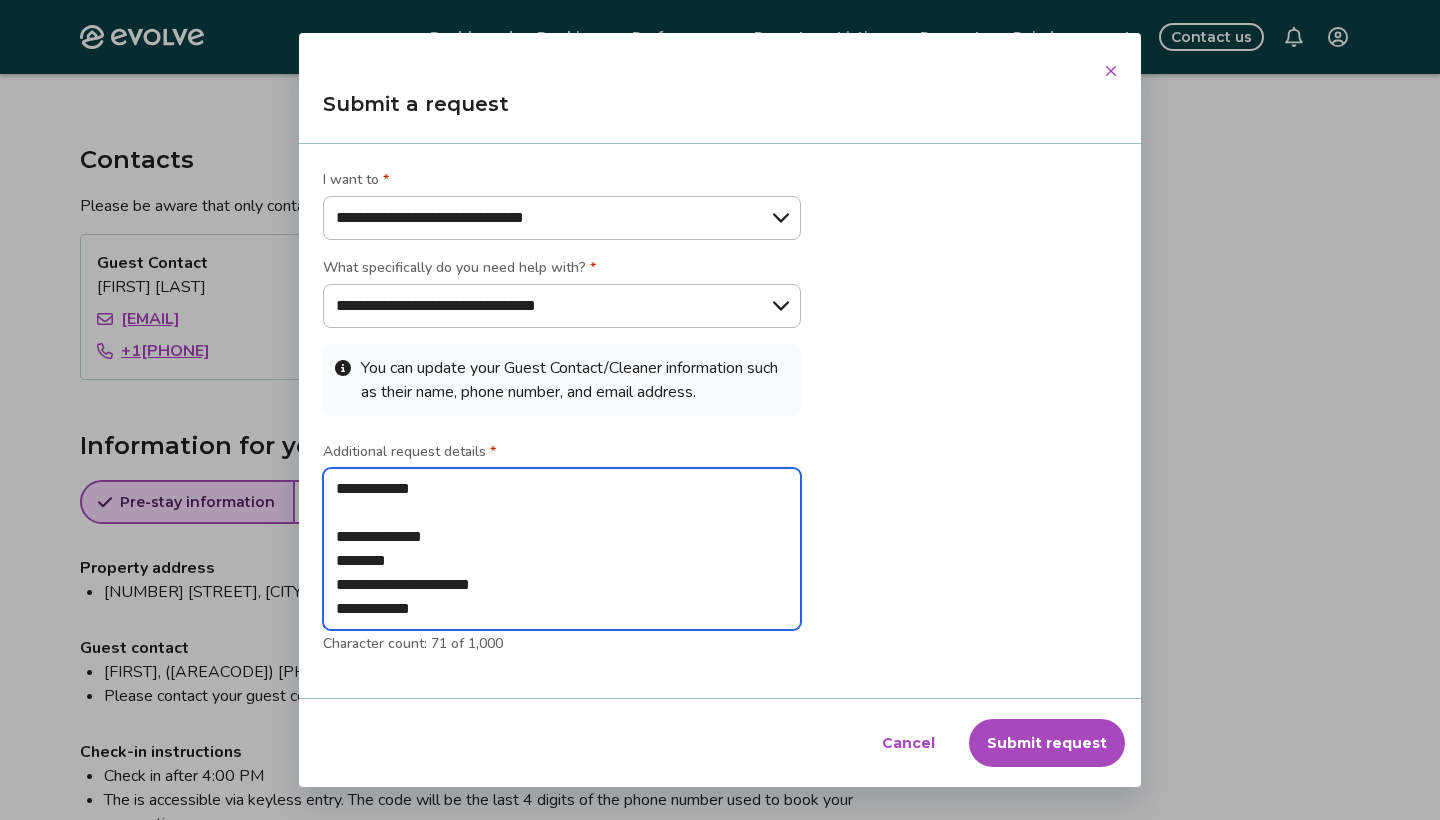 type on "*" 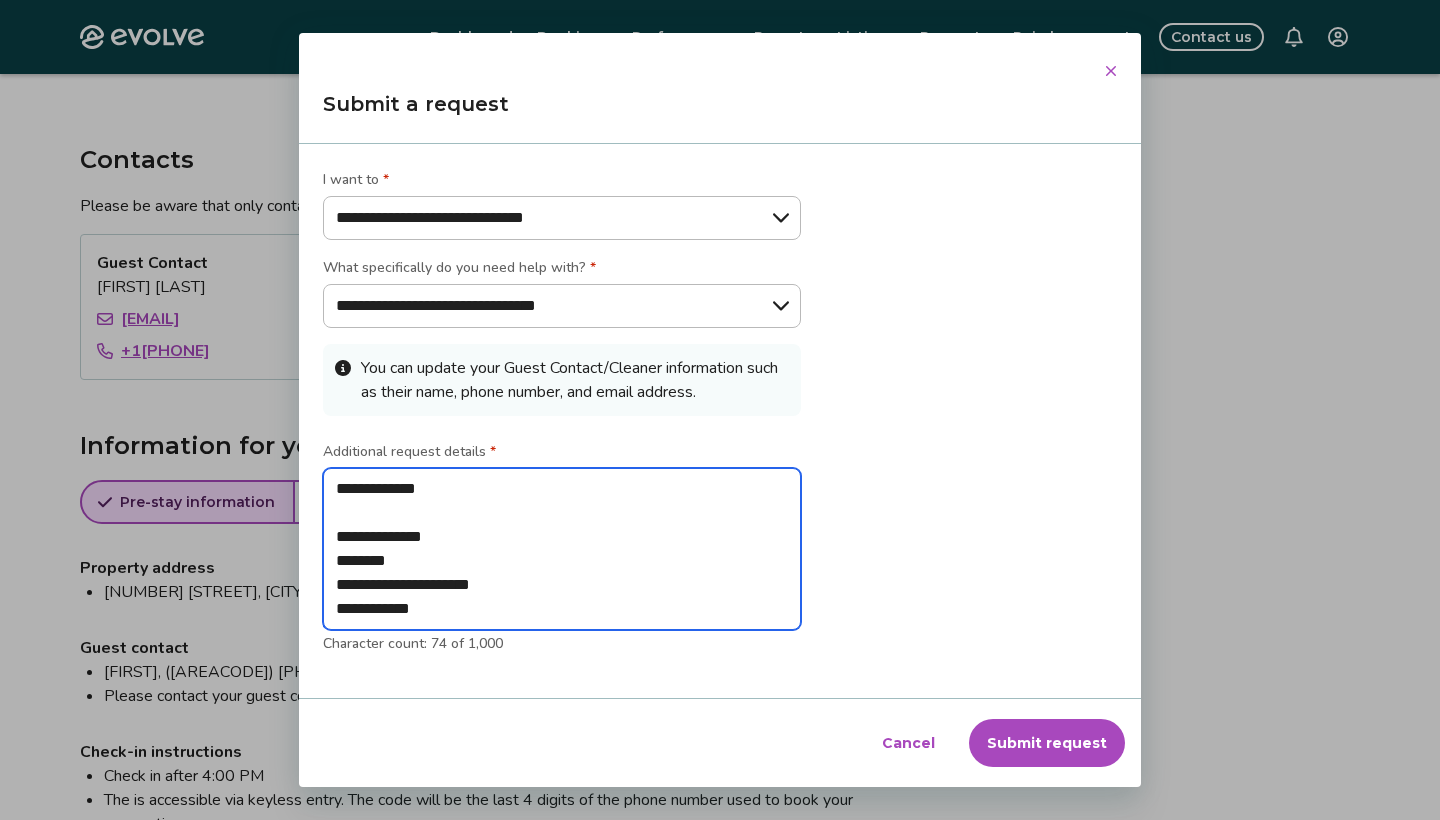 type on "*" 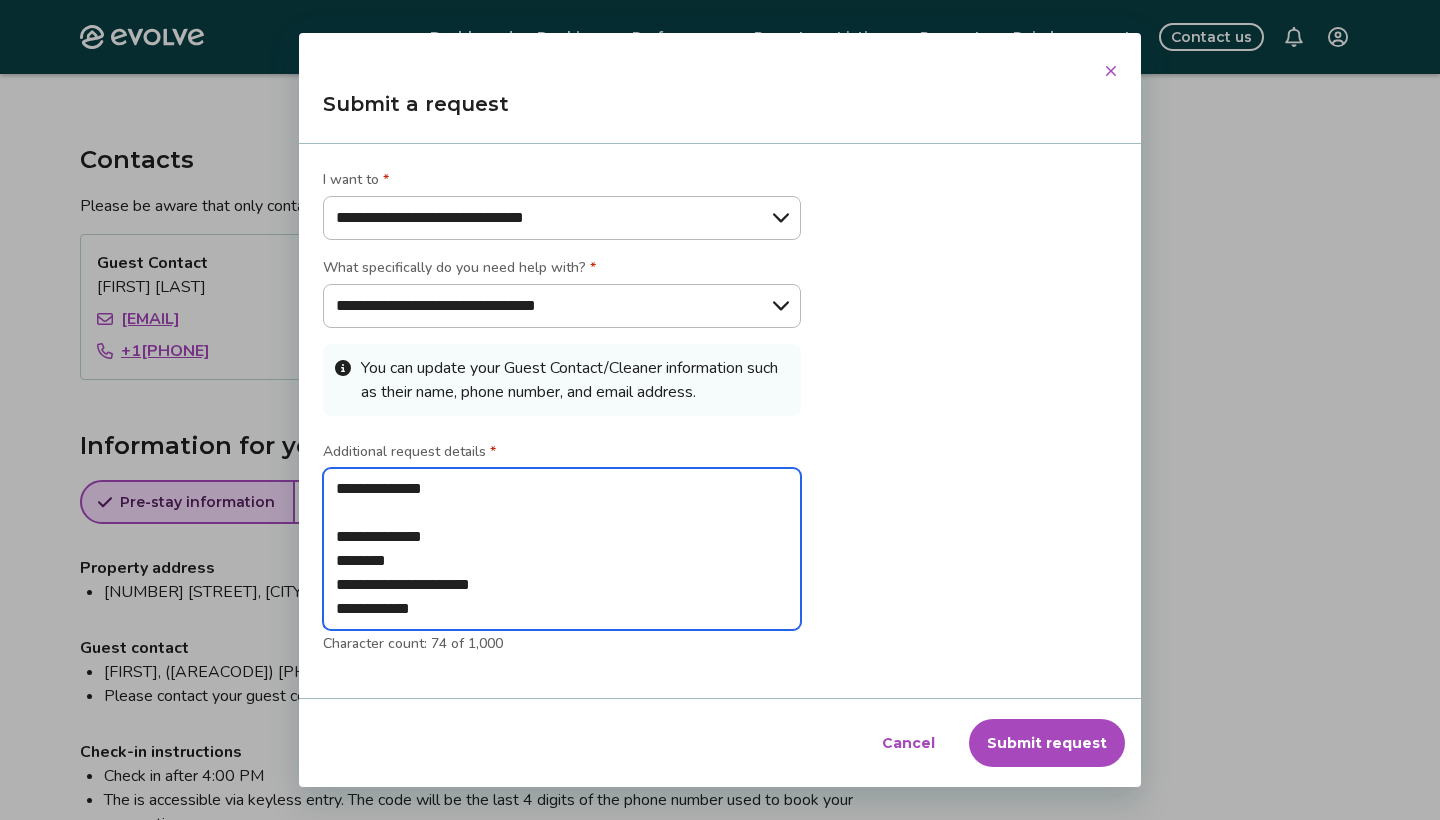 type on "*" 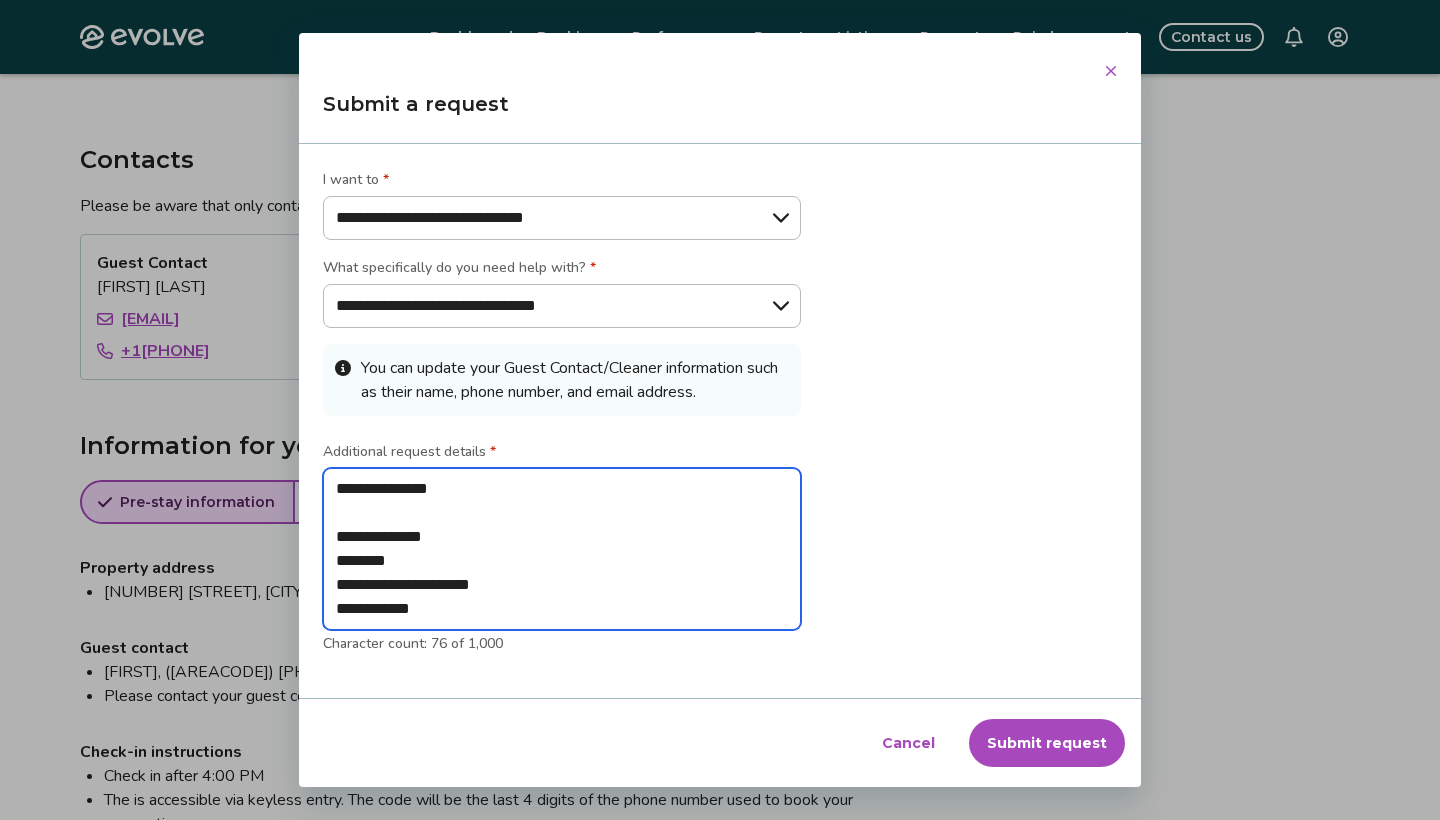 type on "*" 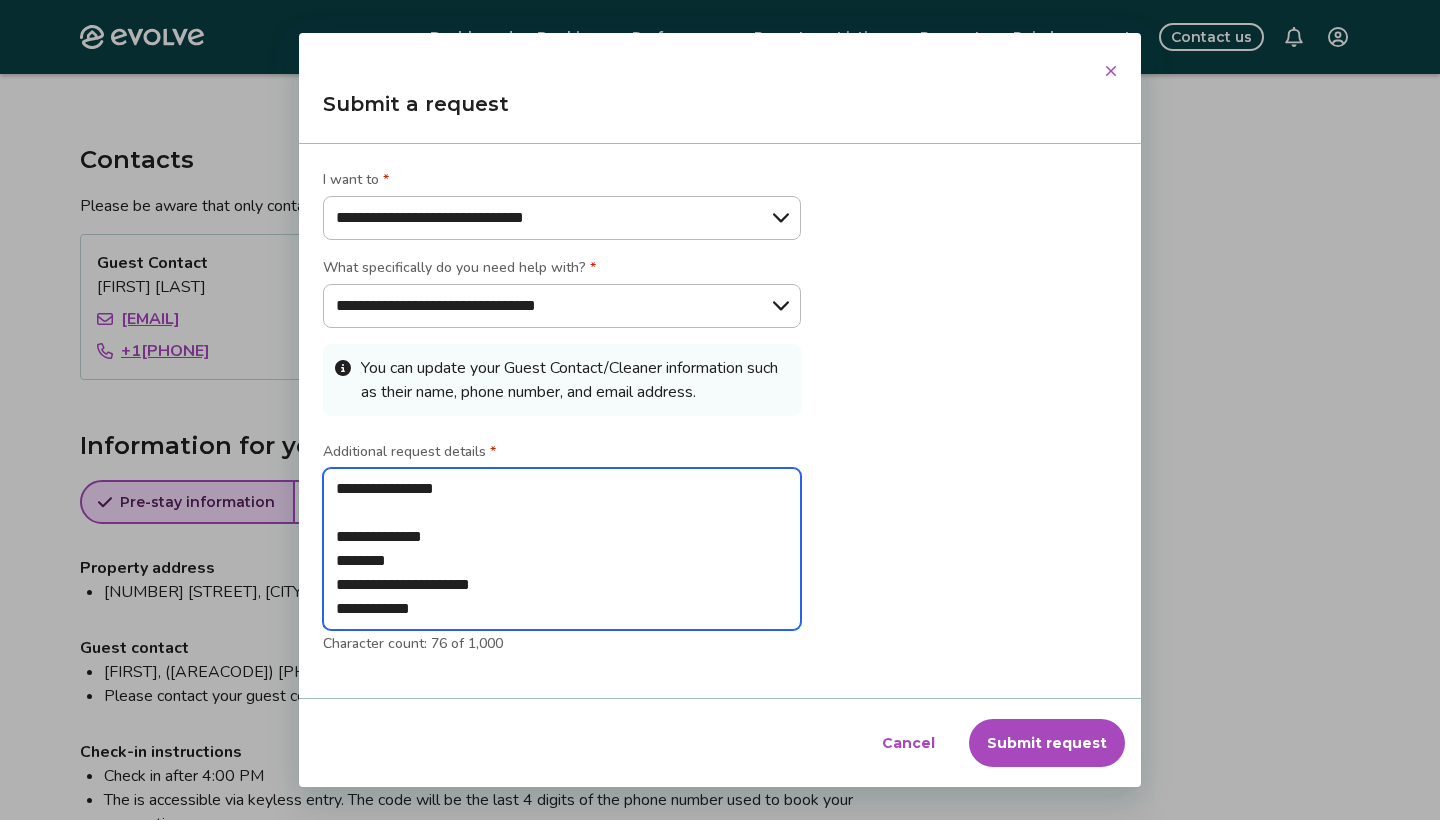 type on "*" 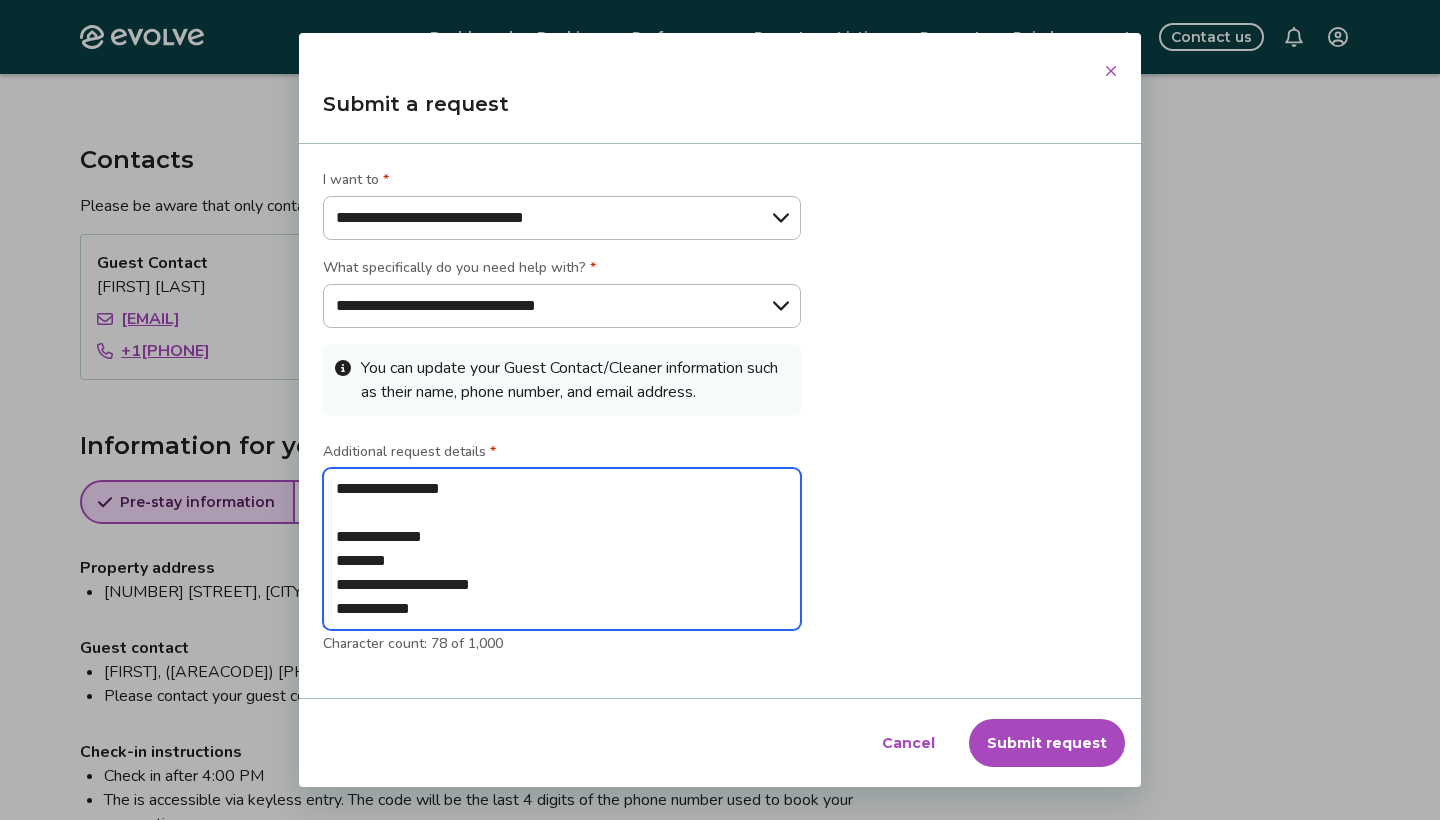 type on "*" 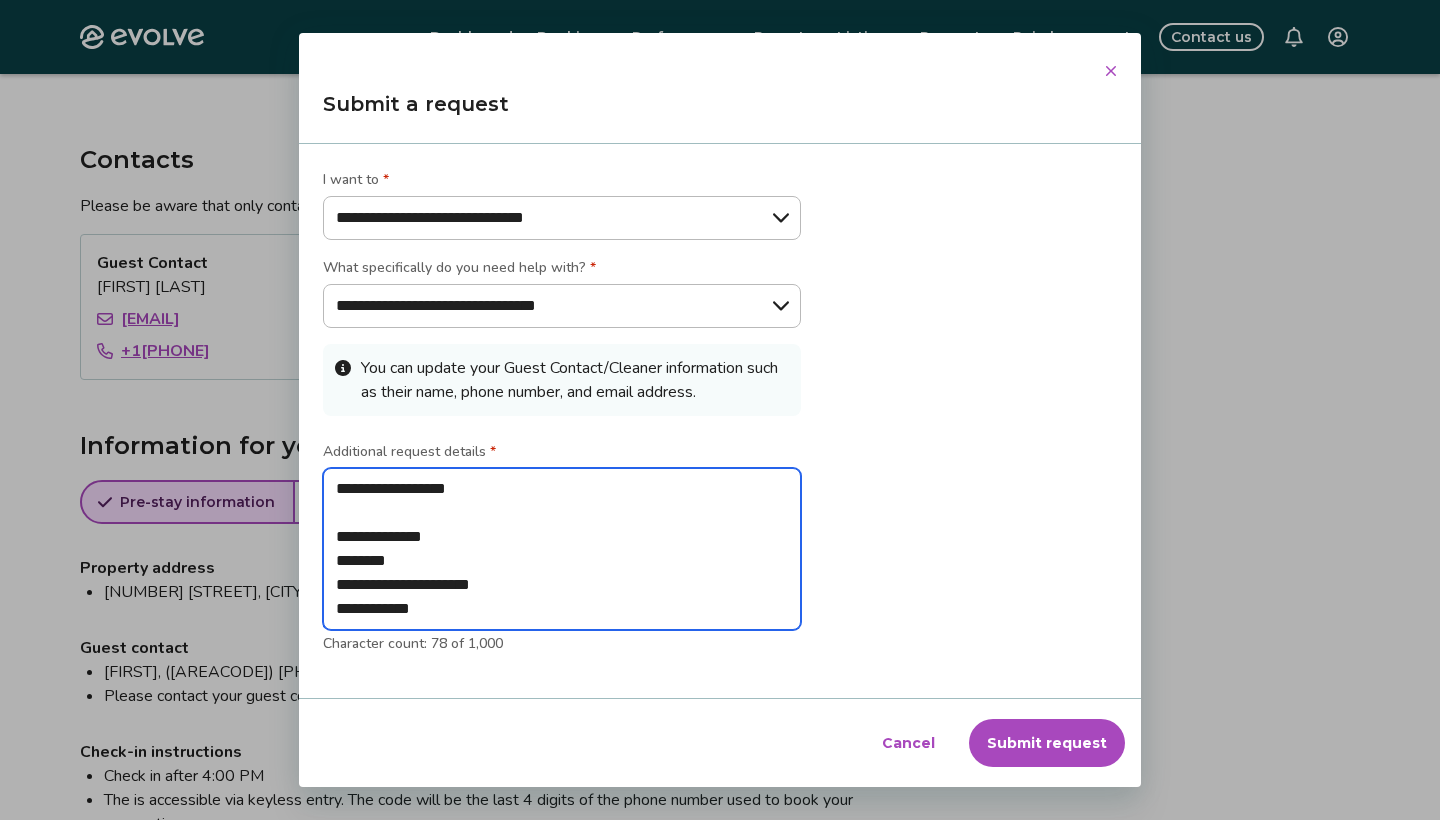 type on "*" 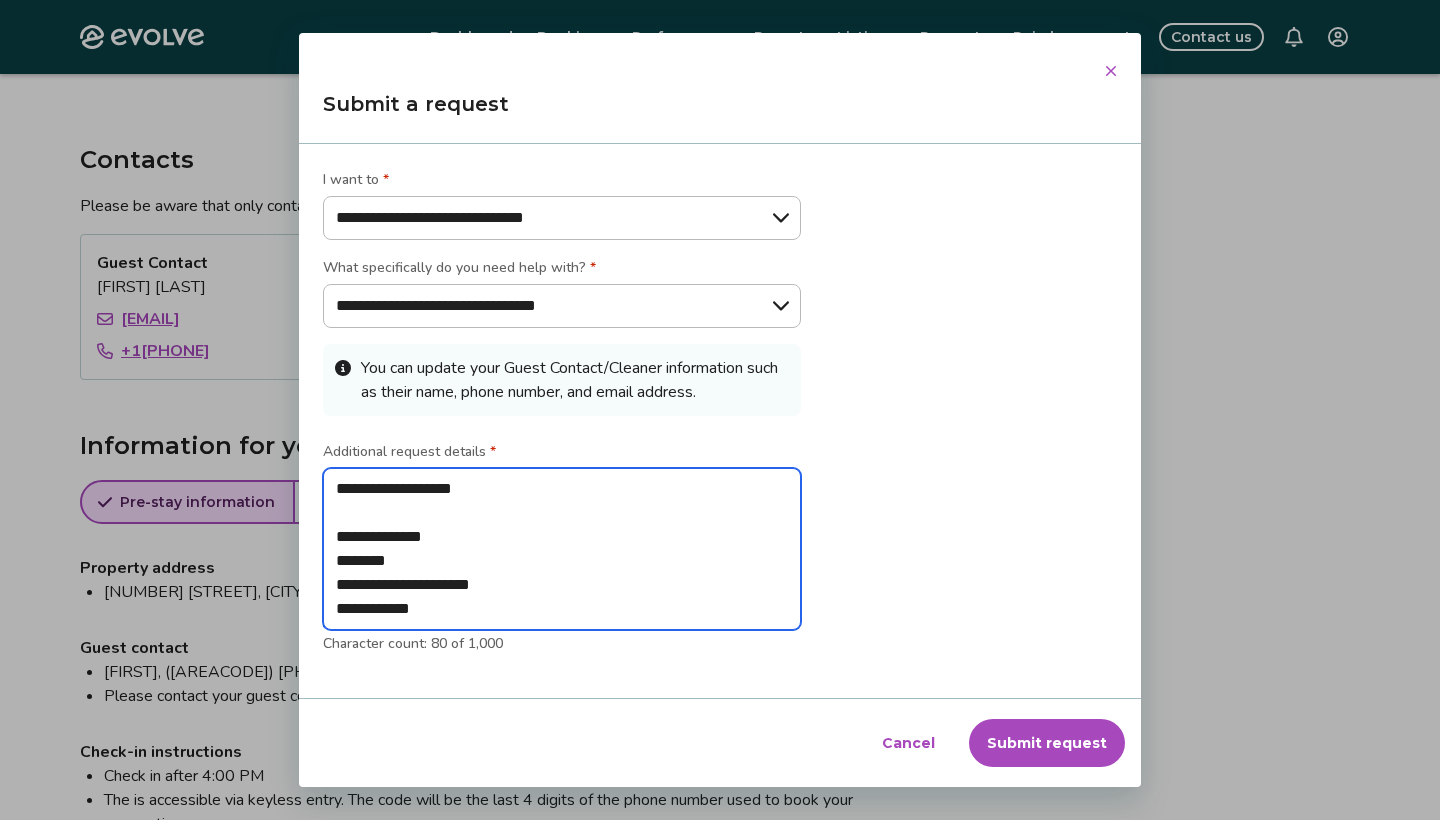 type on "*" 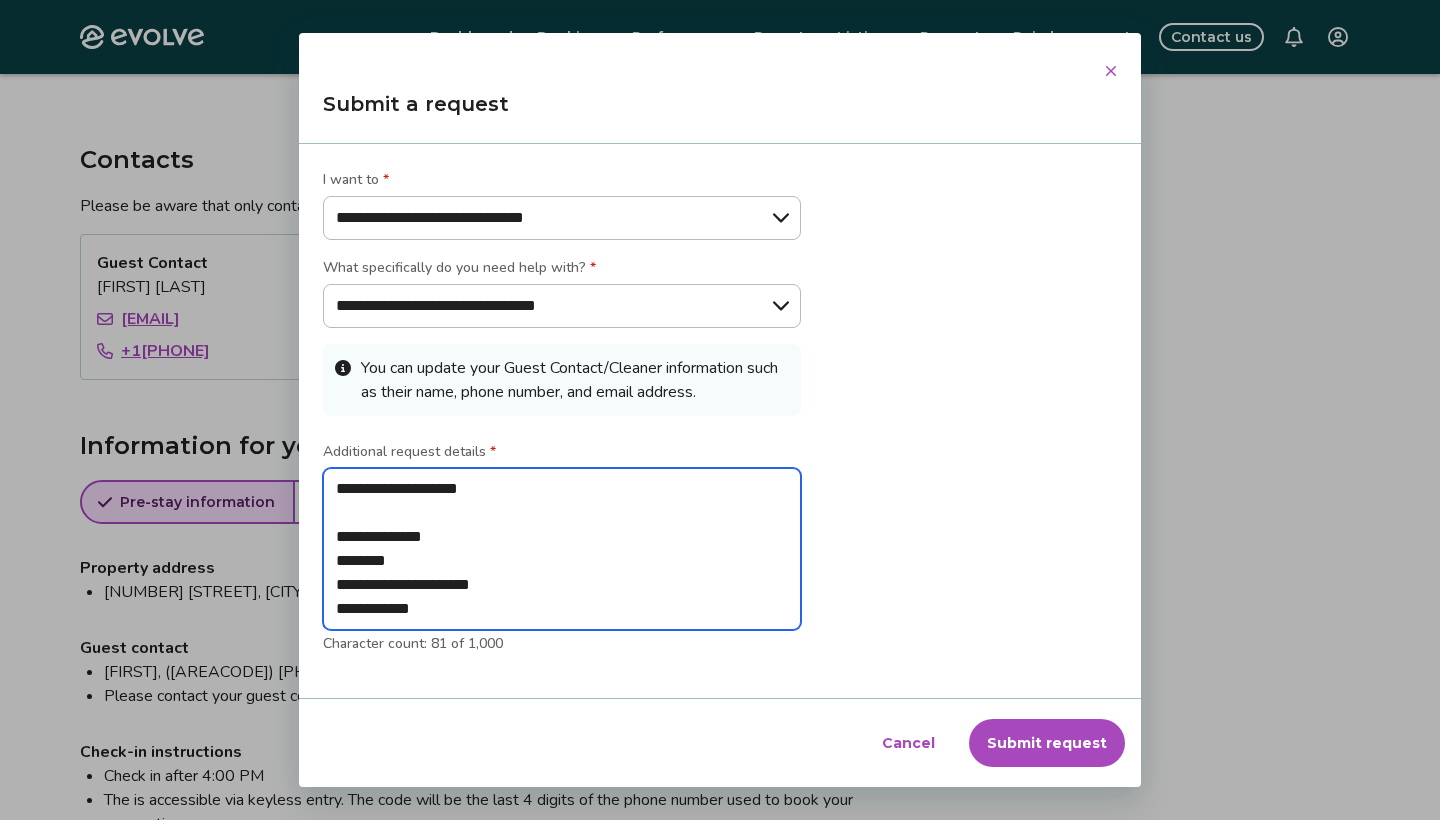 type on "*" 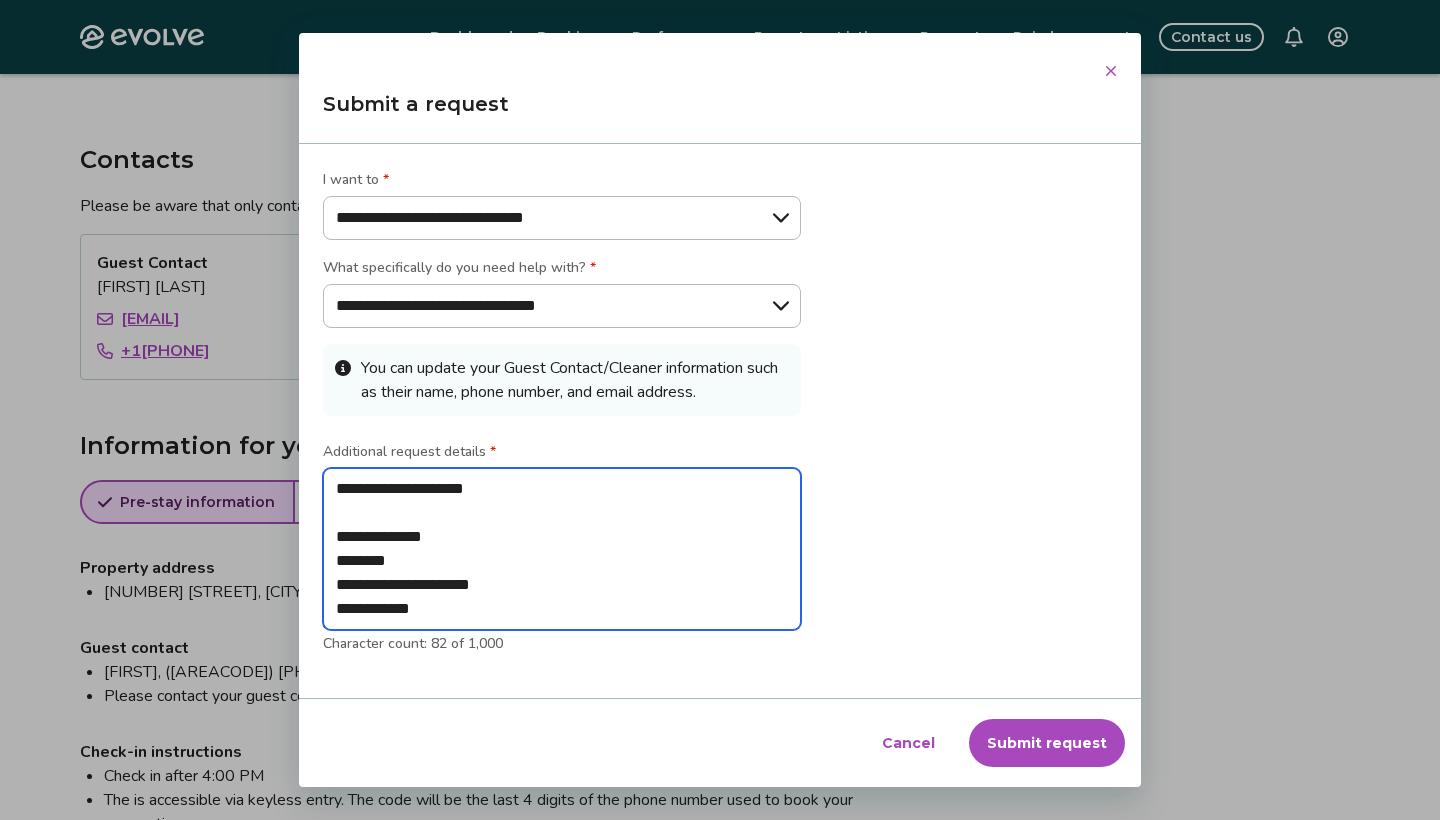 type on "*" 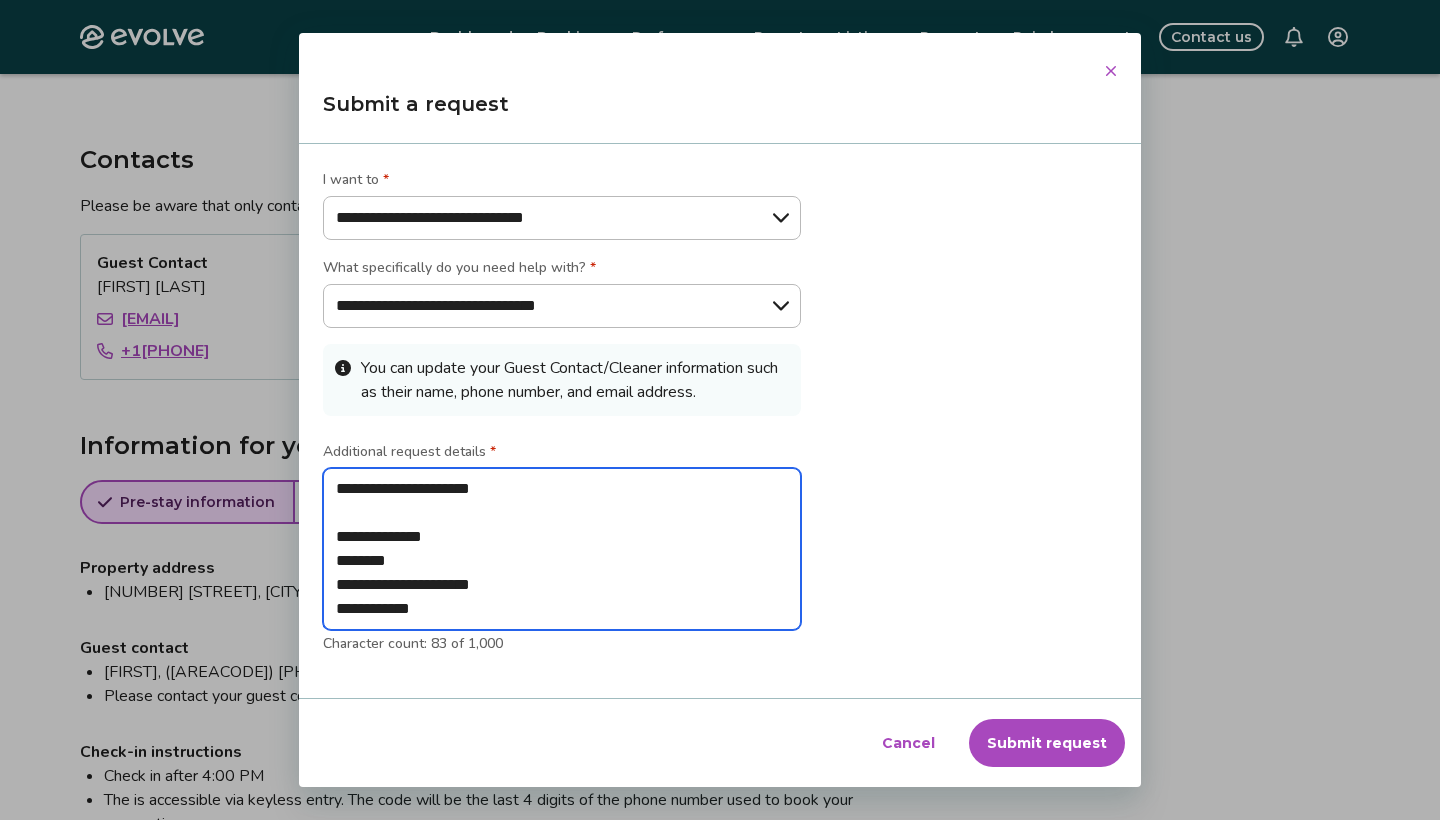 type on "*" 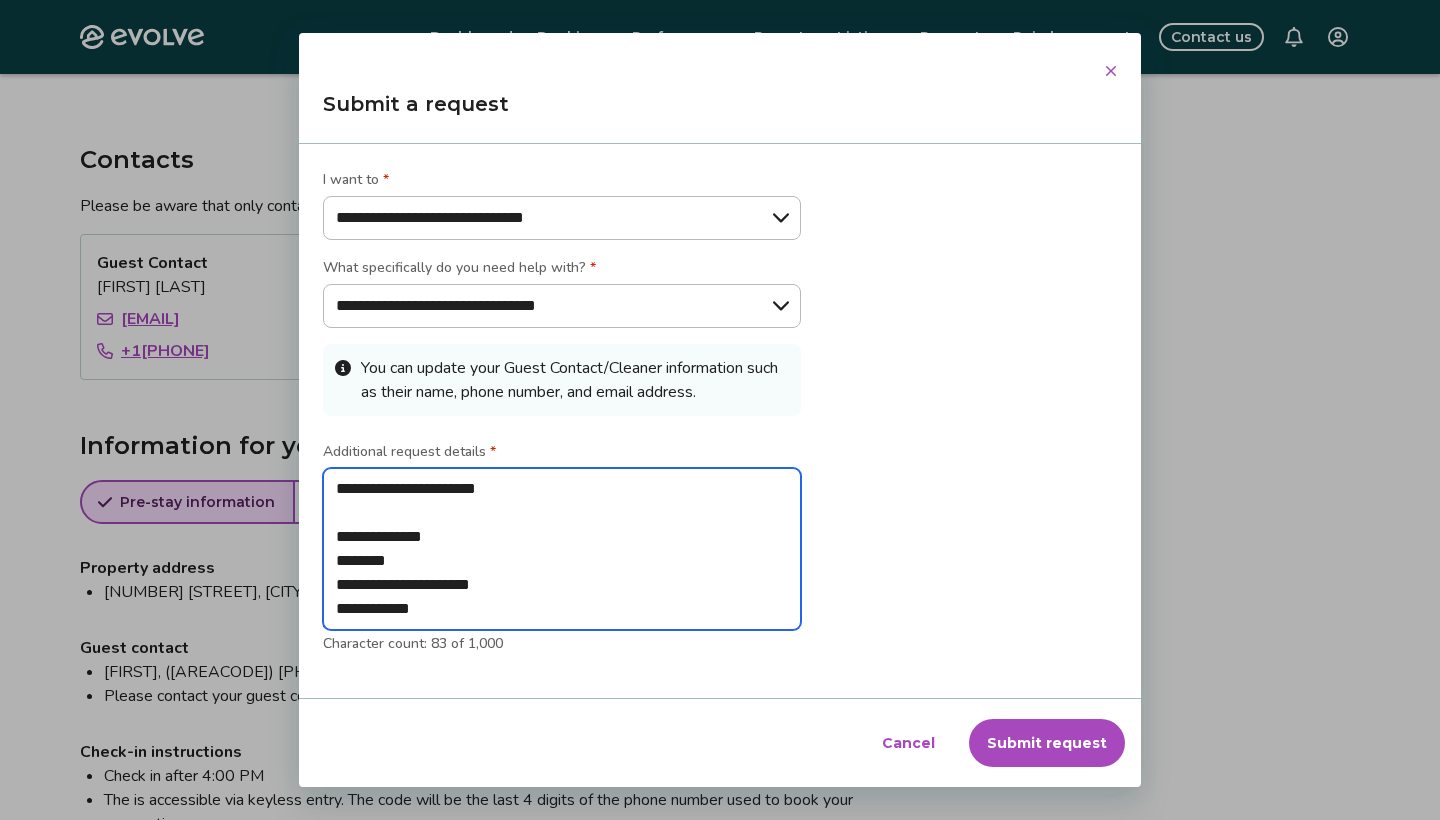 type on "*" 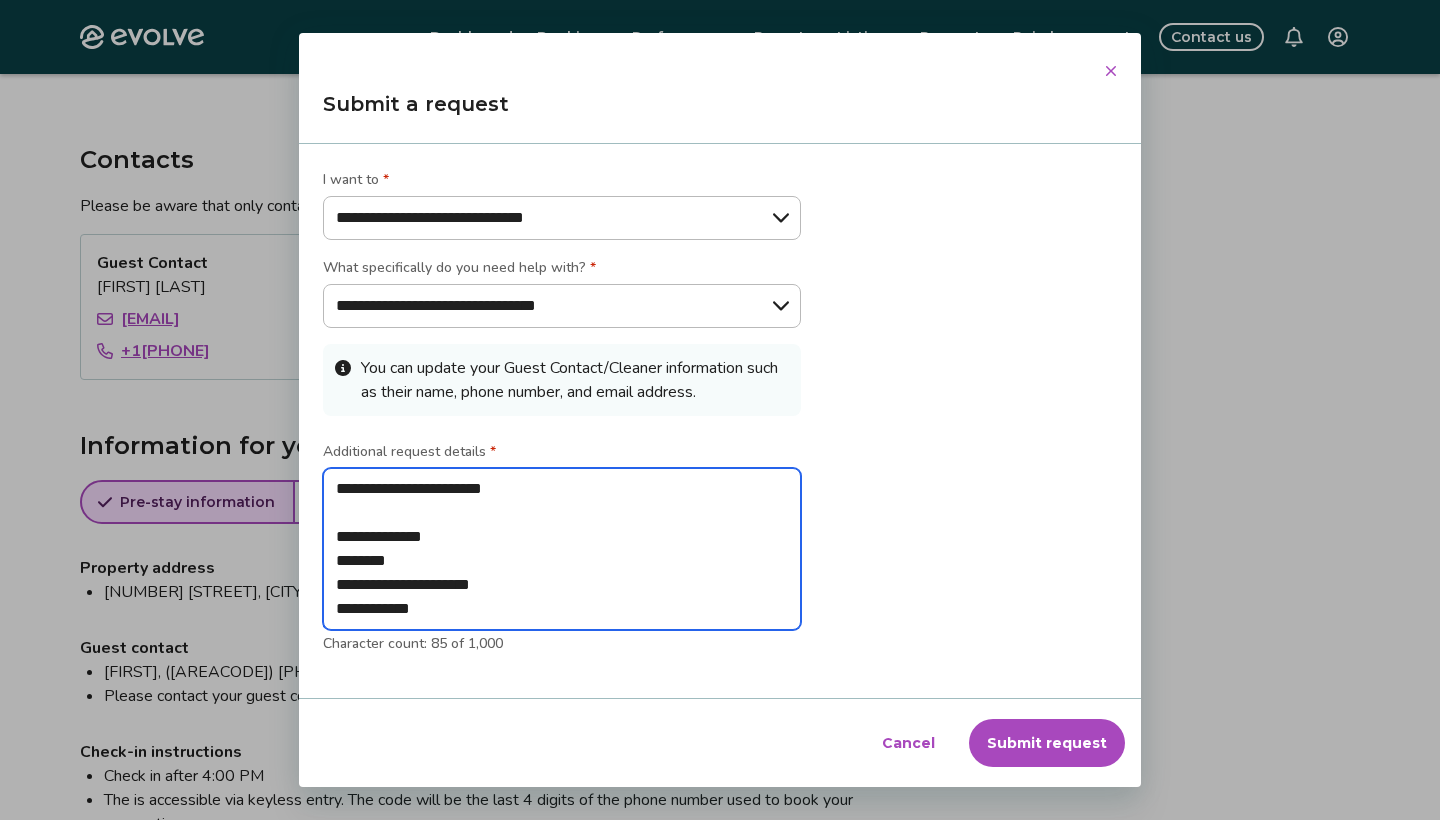 type on "*" 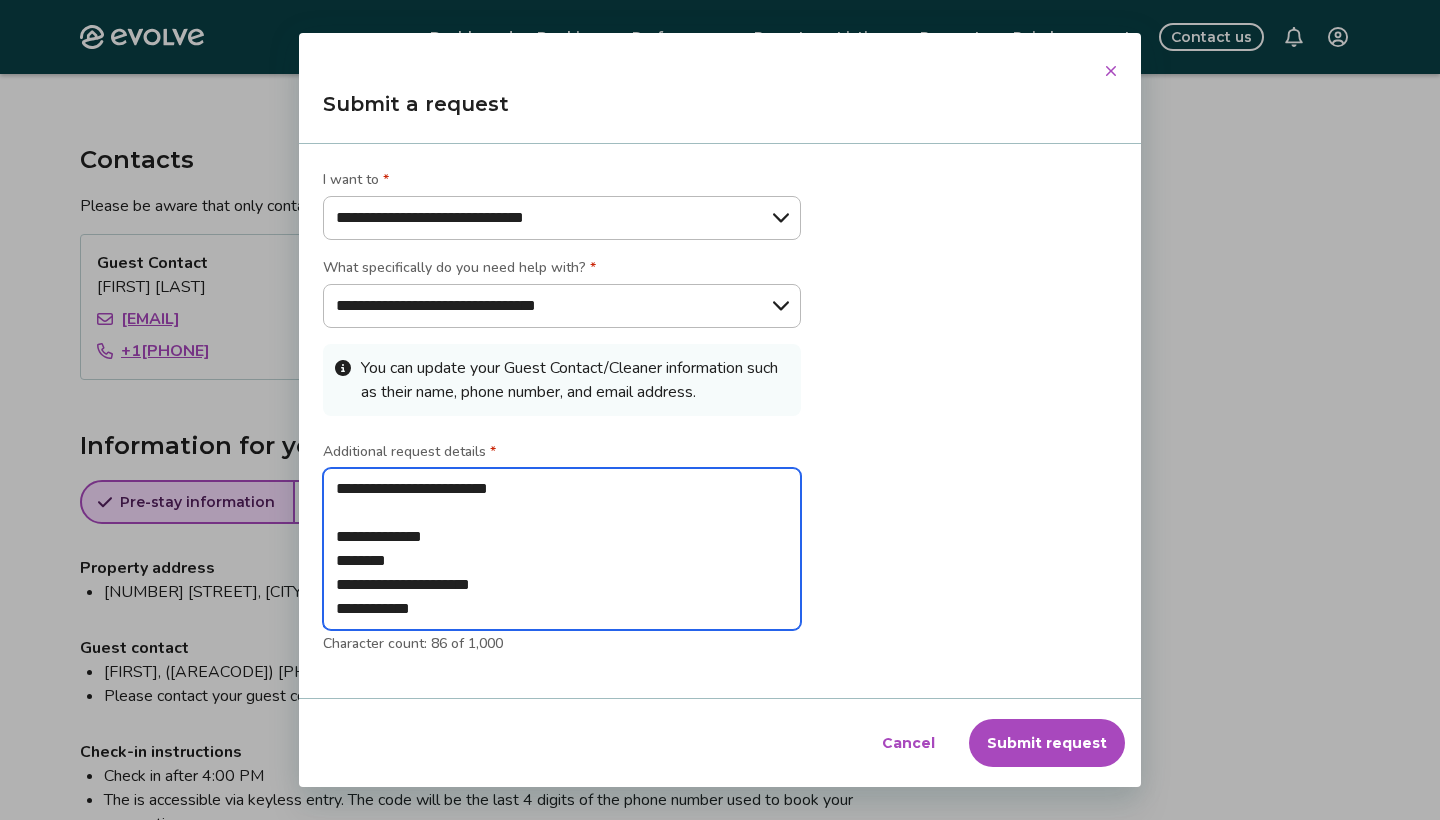 type on "*" 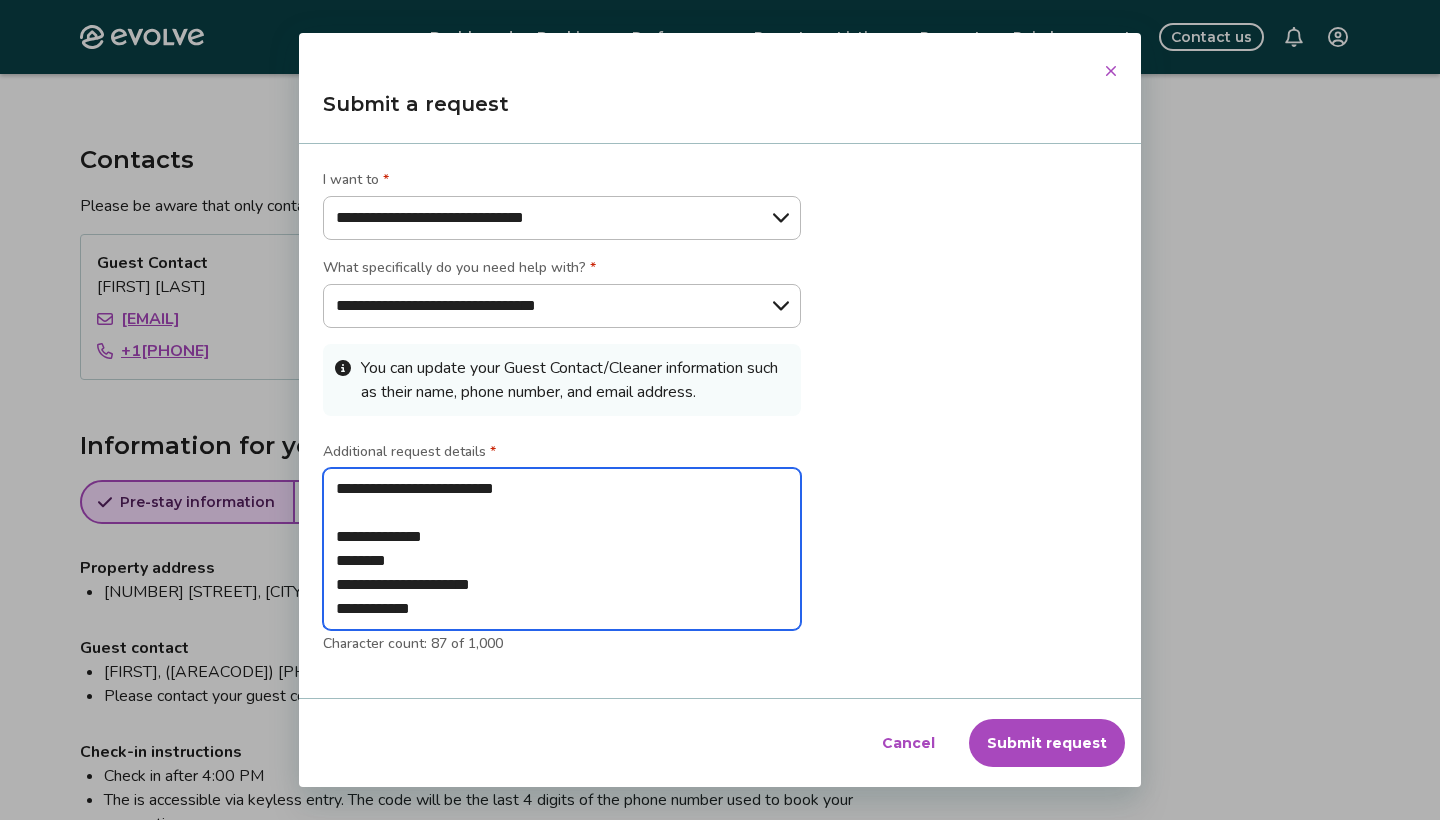 type on "*" 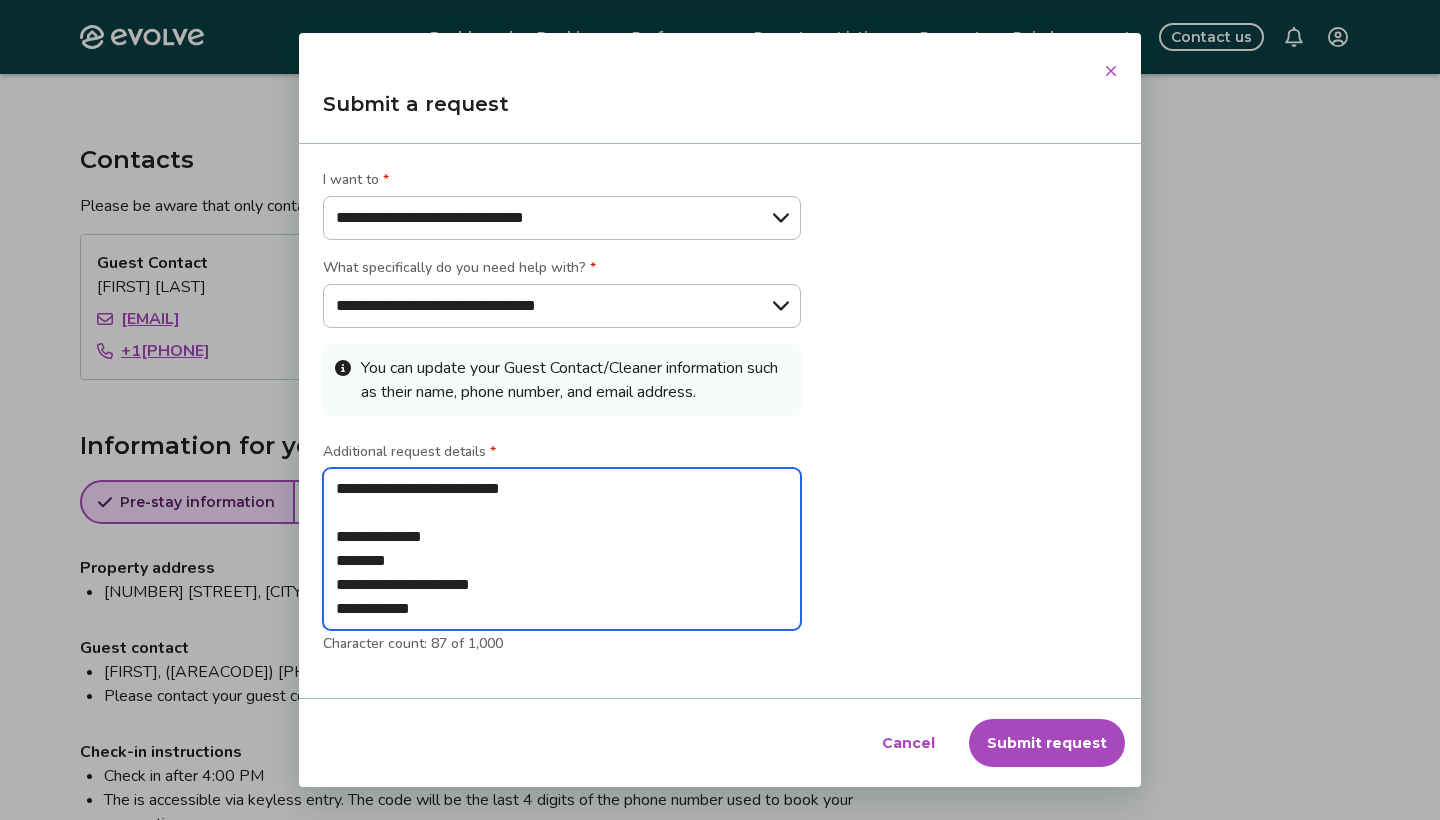 type on "*" 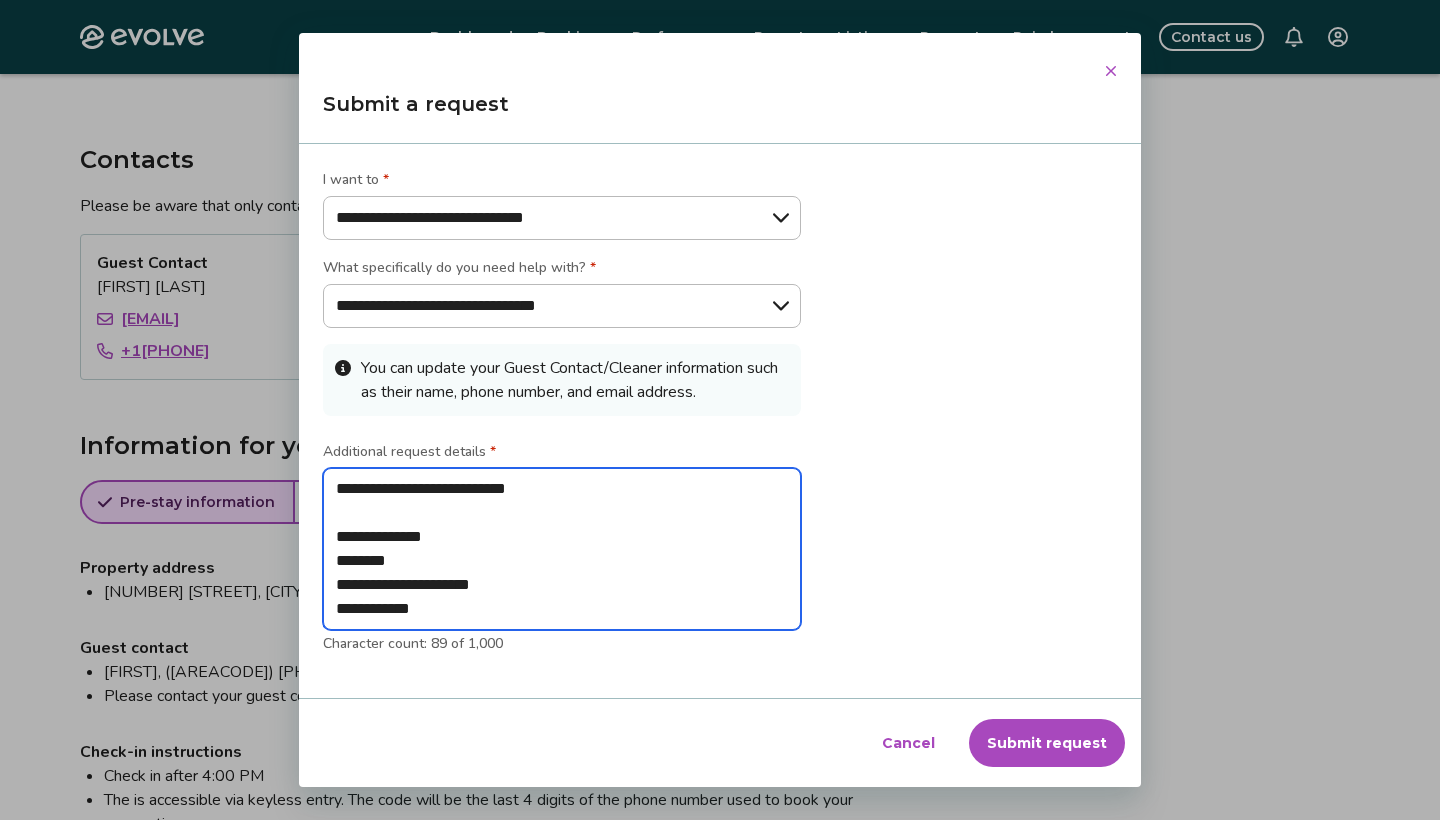 type on "*" 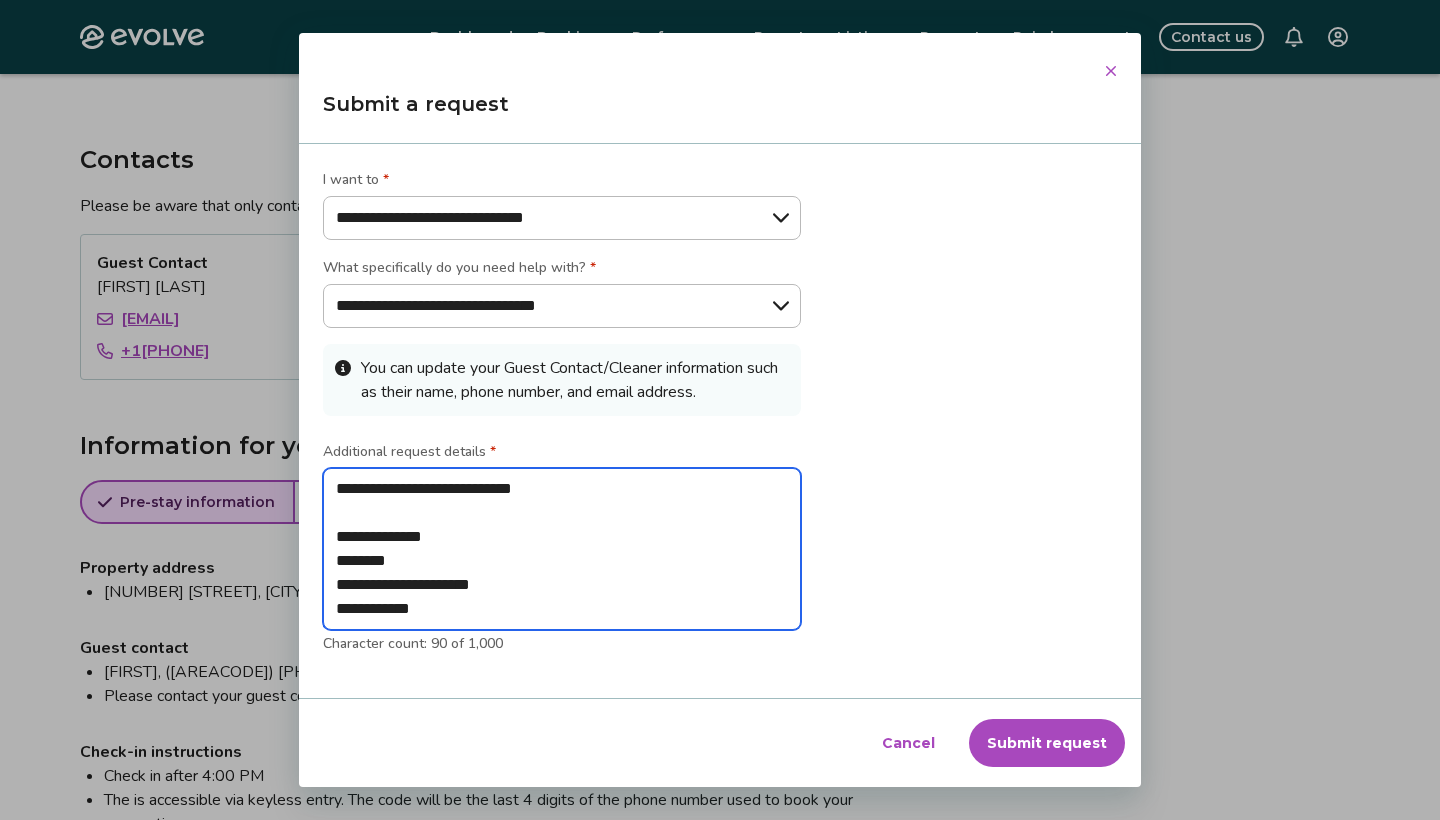 type on "*" 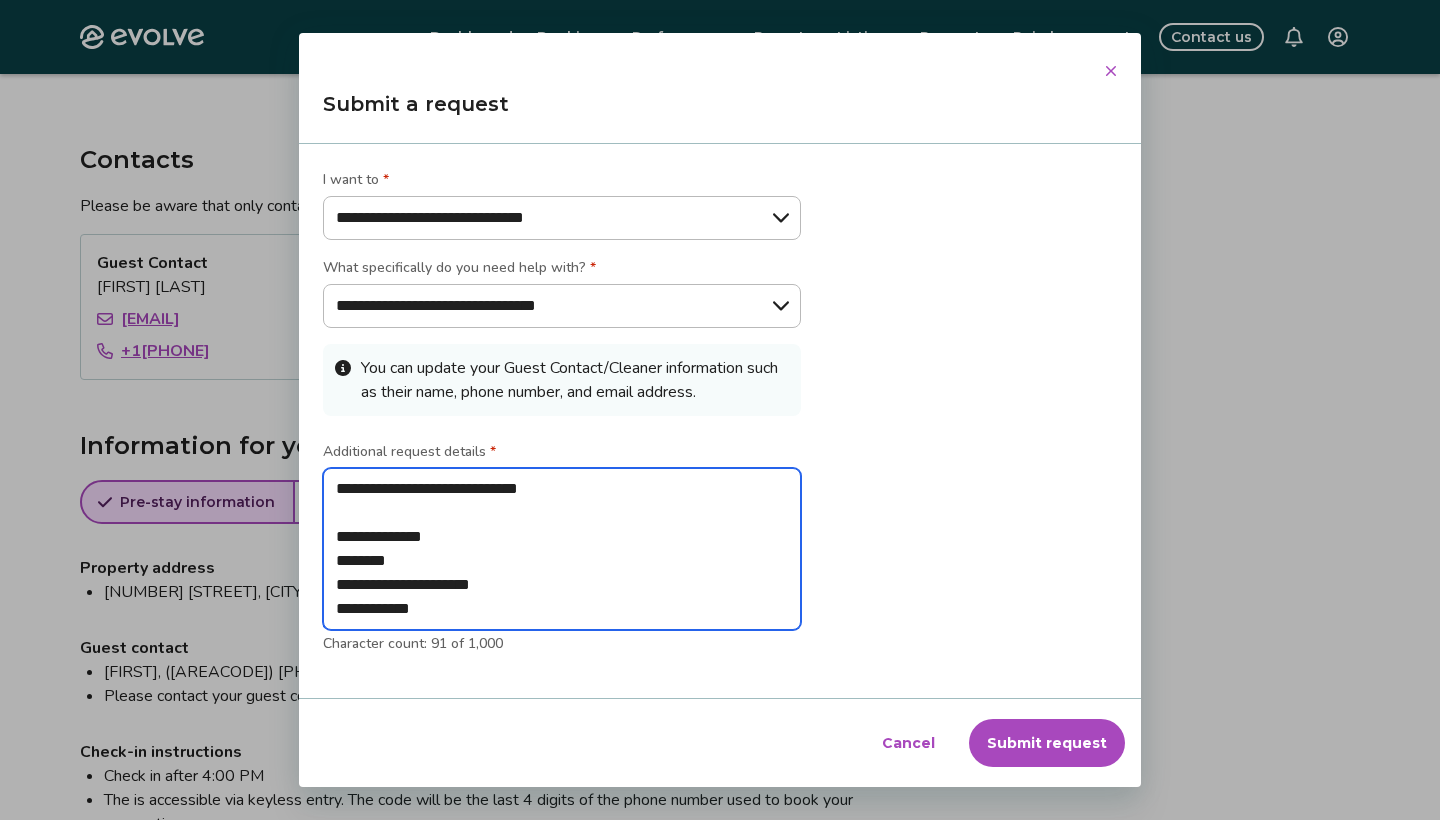 type on "*" 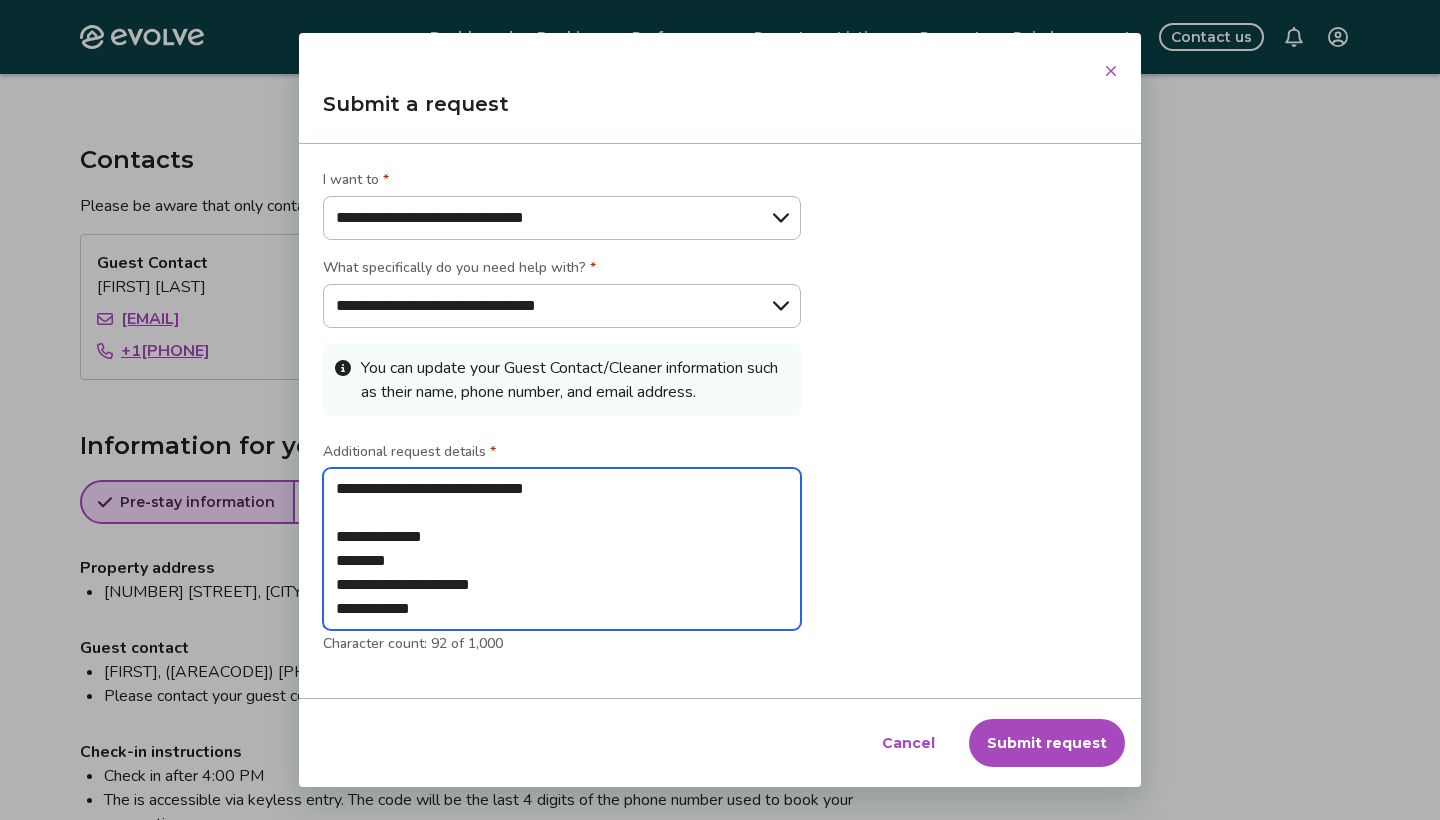 type on "*" 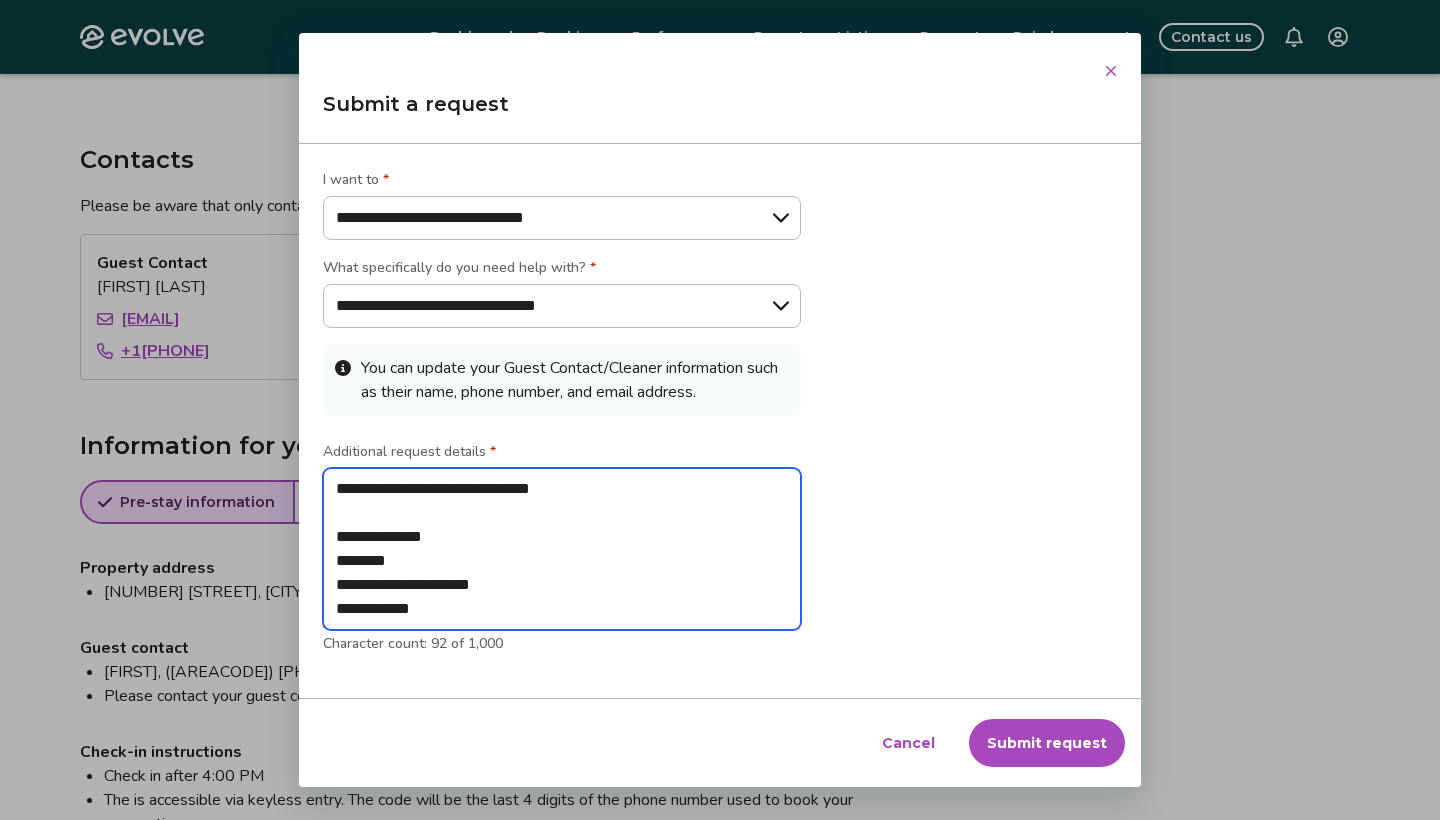 type on "*" 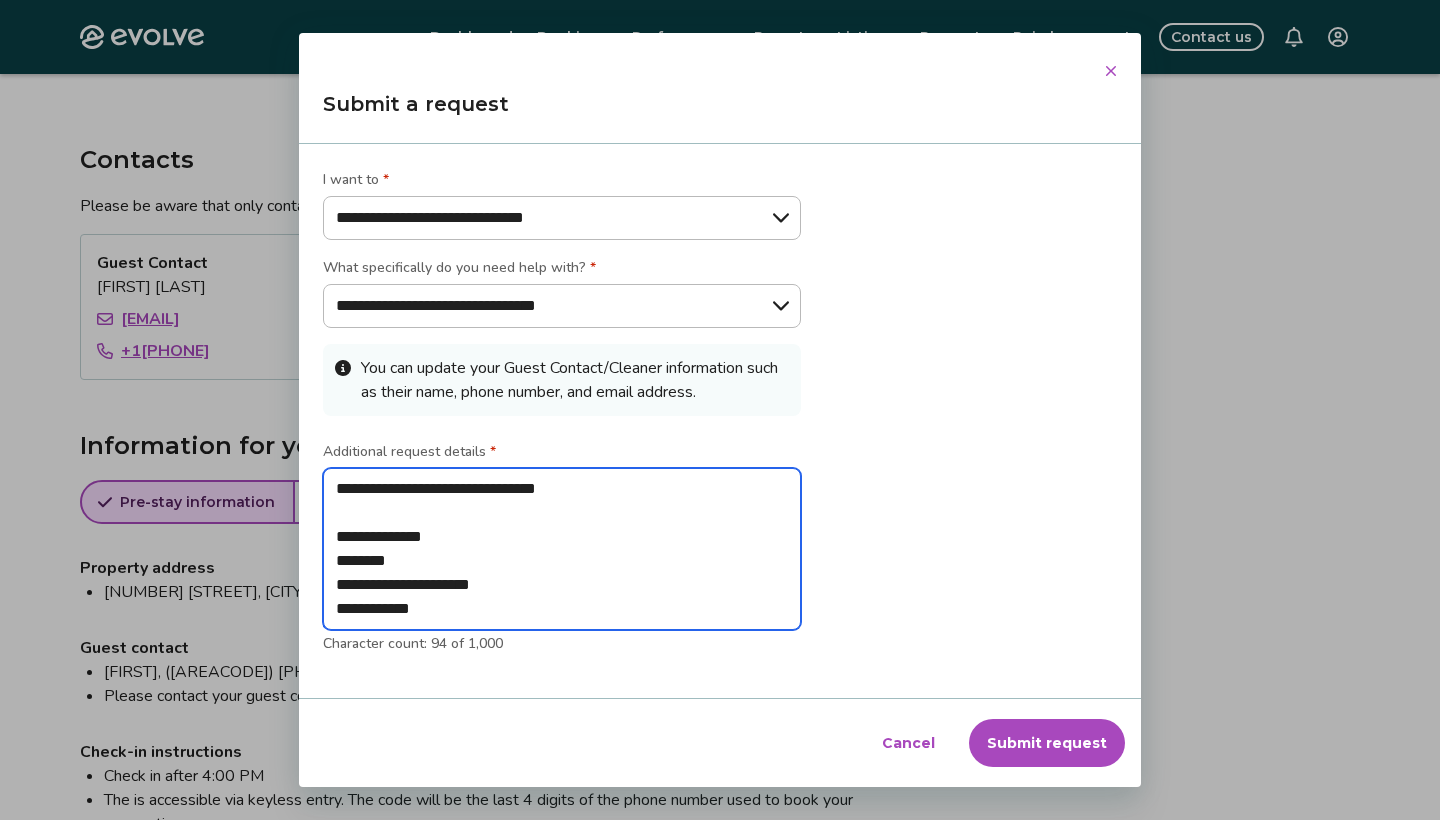 type on "*" 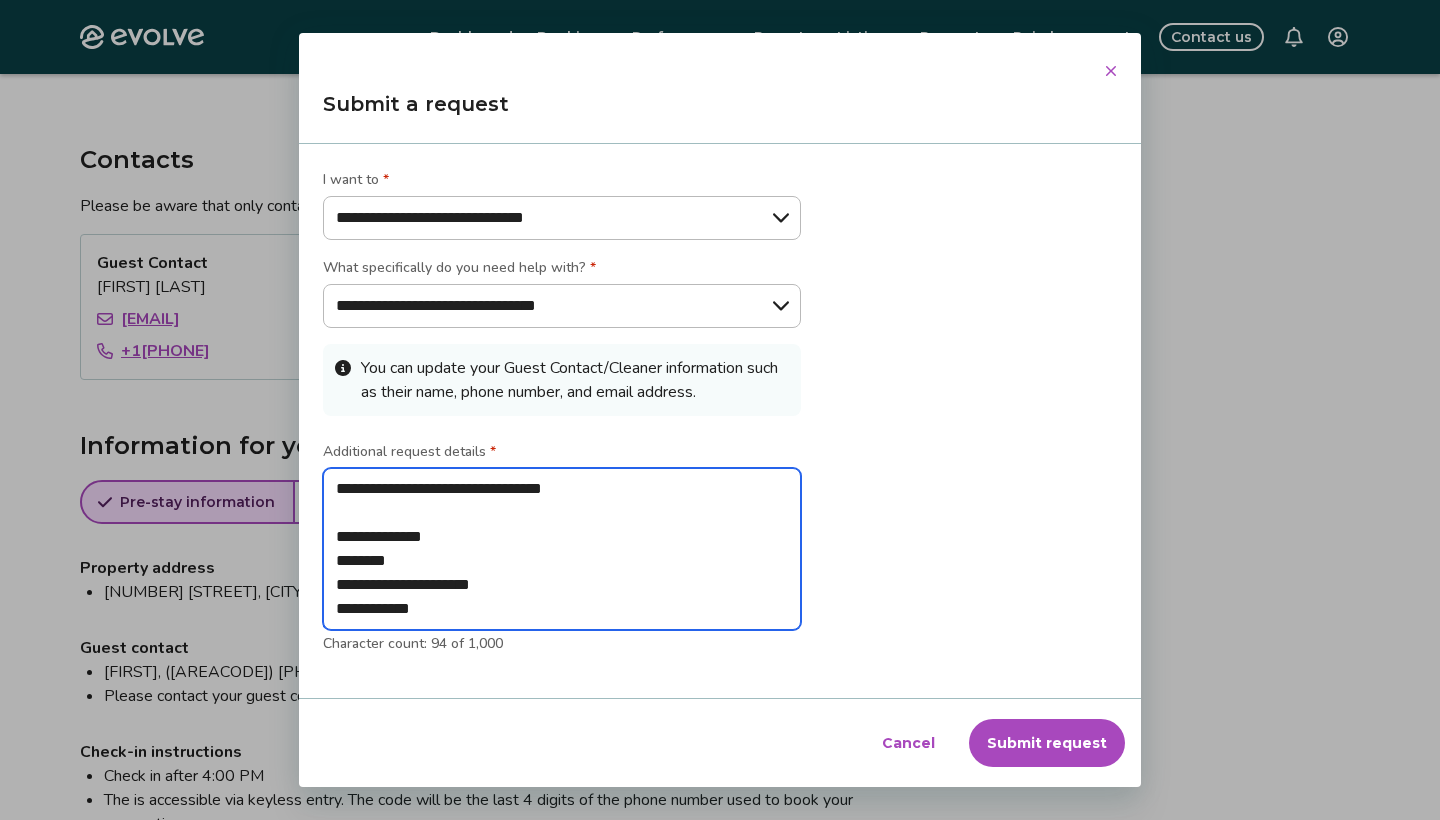 type on "*" 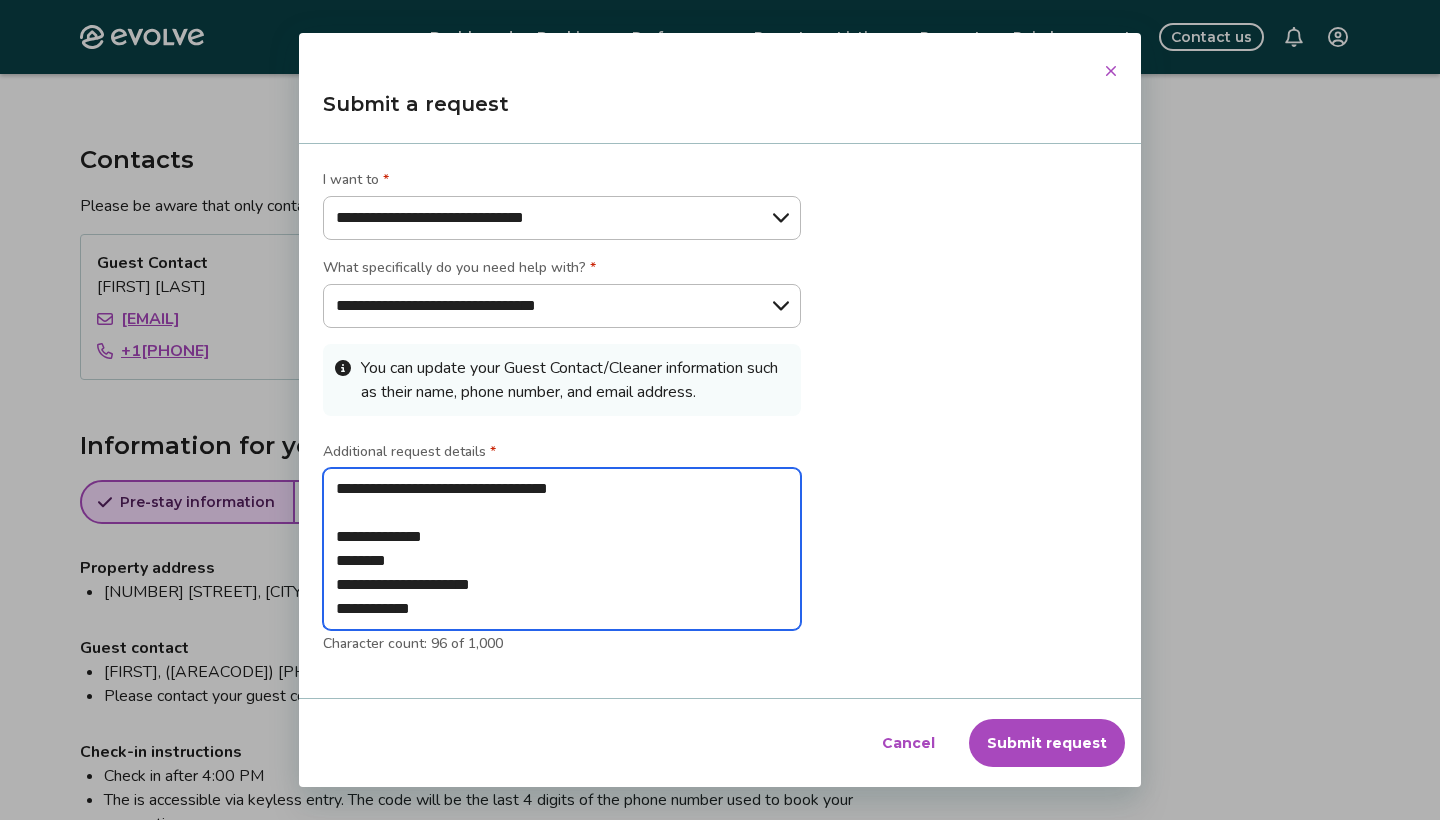 type on "*" 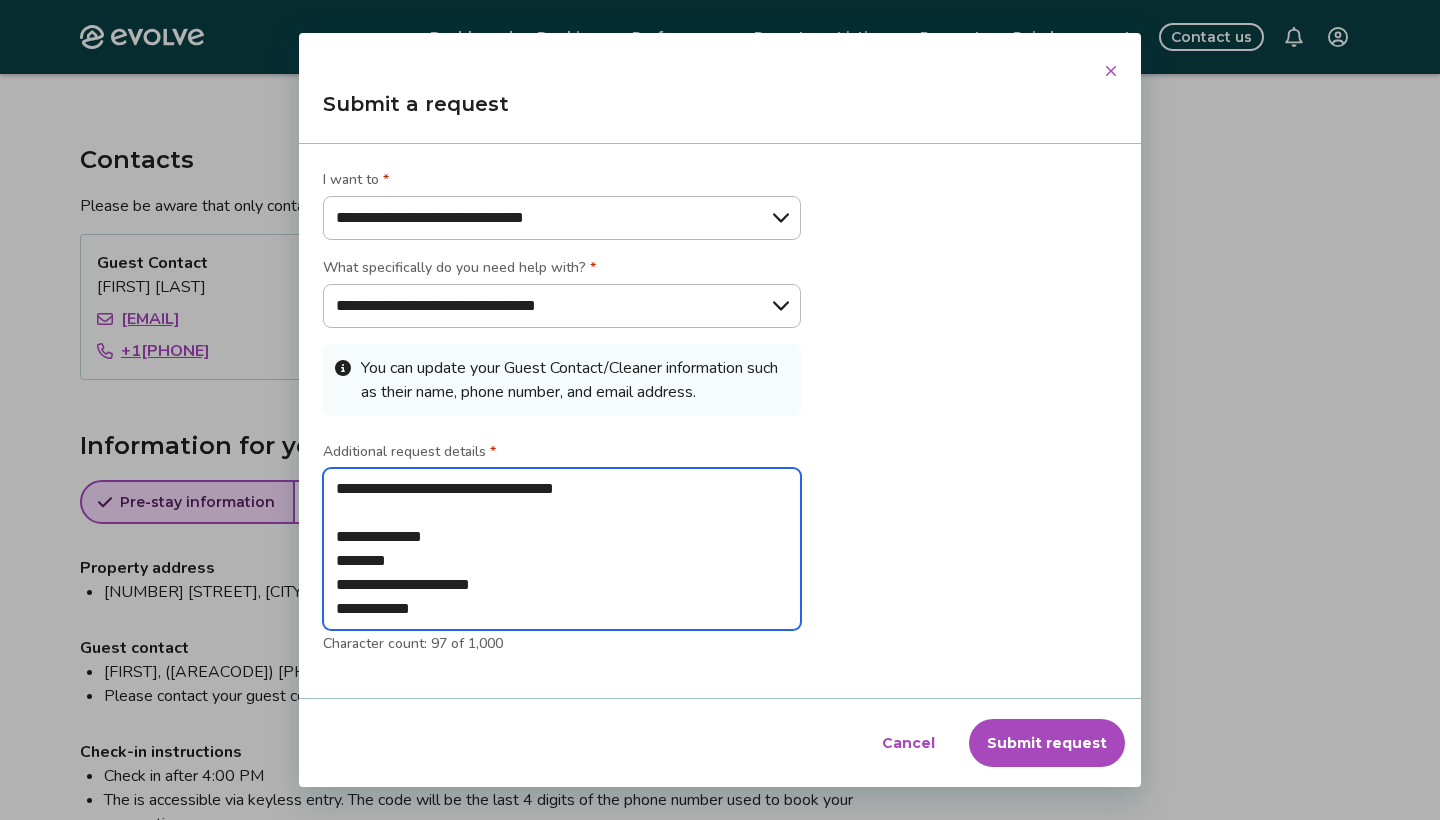 type on "*" 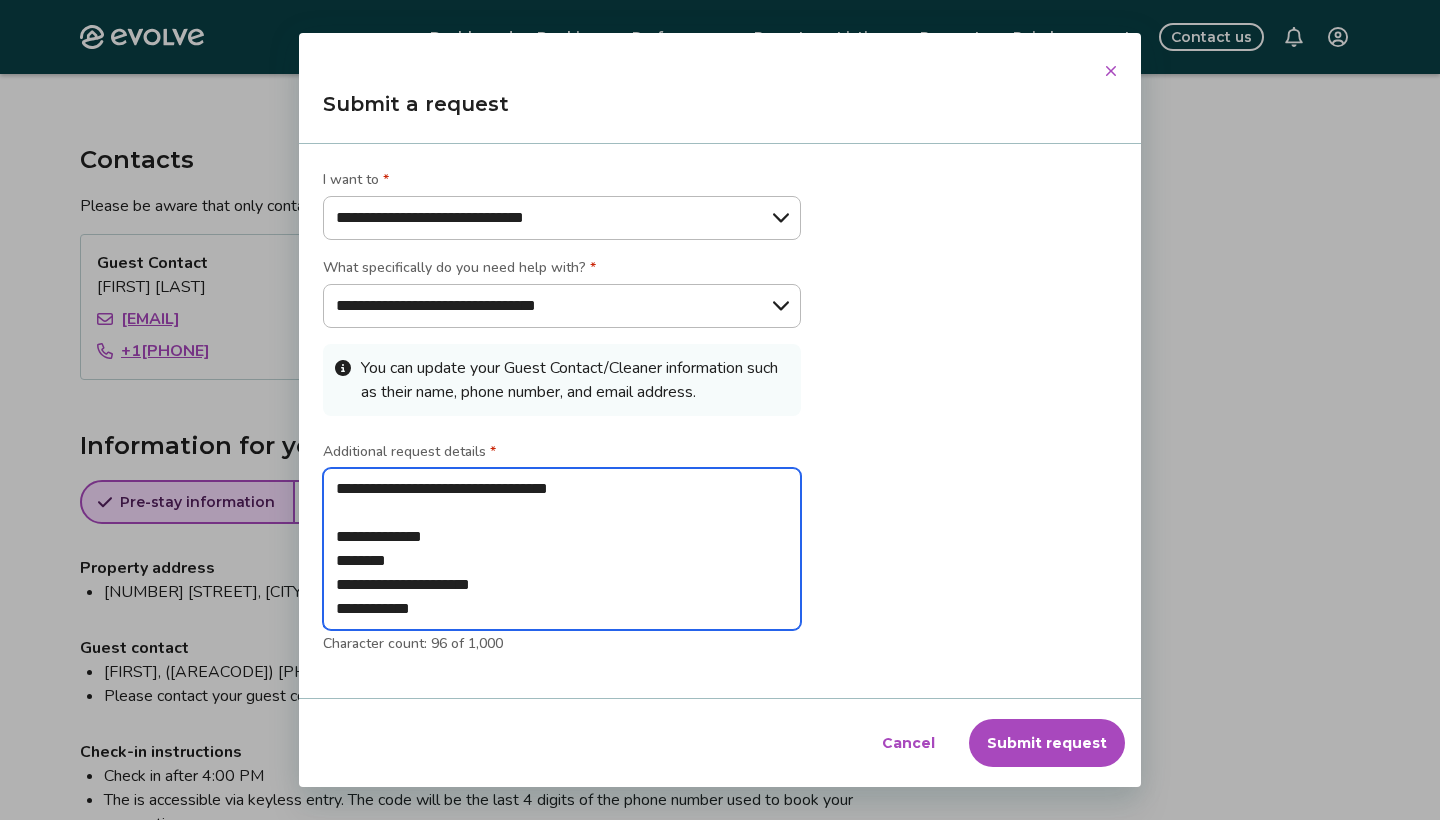 type on "*" 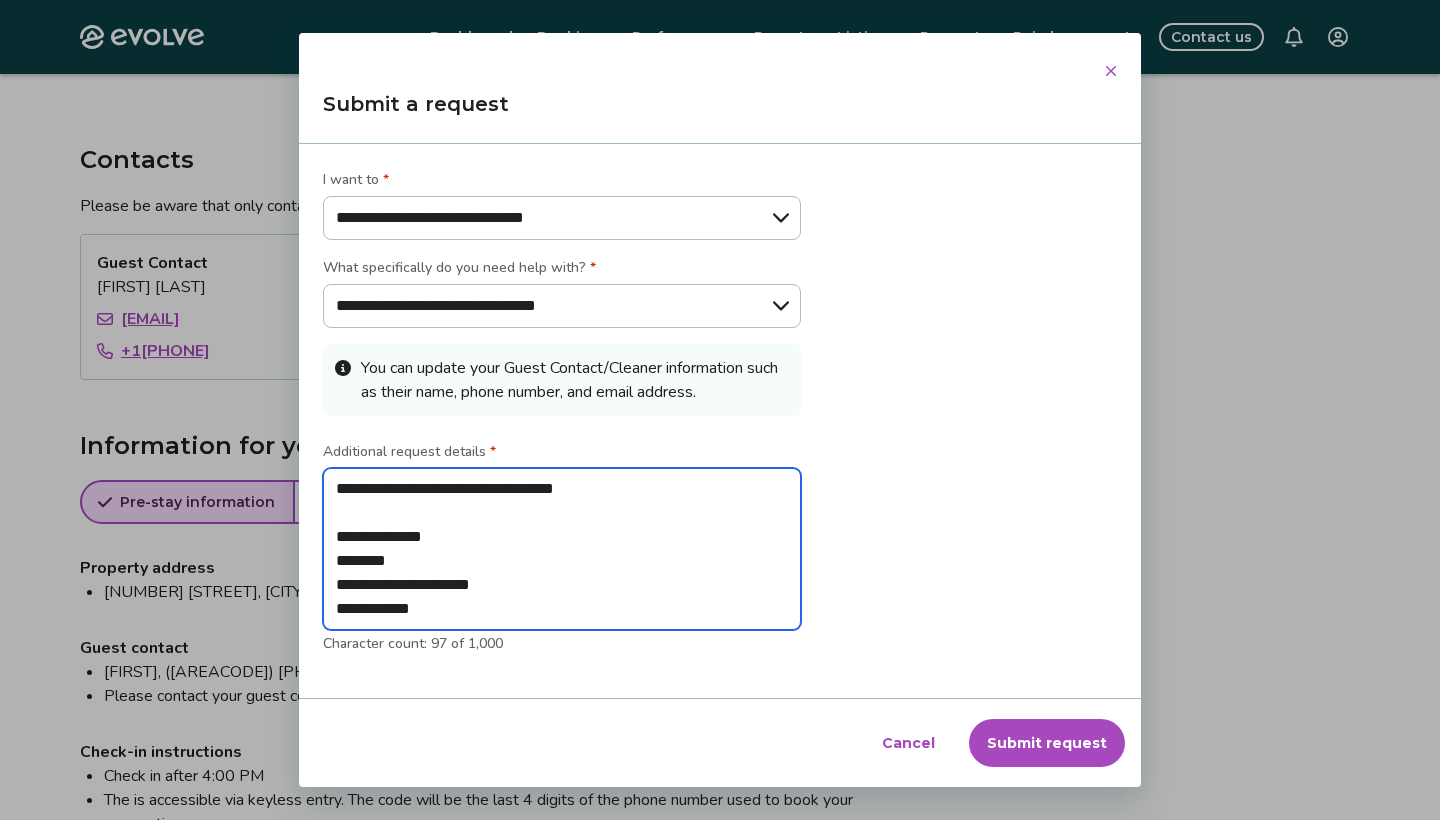 drag, startPoint x: 467, startPoint y: 538, endPoint x: 334, endPoint y: 530, distance: 133.24039 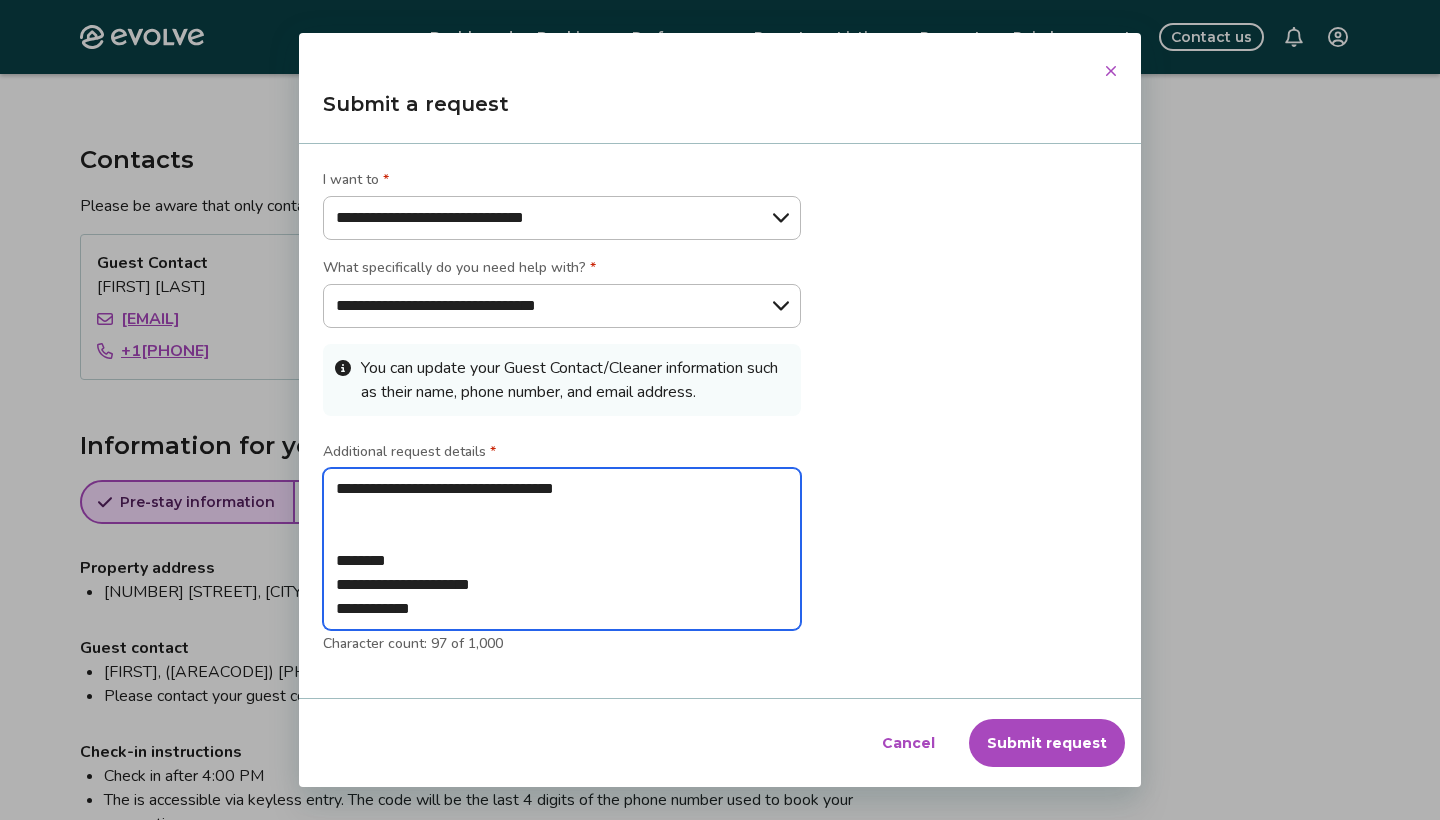 type on "*" 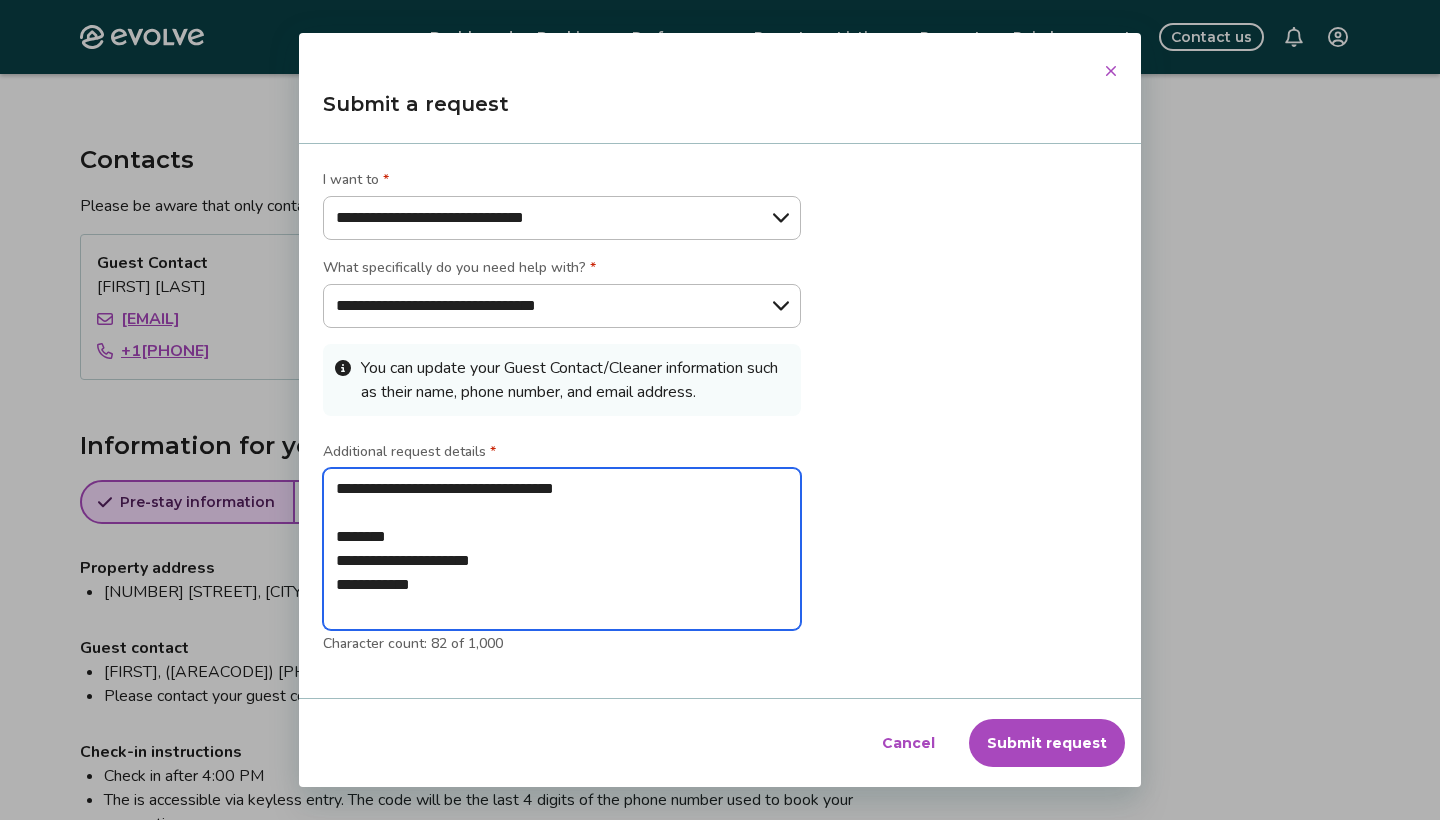 click on "**********" at bounding box center [562, 549] 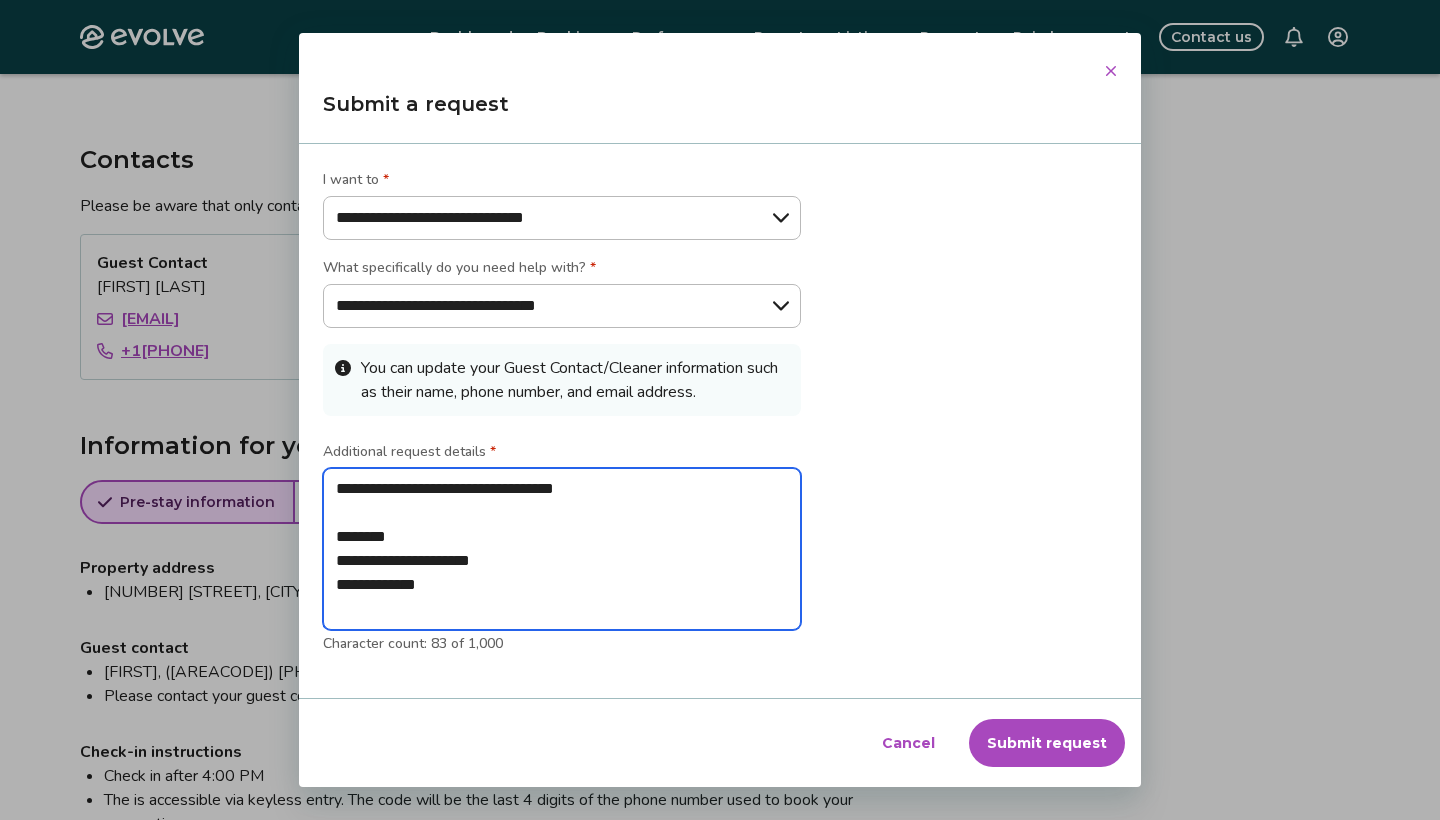 type on "*" 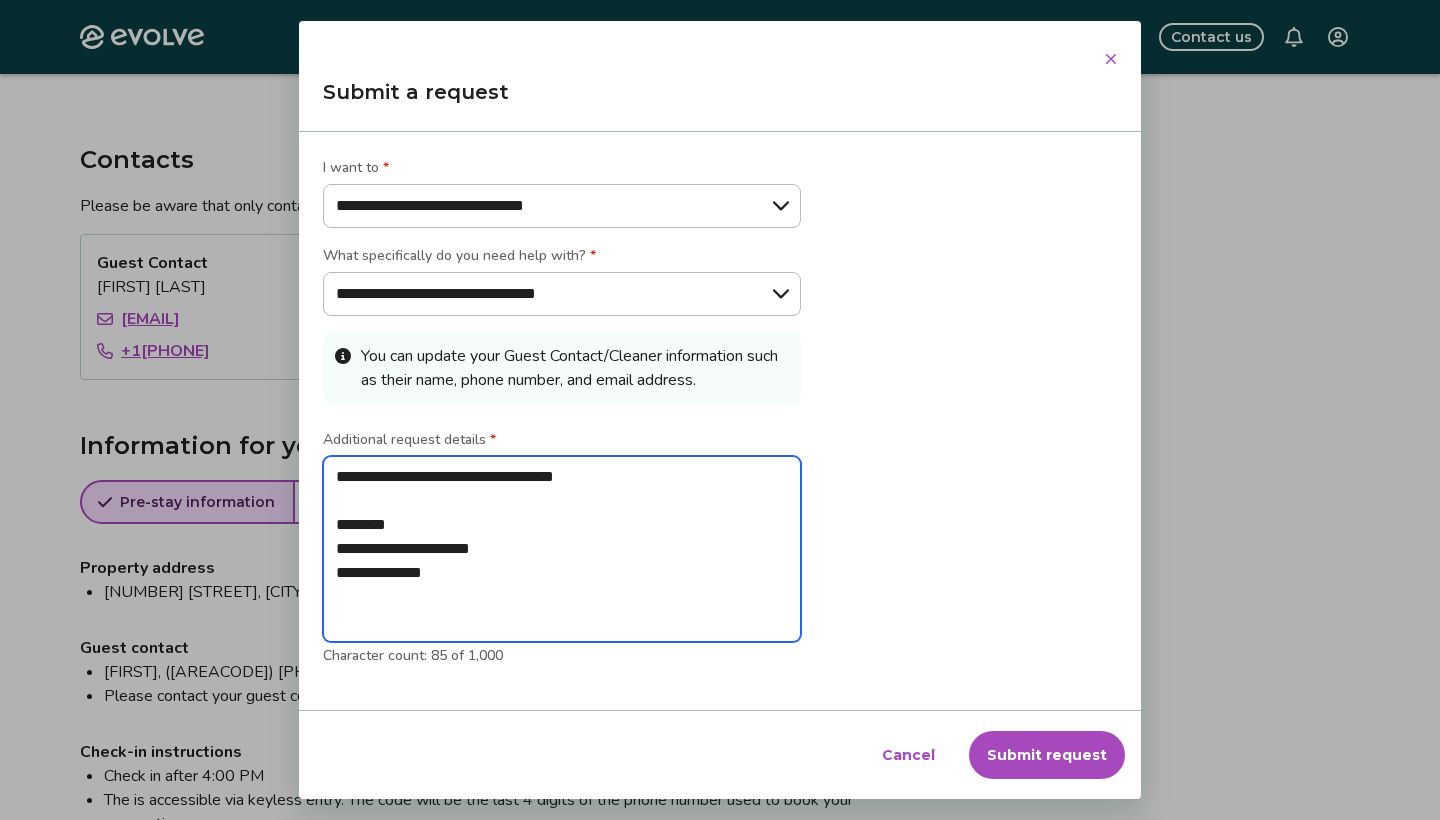 type on "*" 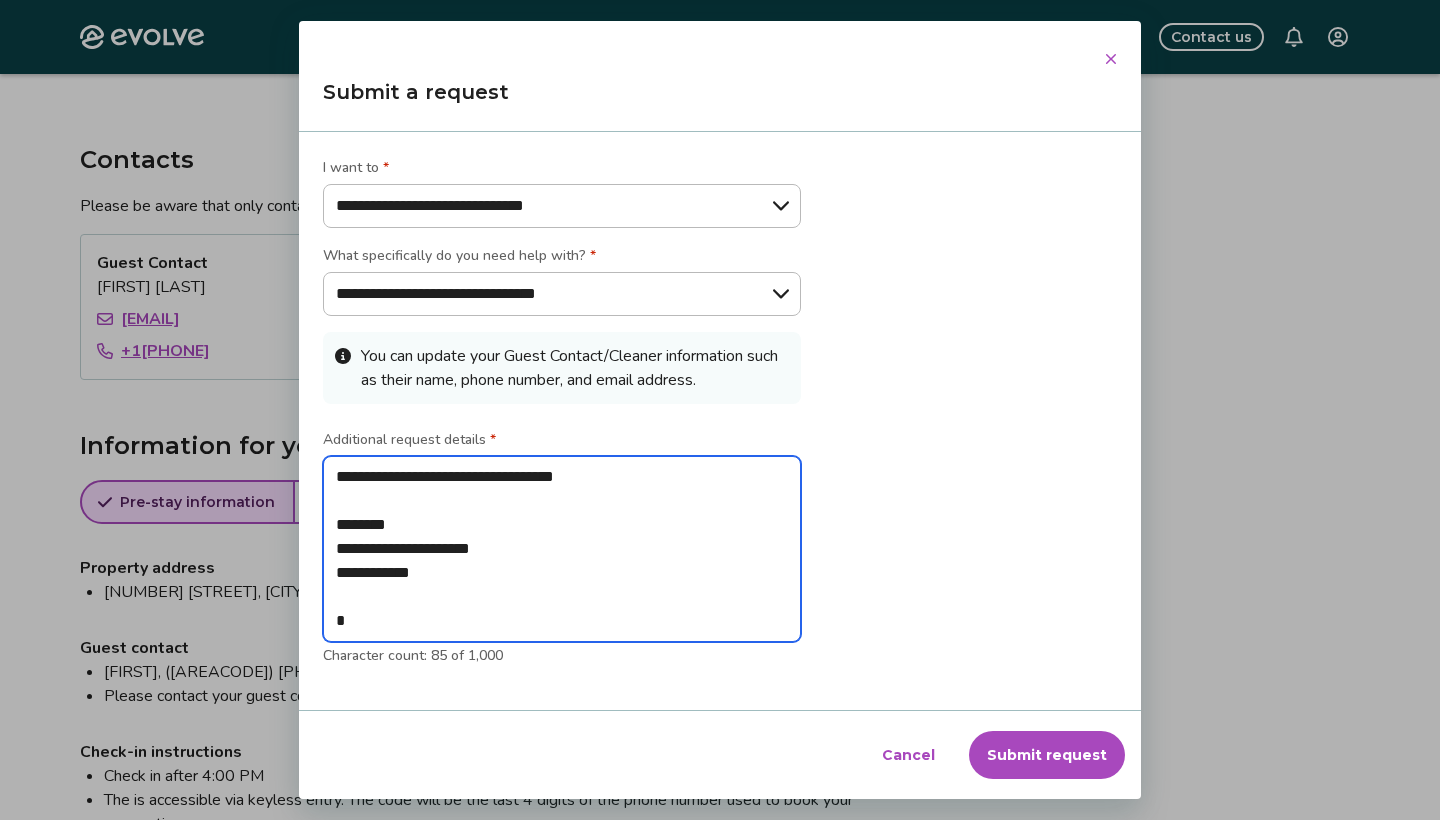 type on "*" 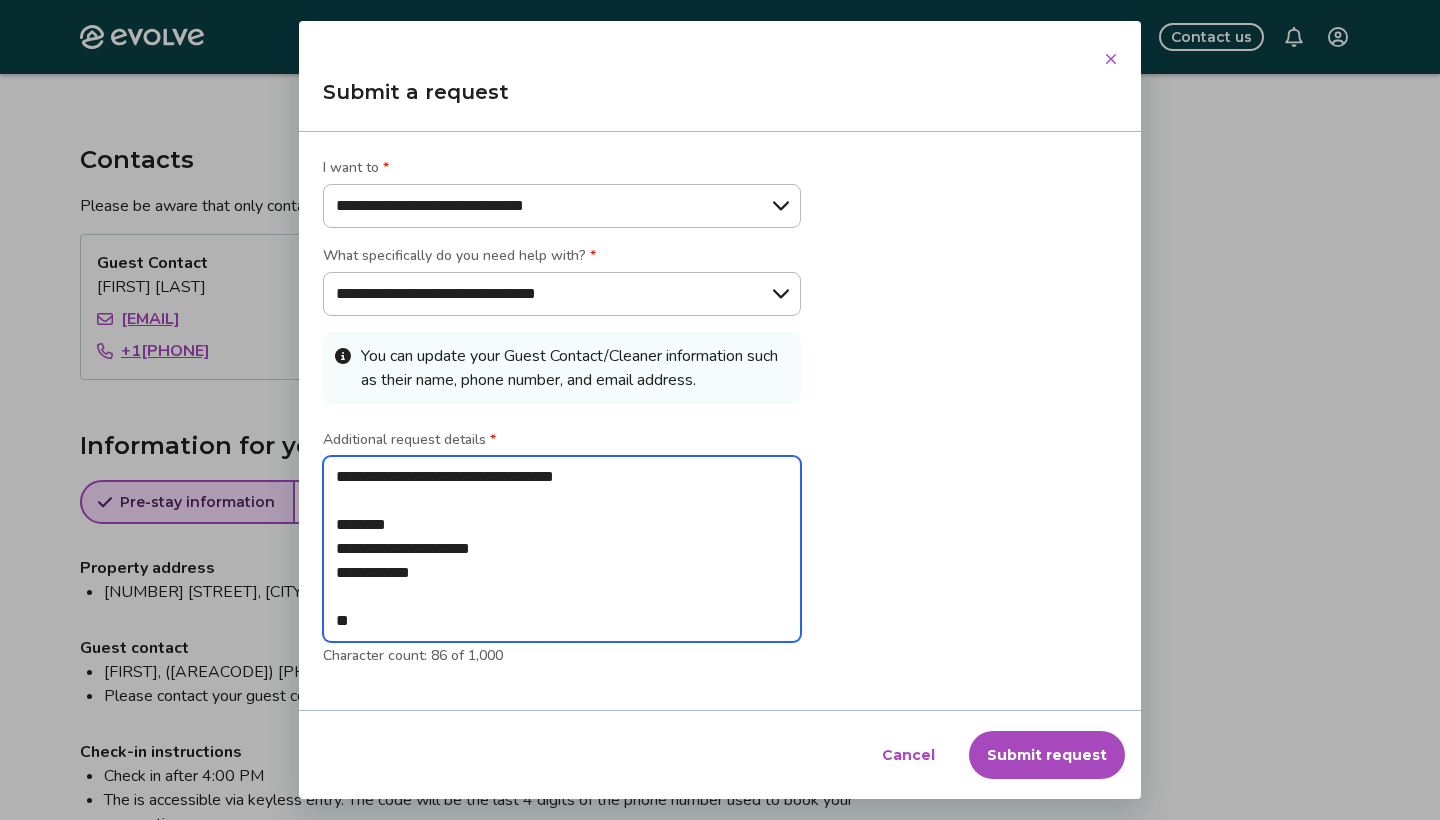 type on "*" 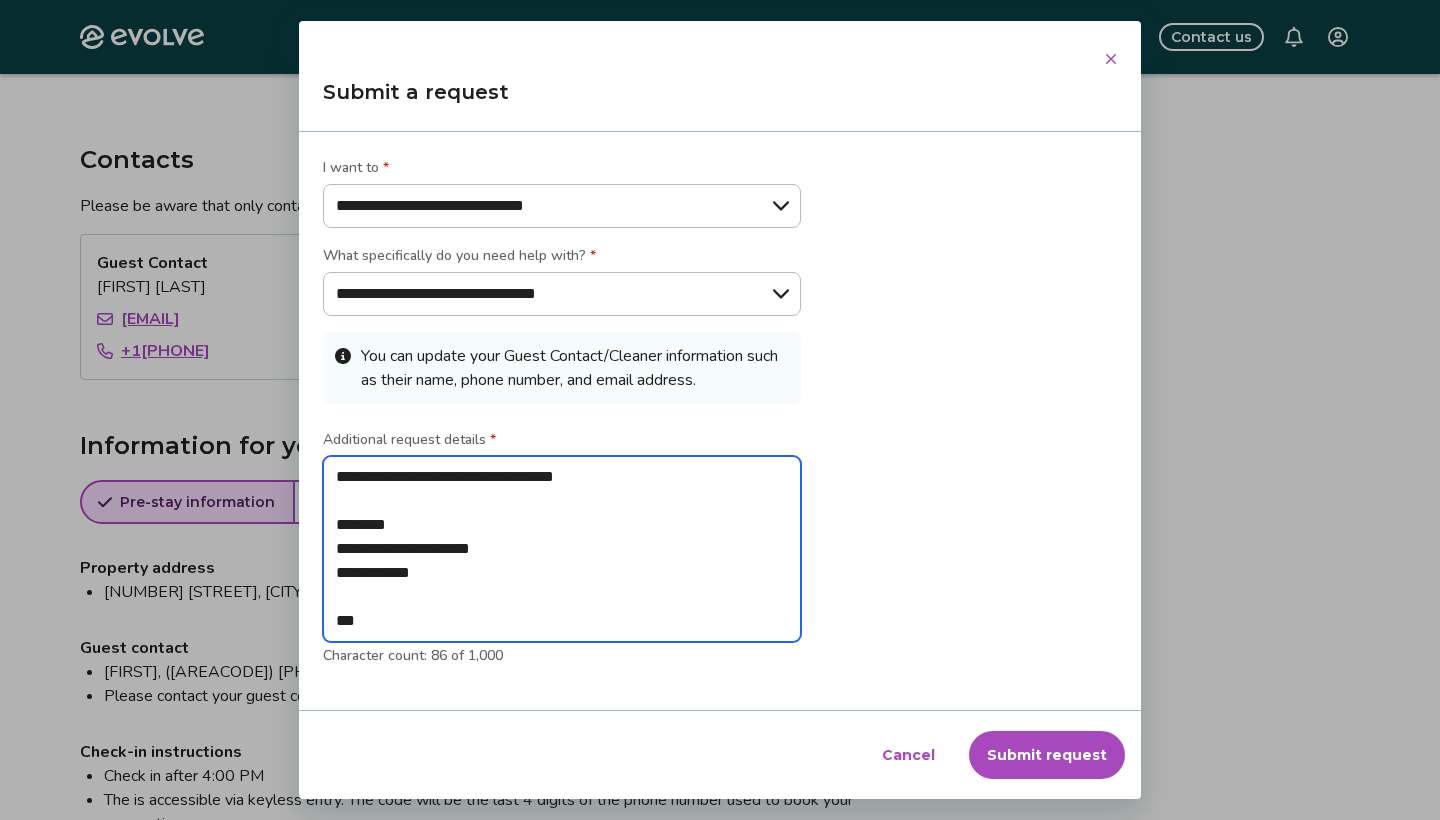 type on "*" 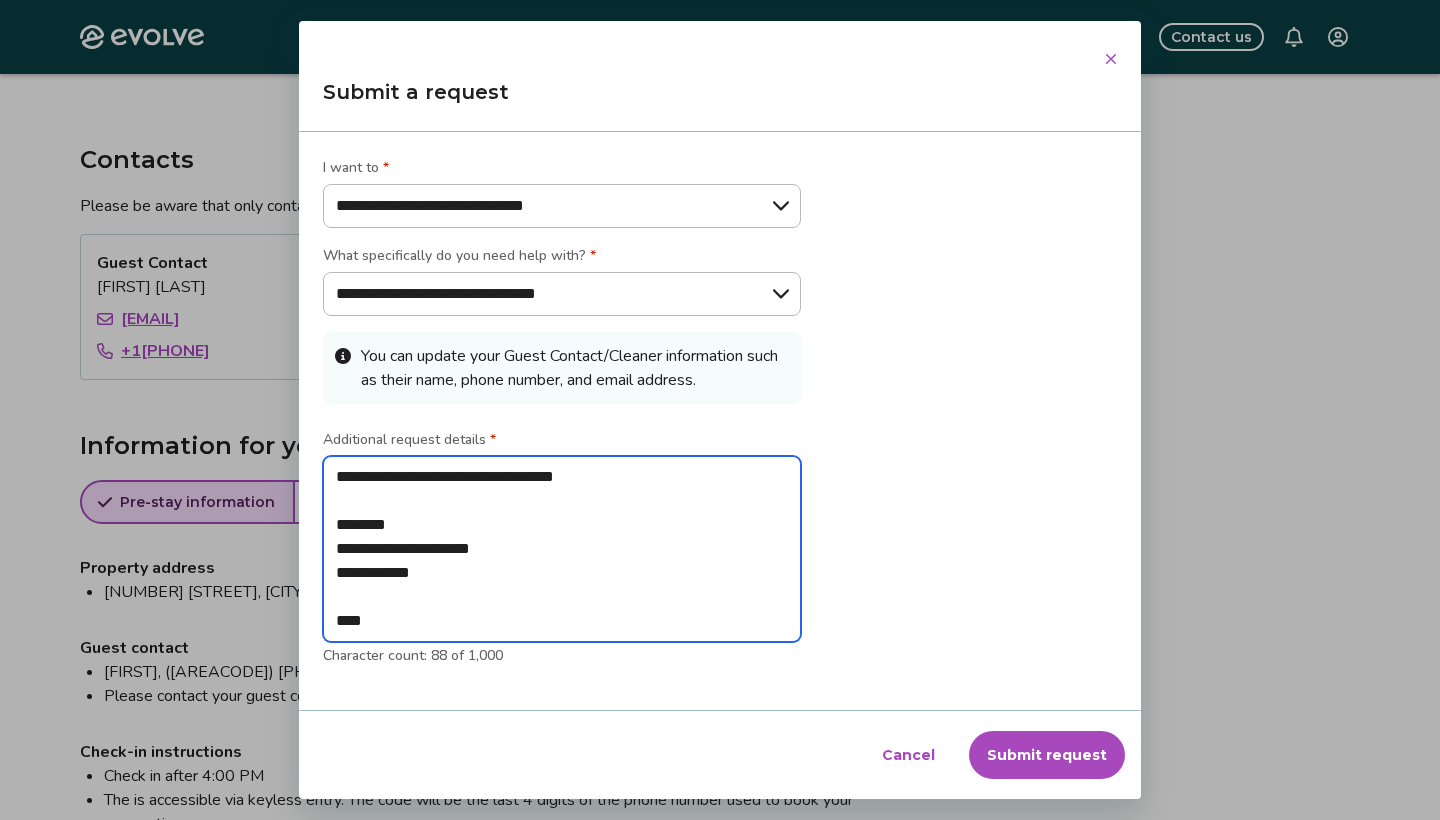 type on "*" 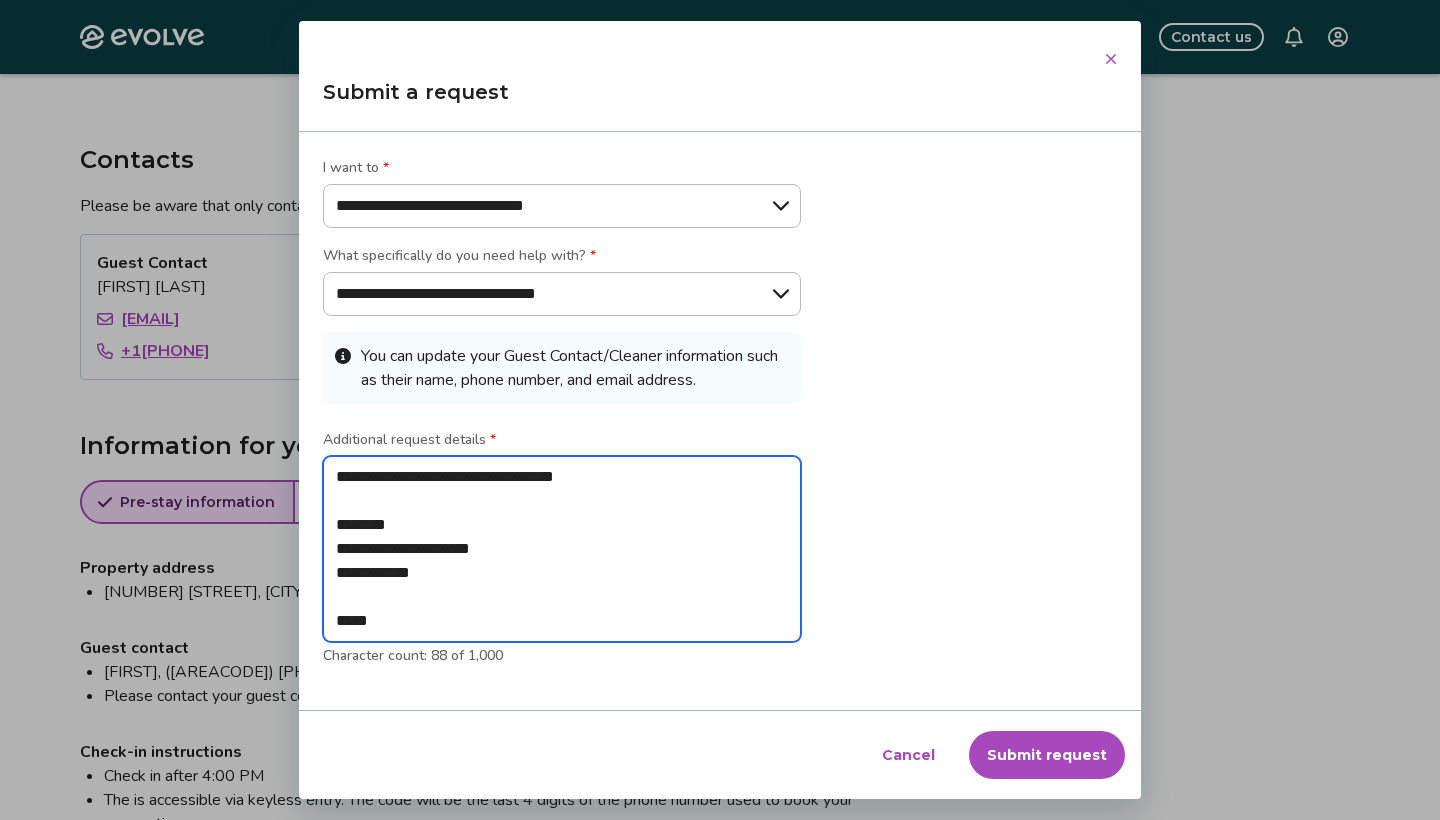 type on "*" 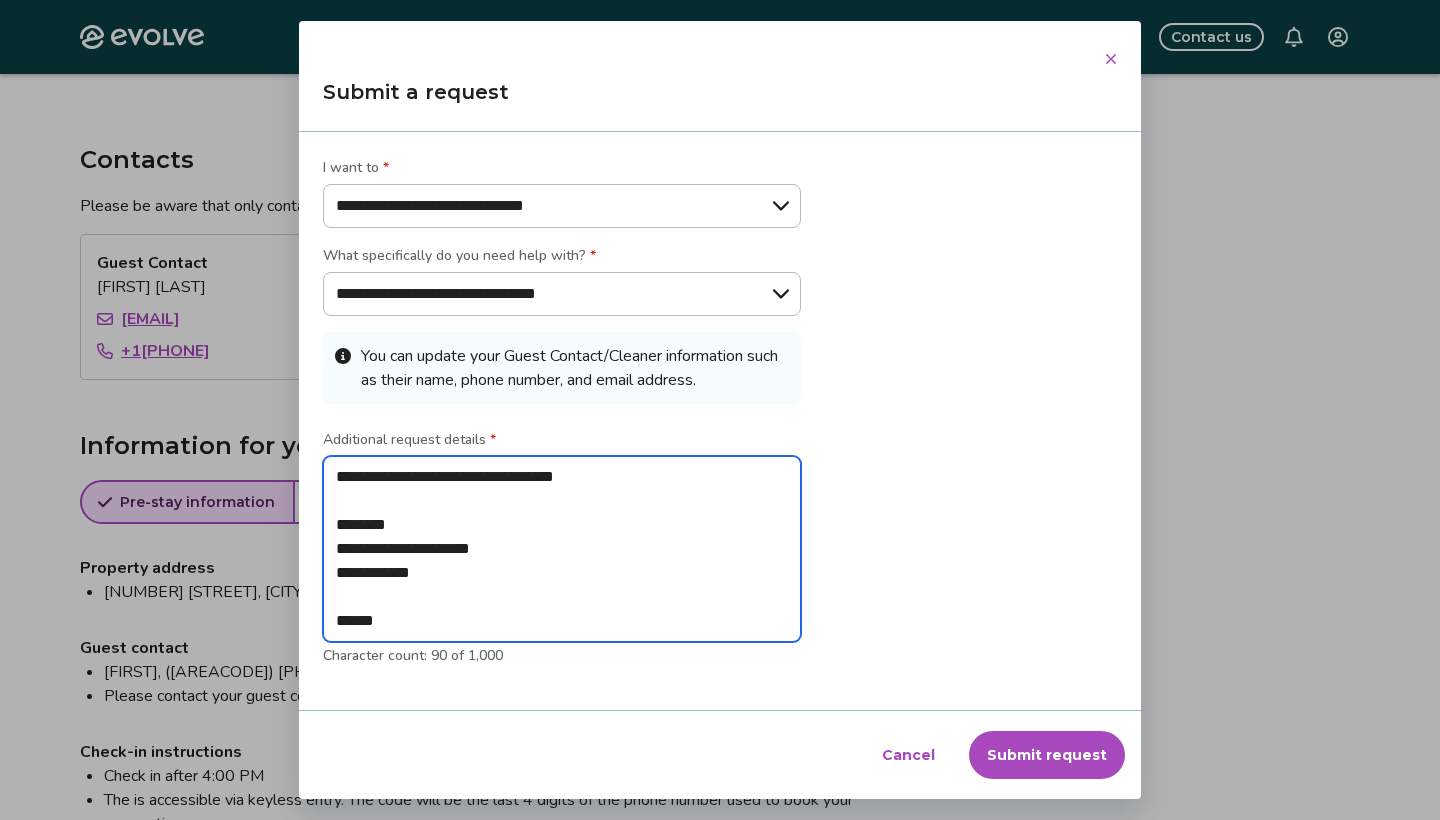 type 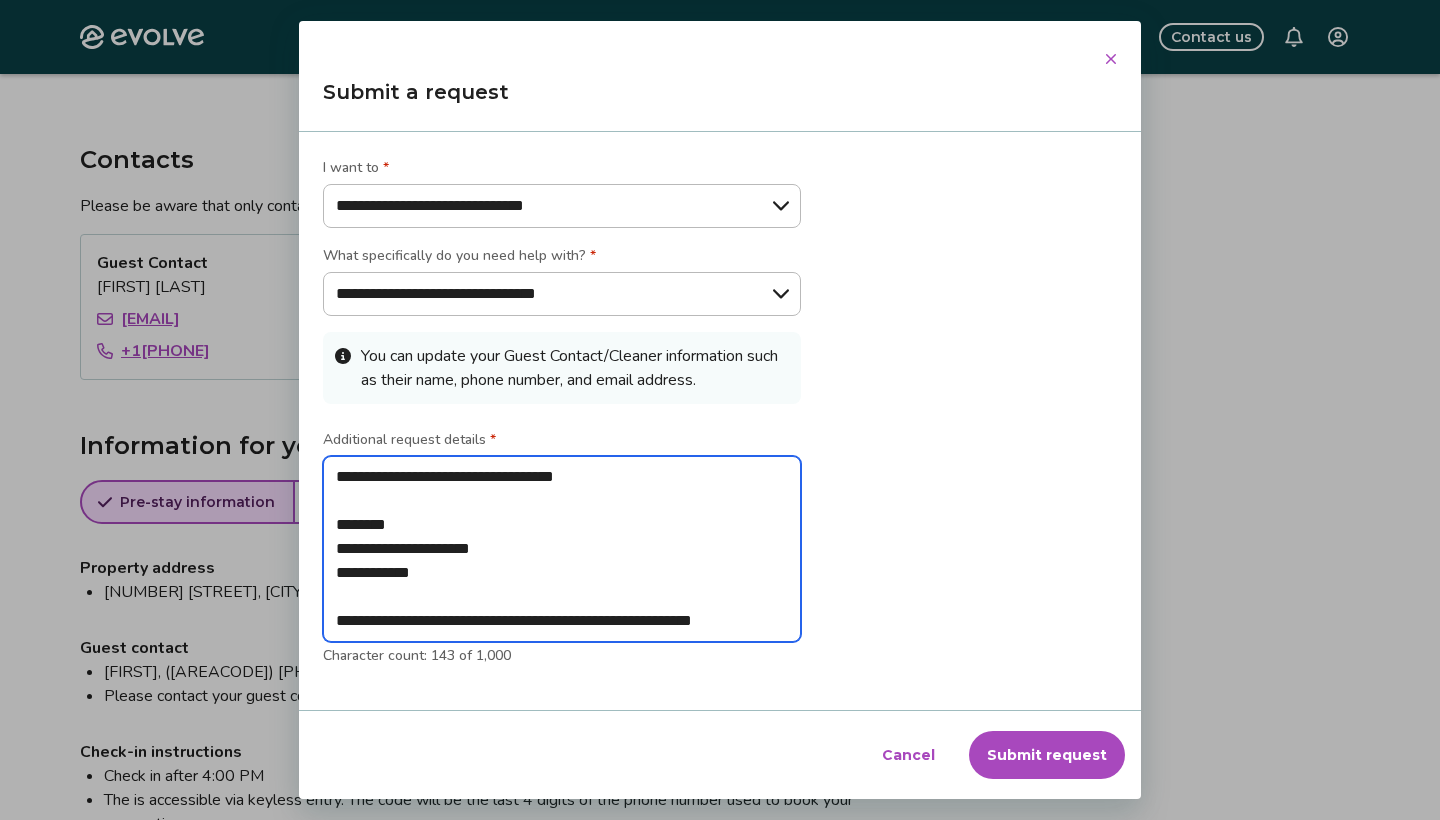 drag, startPoint x: 583, startPoint y: 476, endPoint x: 589, endPoint y: 498, distance: 22.803509 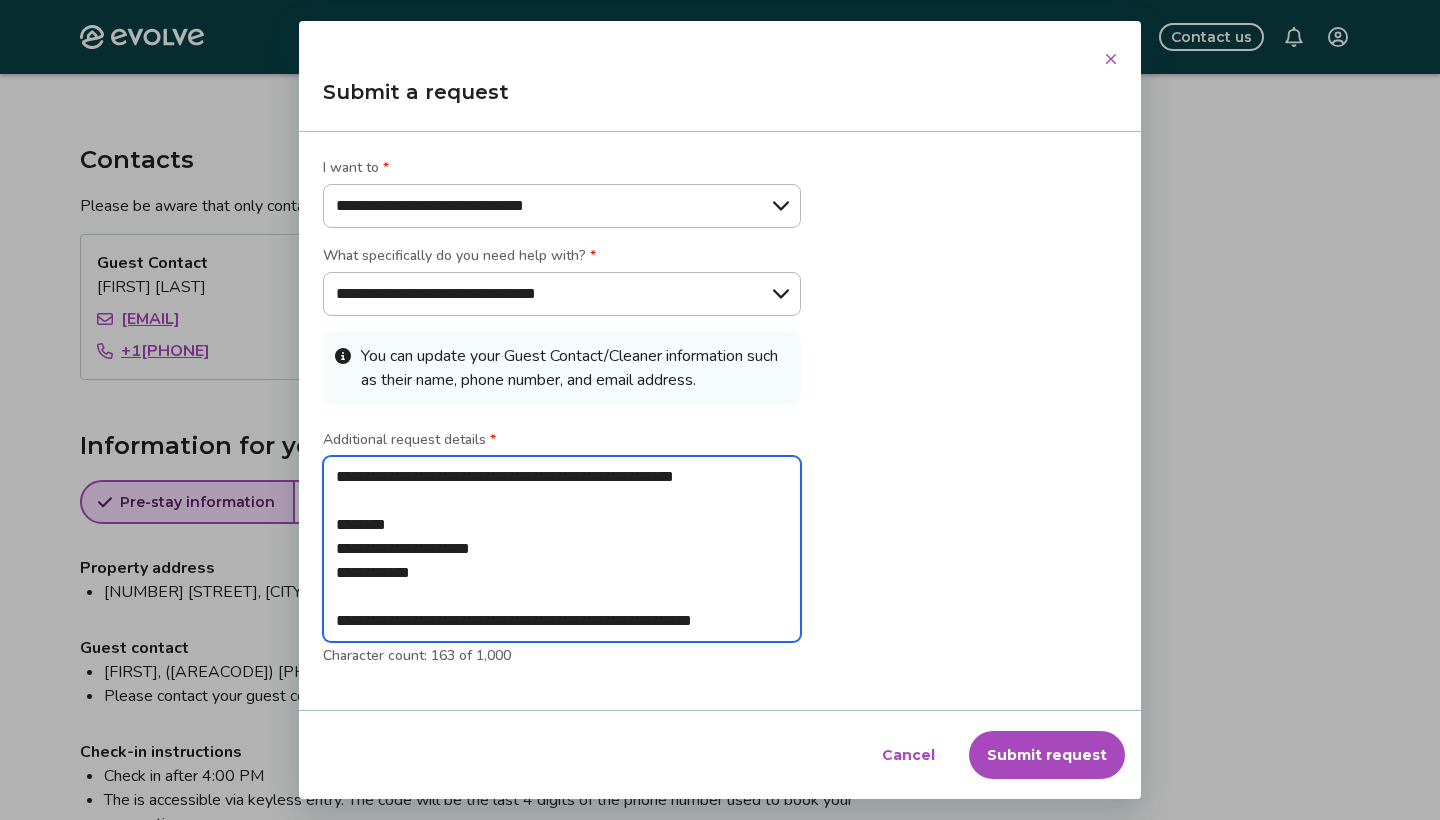 click on "**********" at bounding box center (562, 549) 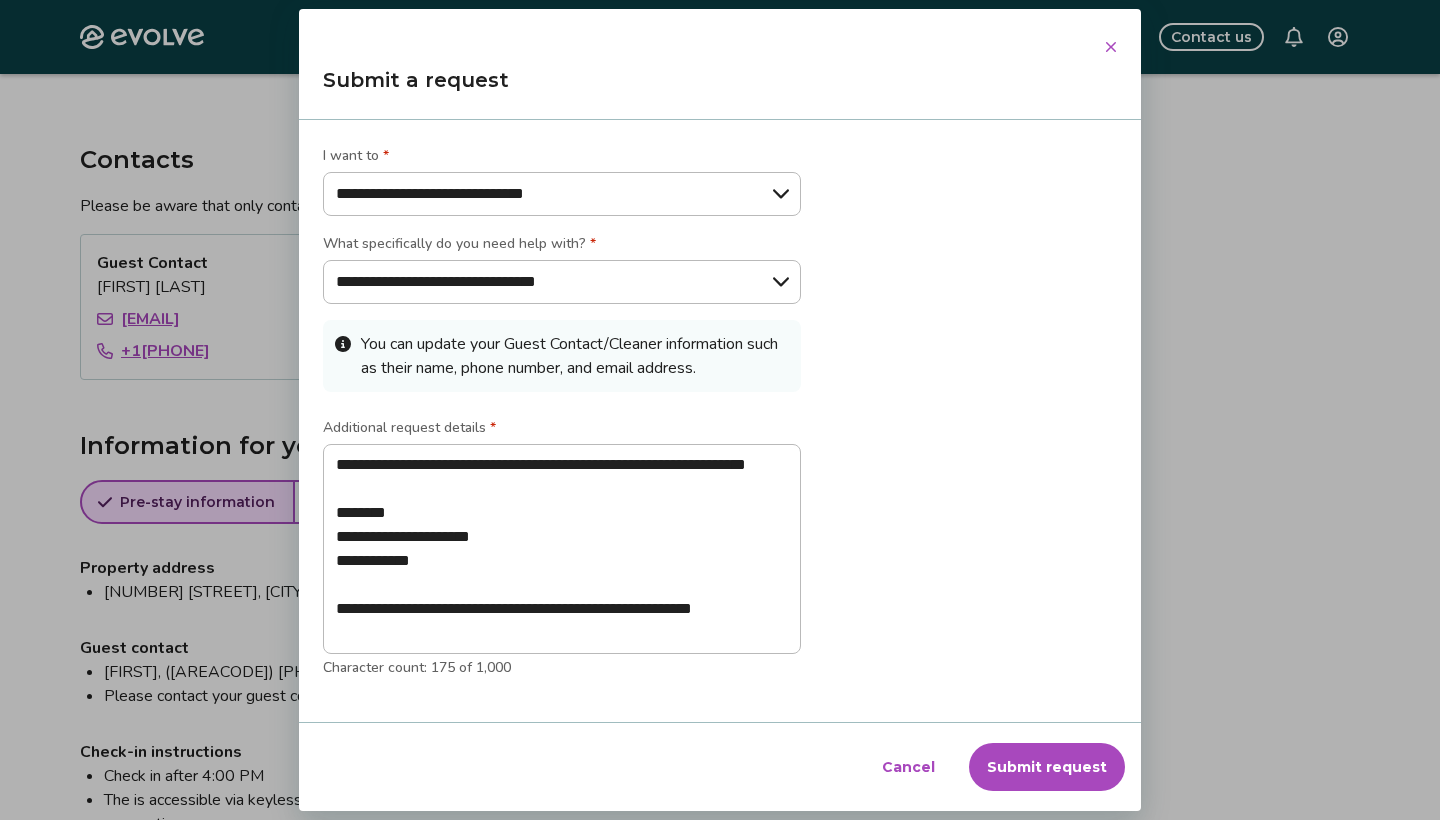 click on "Submit request" at bounding box center (1047, 767) 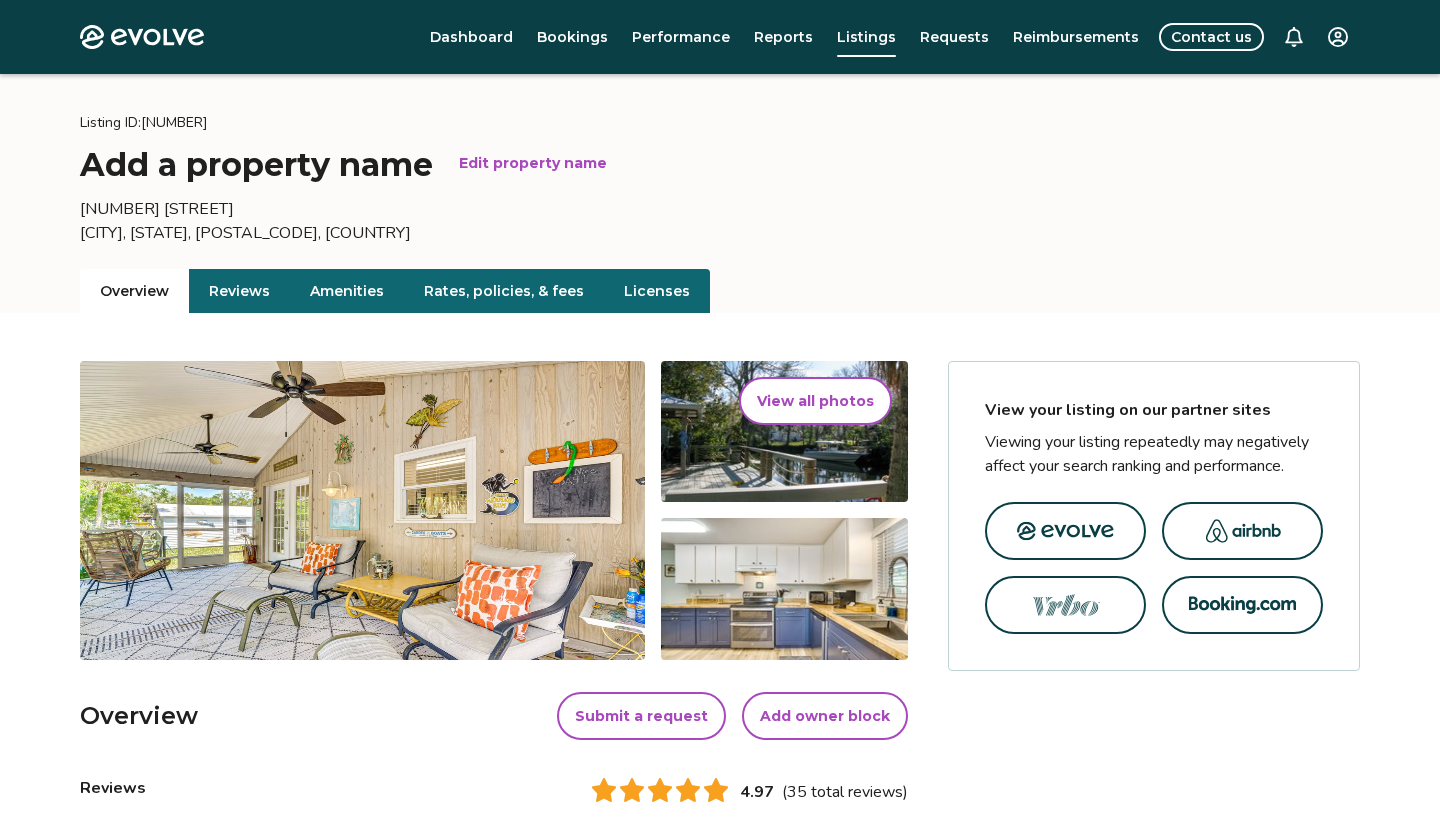 scroll, scrollTop: 0, scrollLeft: 0, axis: both 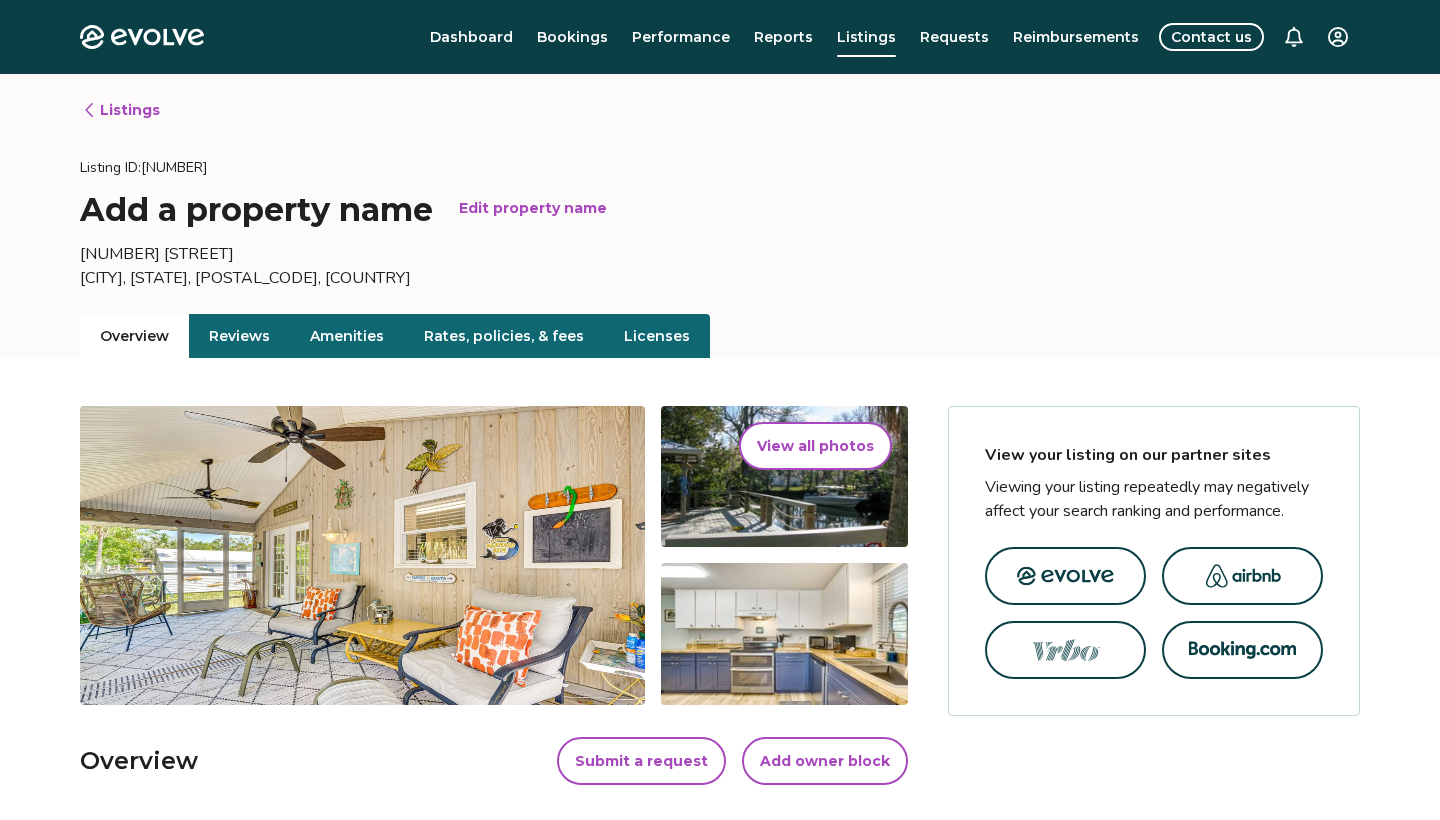 click on "Dashboard Bookings Performance Reports Listings Requests Reimbursements Contact us" at bounding box center [794, 37] 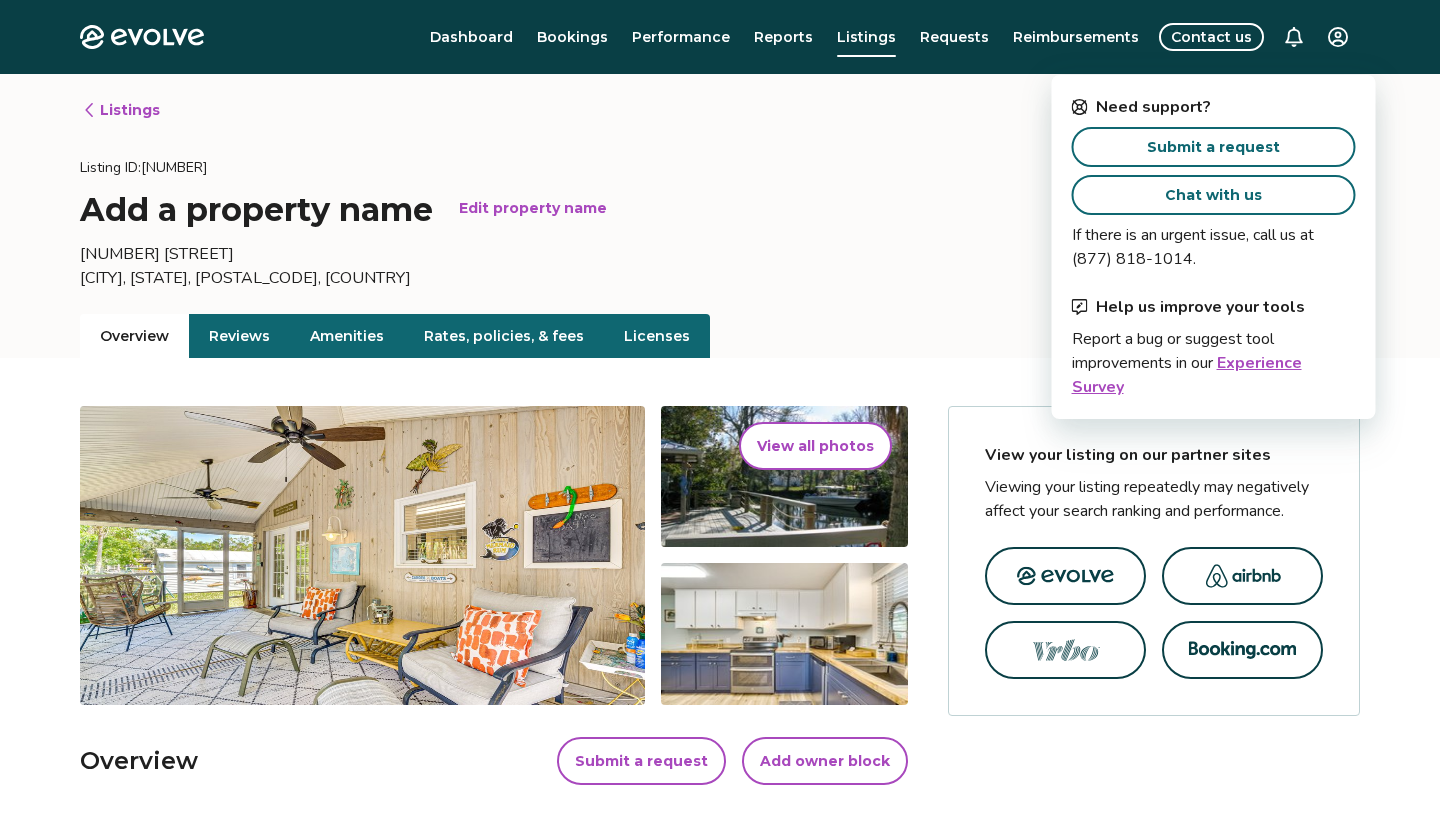 click on "Submit a request" at bounding box center (1213, 147) 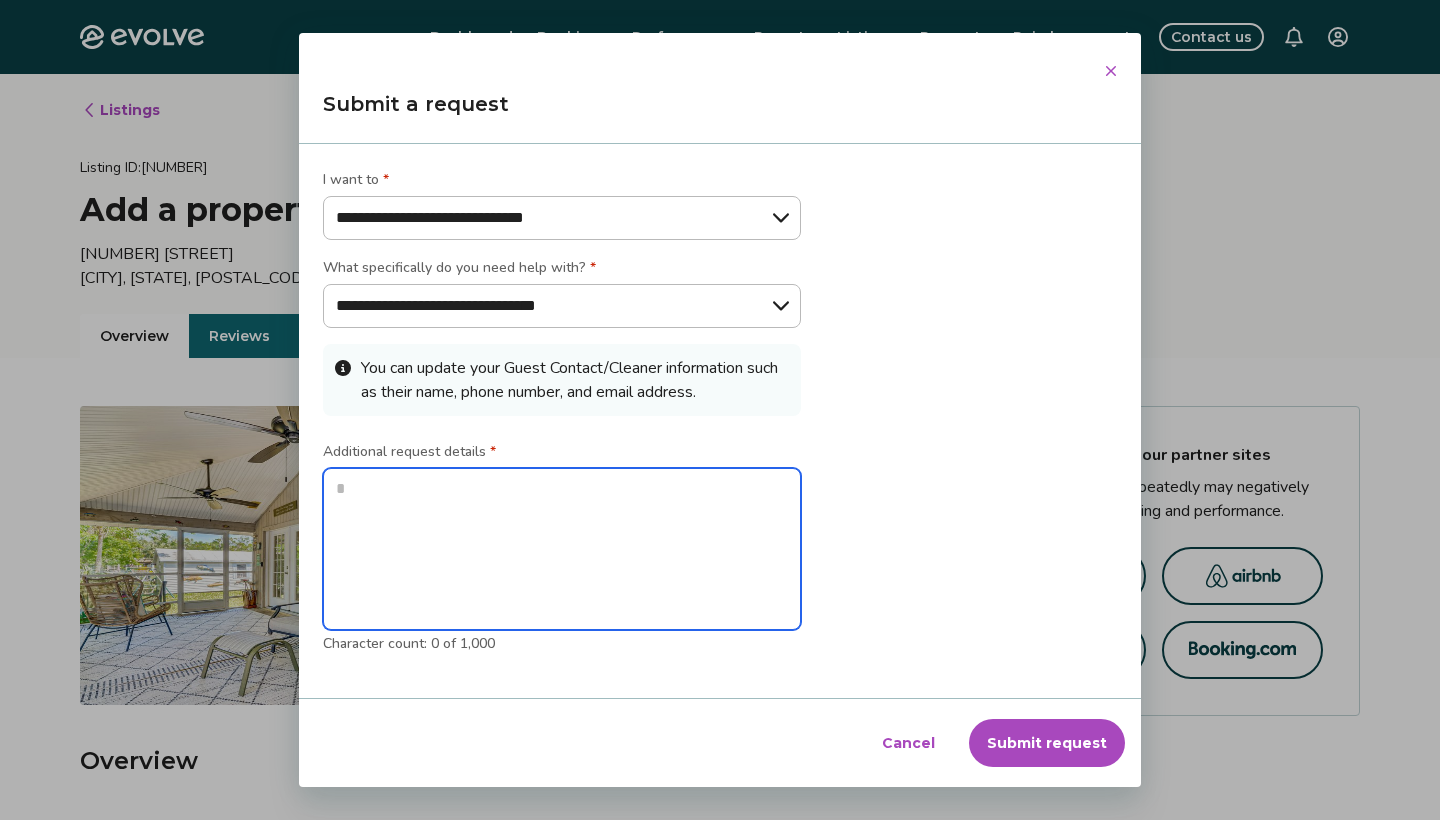 click at bounding box center [562, 549] 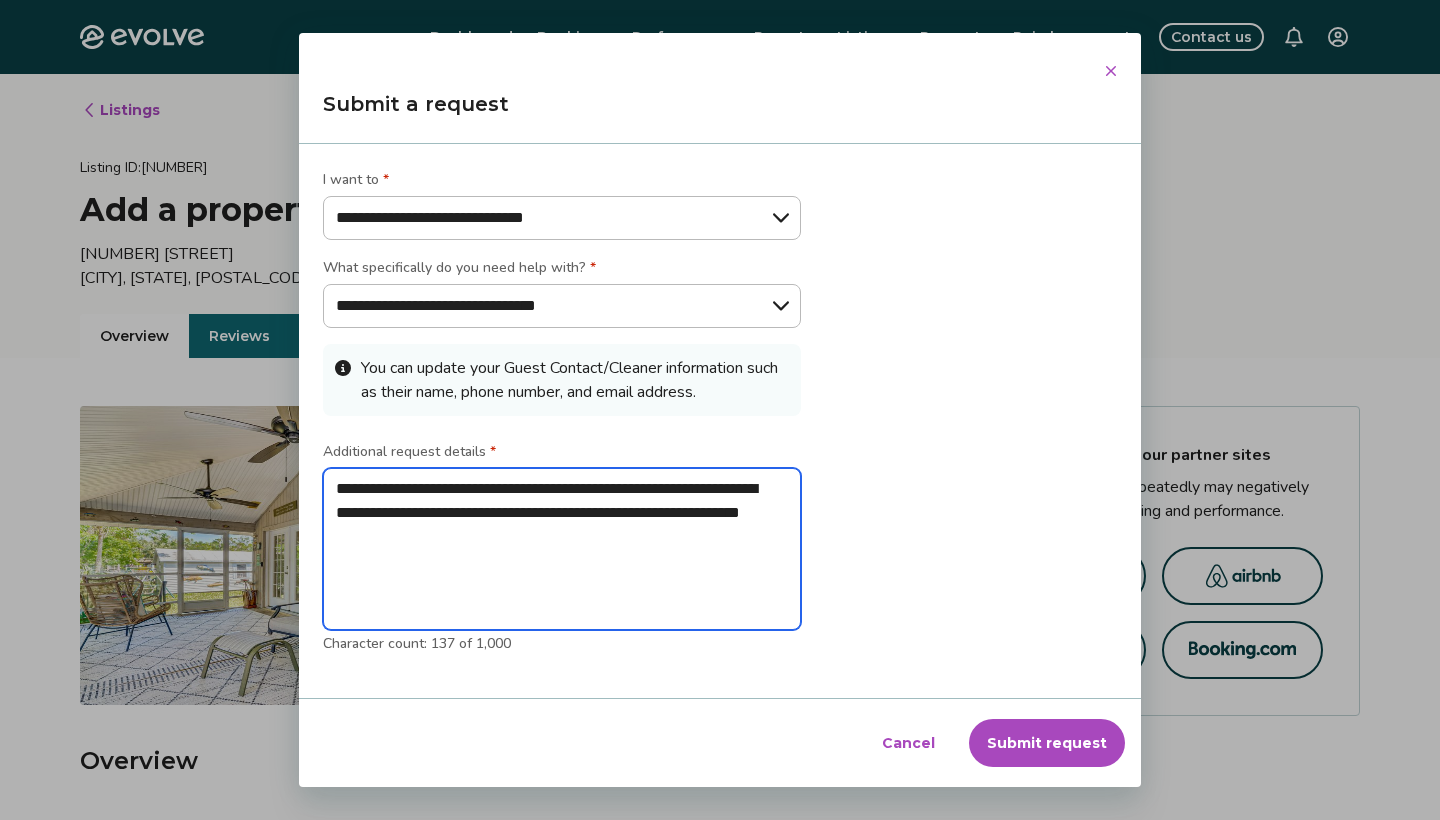 click on "**********" at bounding box center (562, 549) 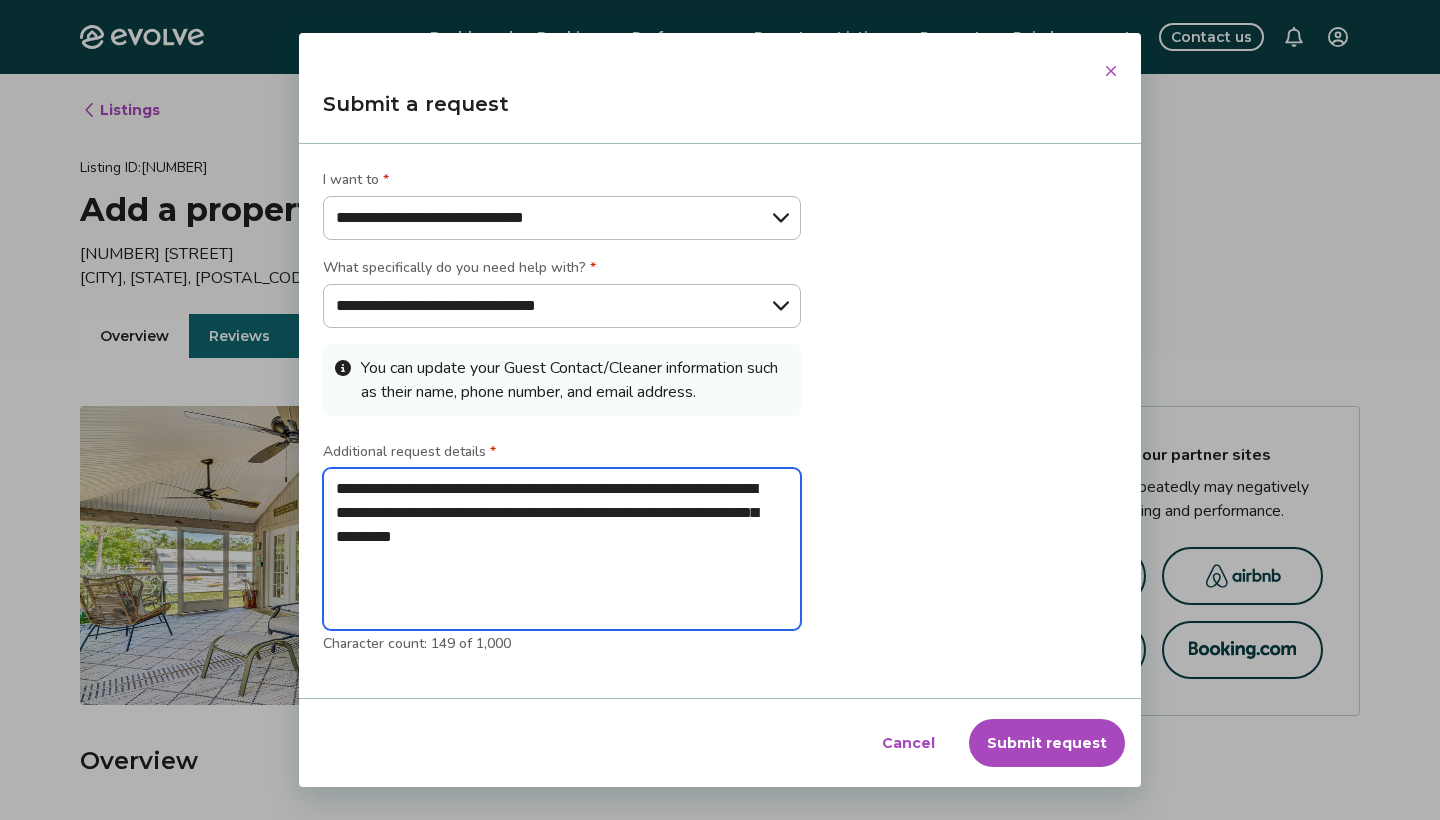 click on "**********" at bounding box center (562, 549) 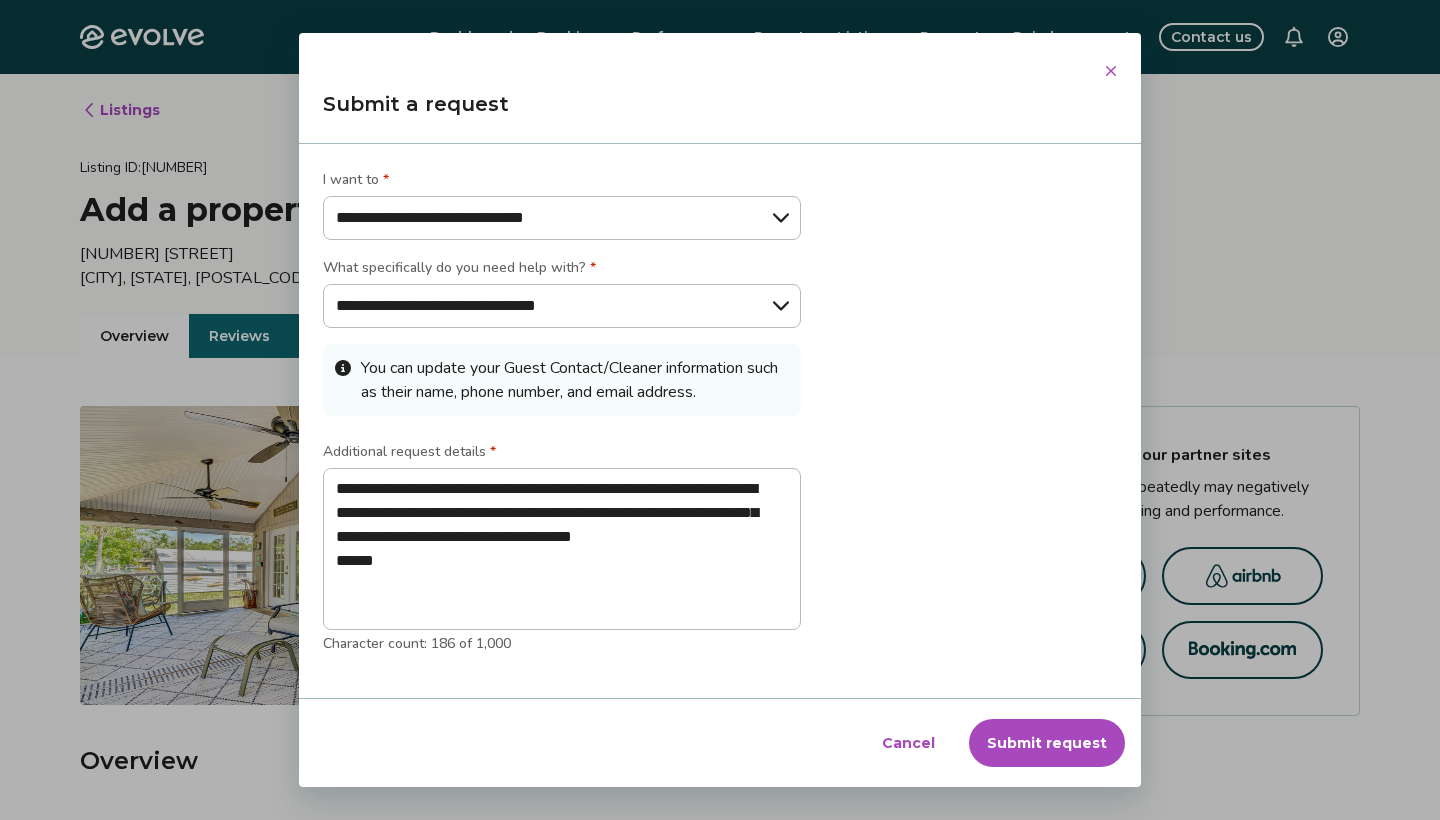click on "Submit request" at bounding box center [1047, 743] 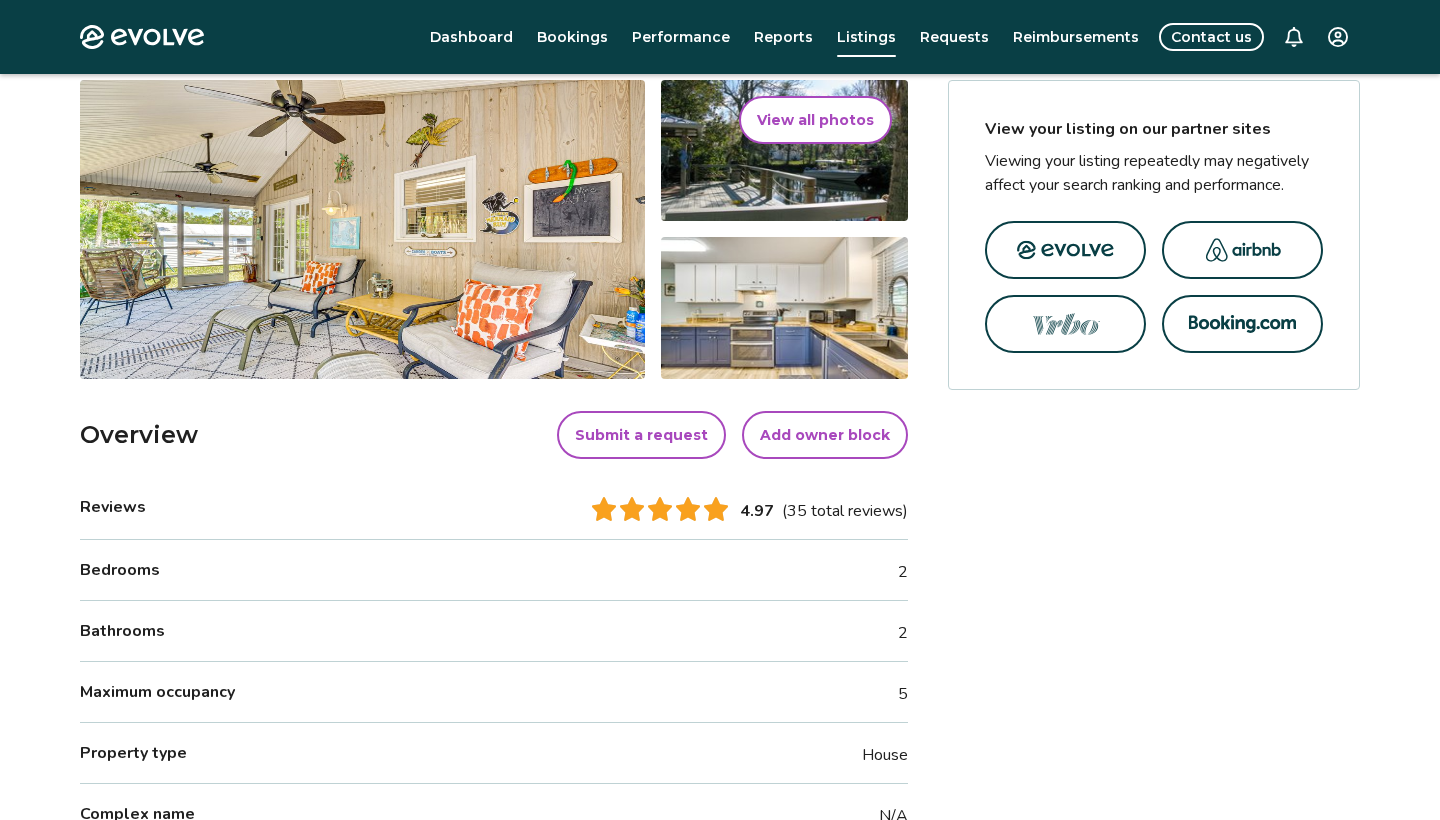 scroll, scrollTop: 0, scrollLeft: 0, axis: both 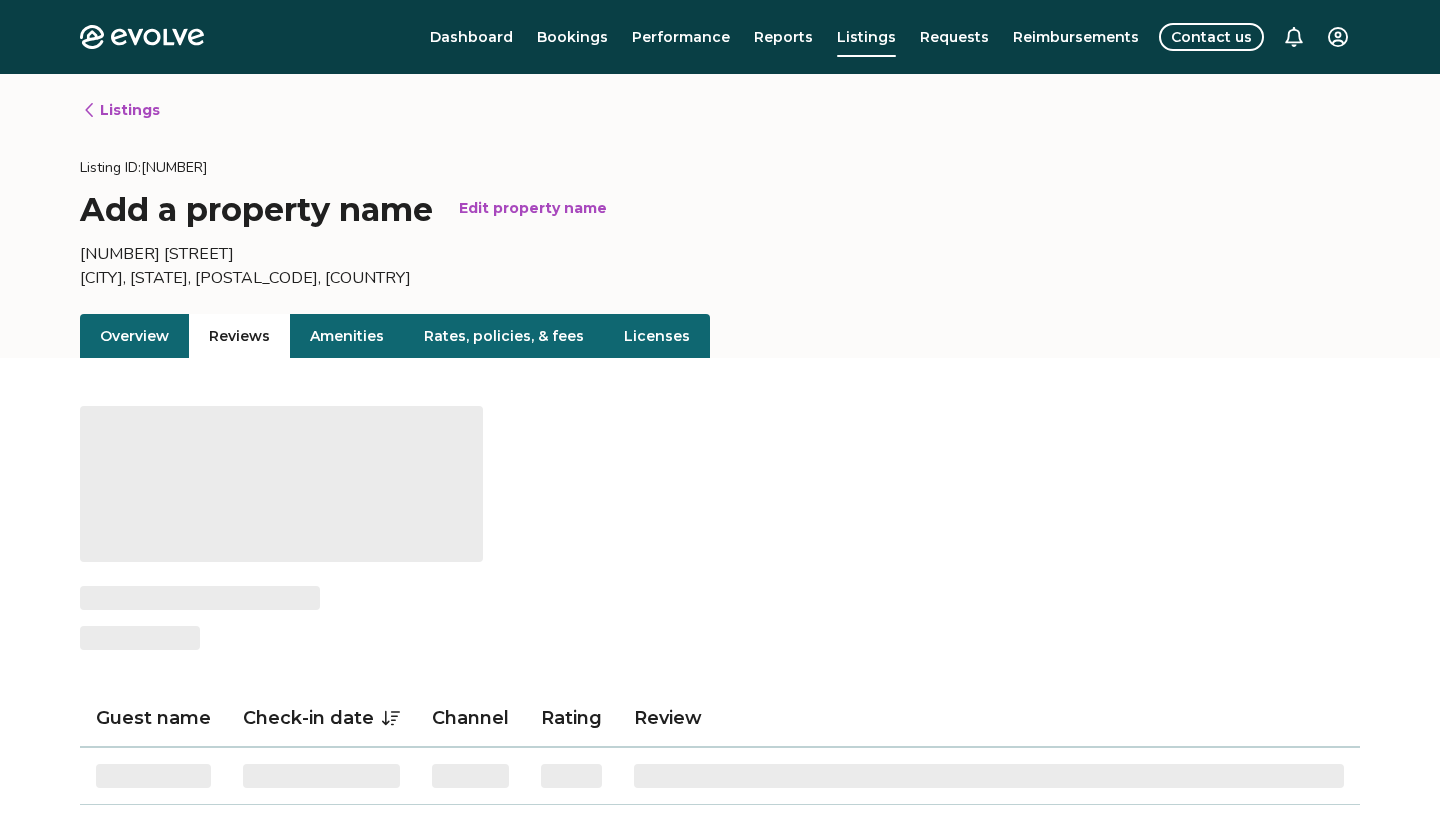 click on "Reviews" at bounding box center (239, 336) 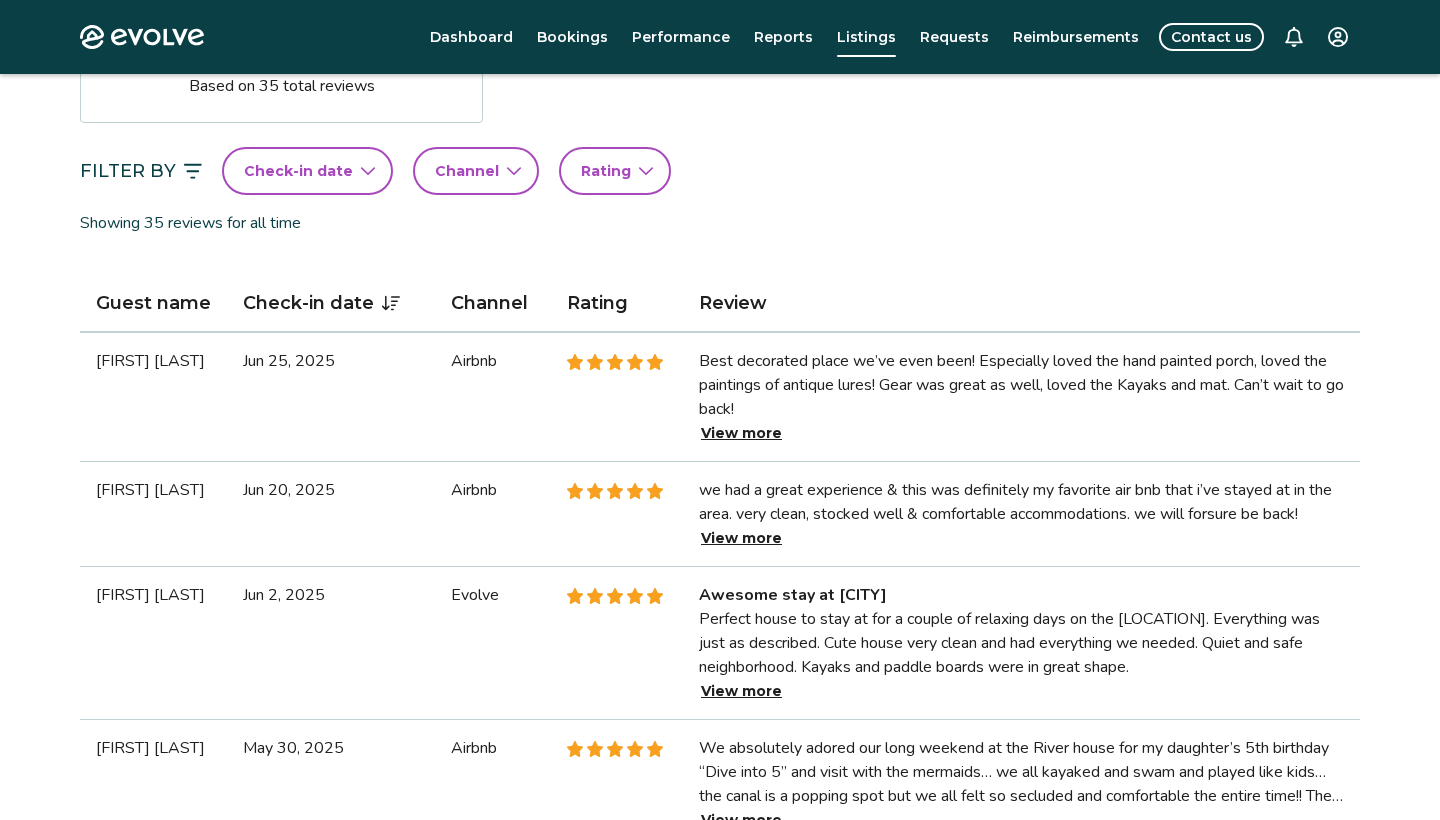 scroll, scrollTop: 0, scrollLeft: 0, axis: both 